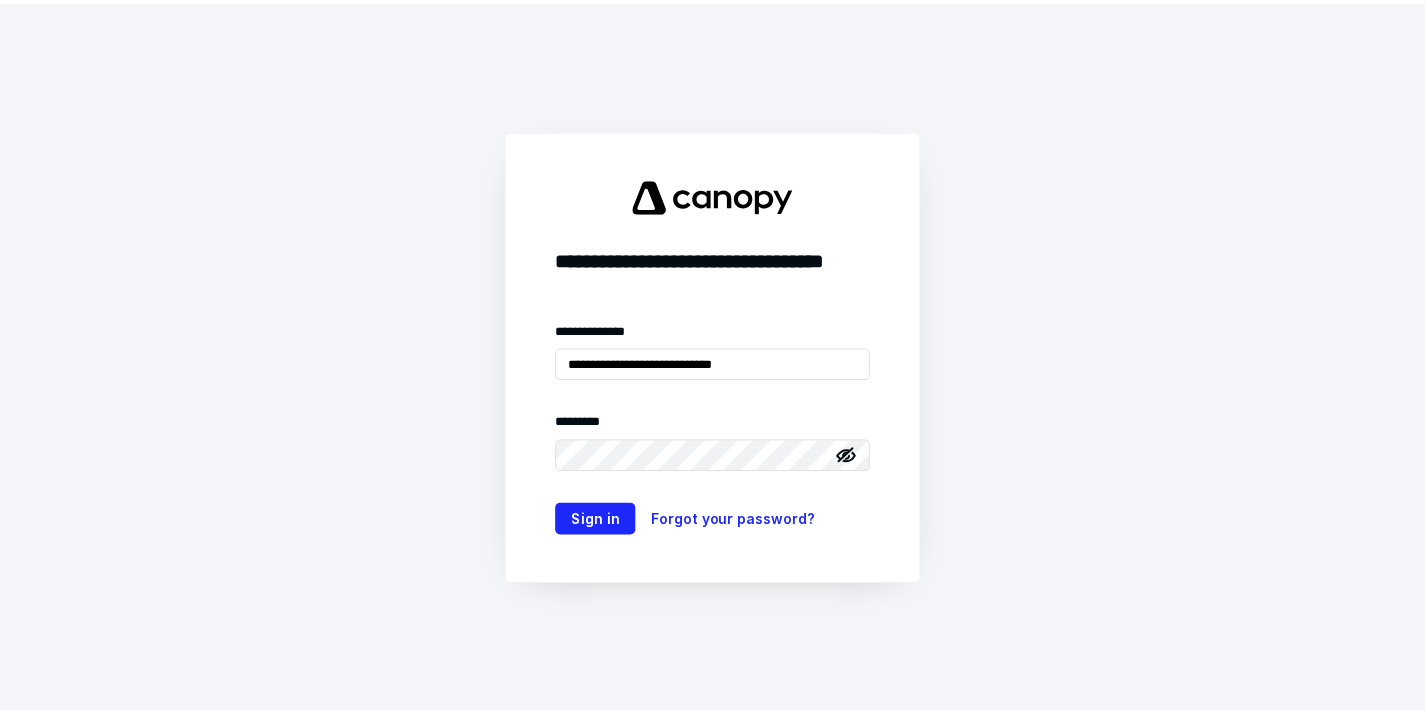 scroll, scrollTop: 0, scrollLeft: 0, axis: both 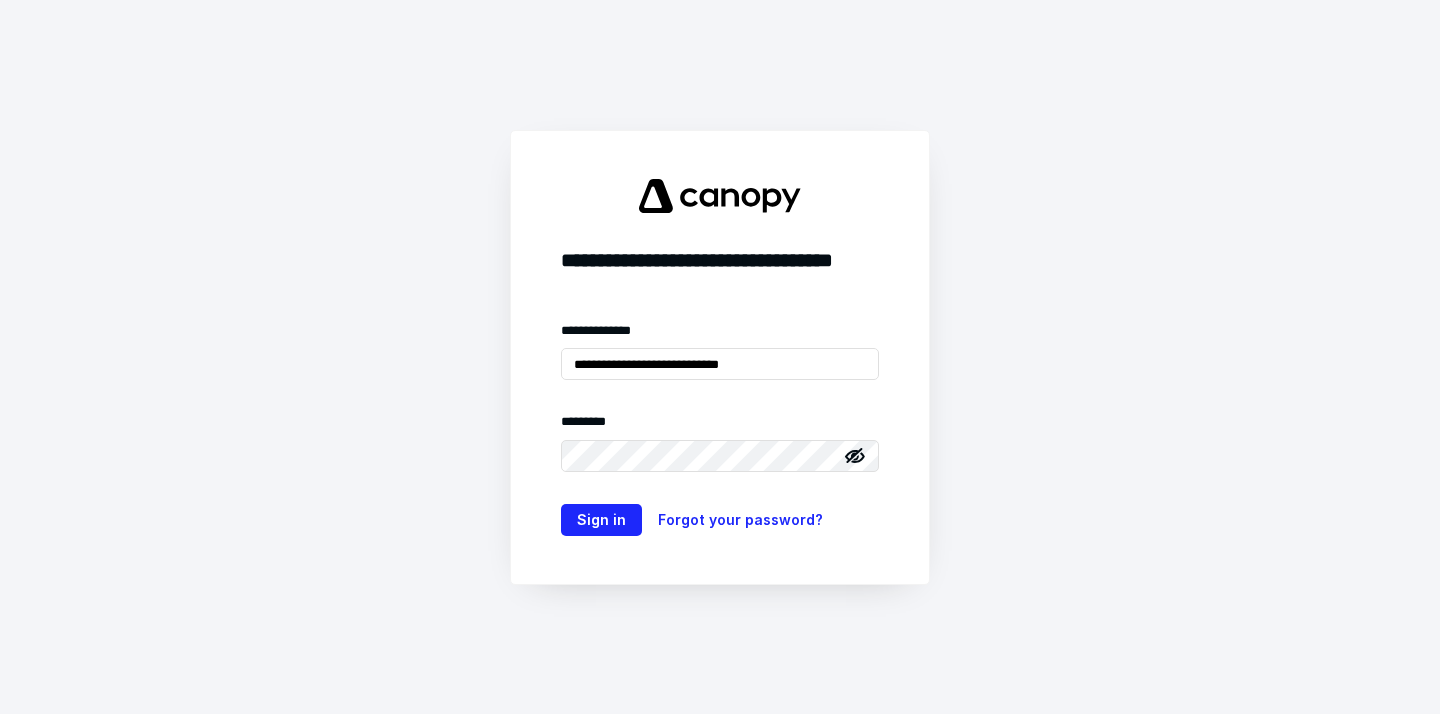 click on "**********" at bounding box center (720, 357) 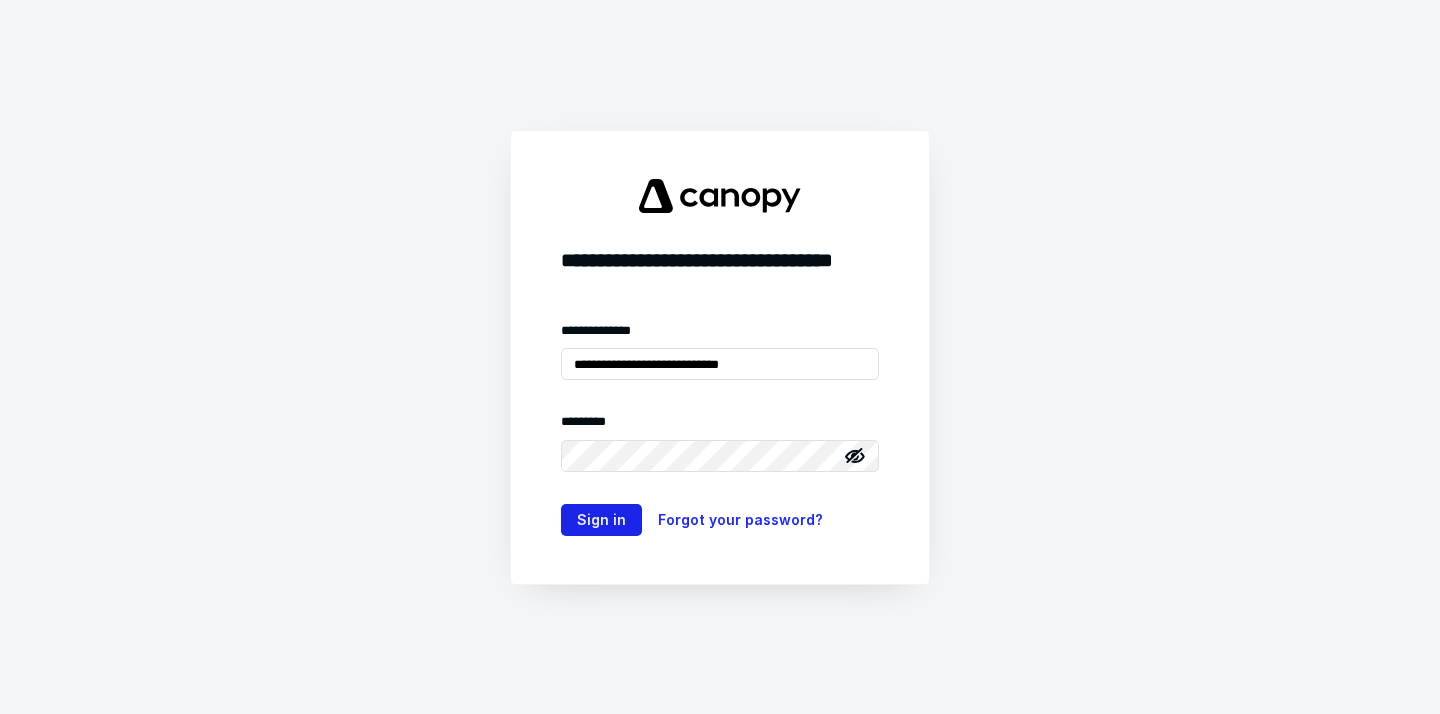 click on "Sign in" at bounding box center [601, 520] 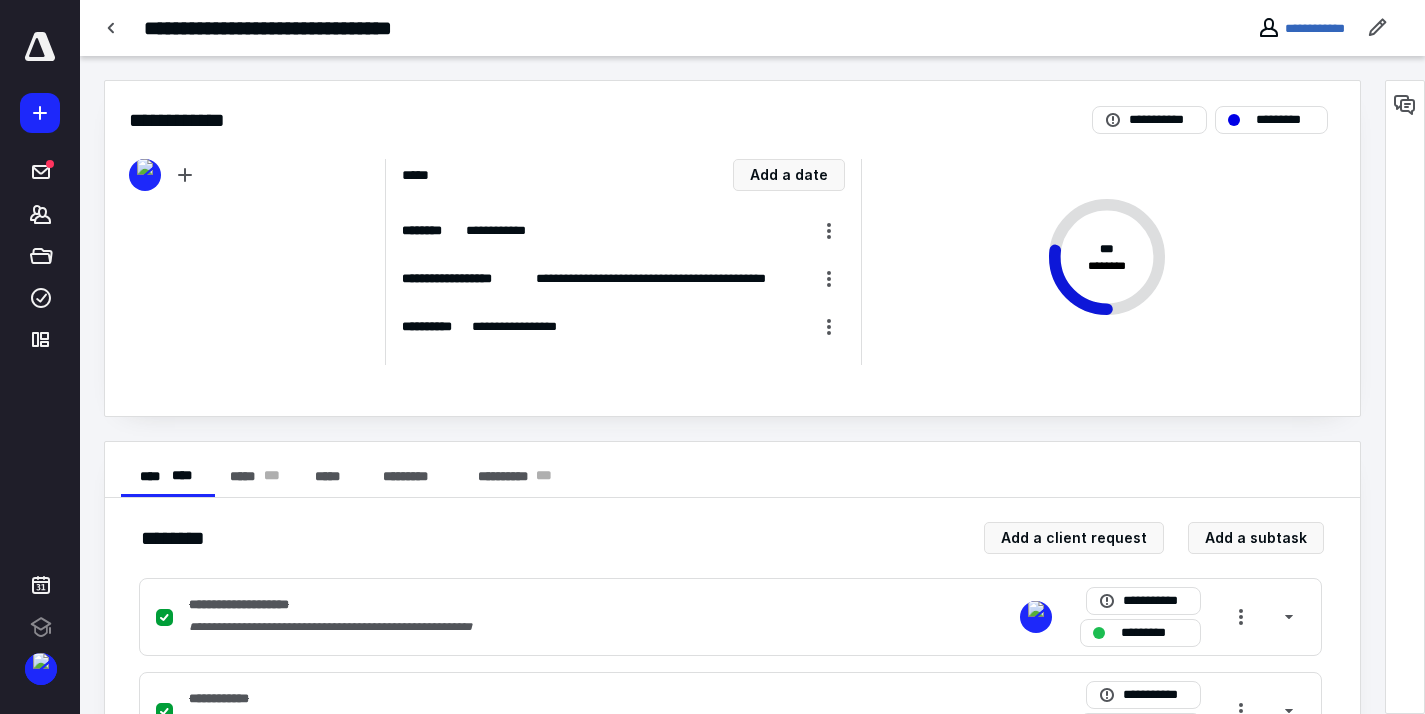 scroll, scrollTop: 0, scrollLeft: 0, axis: both 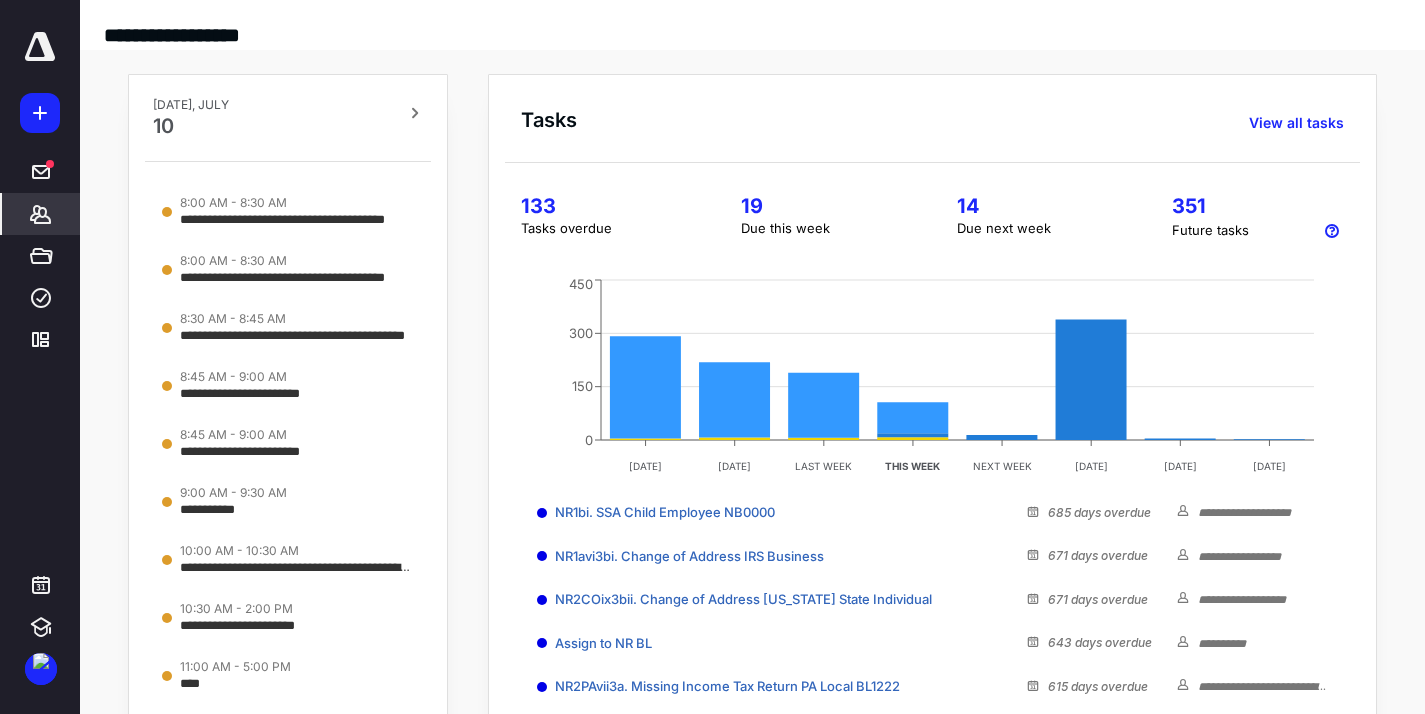 click 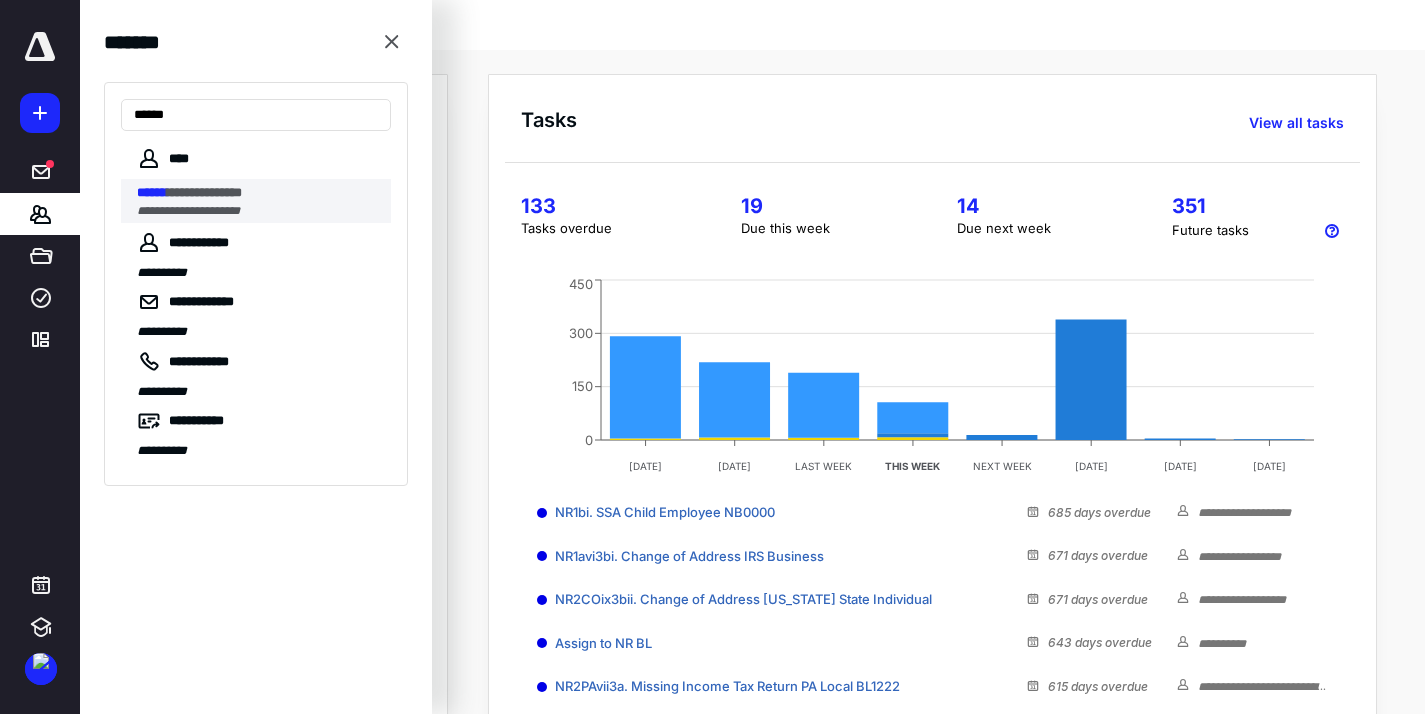 type on "******" 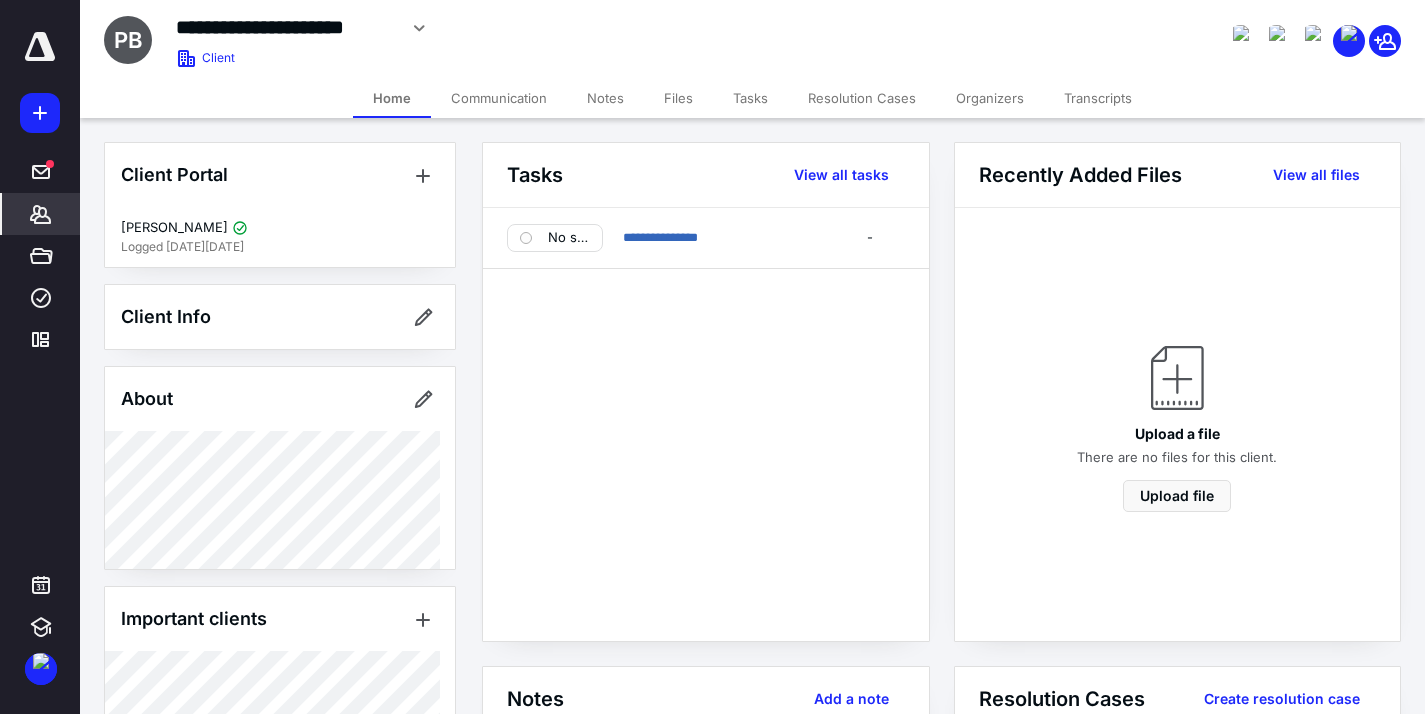 click on "Notes" at bounding box center [605, 98] 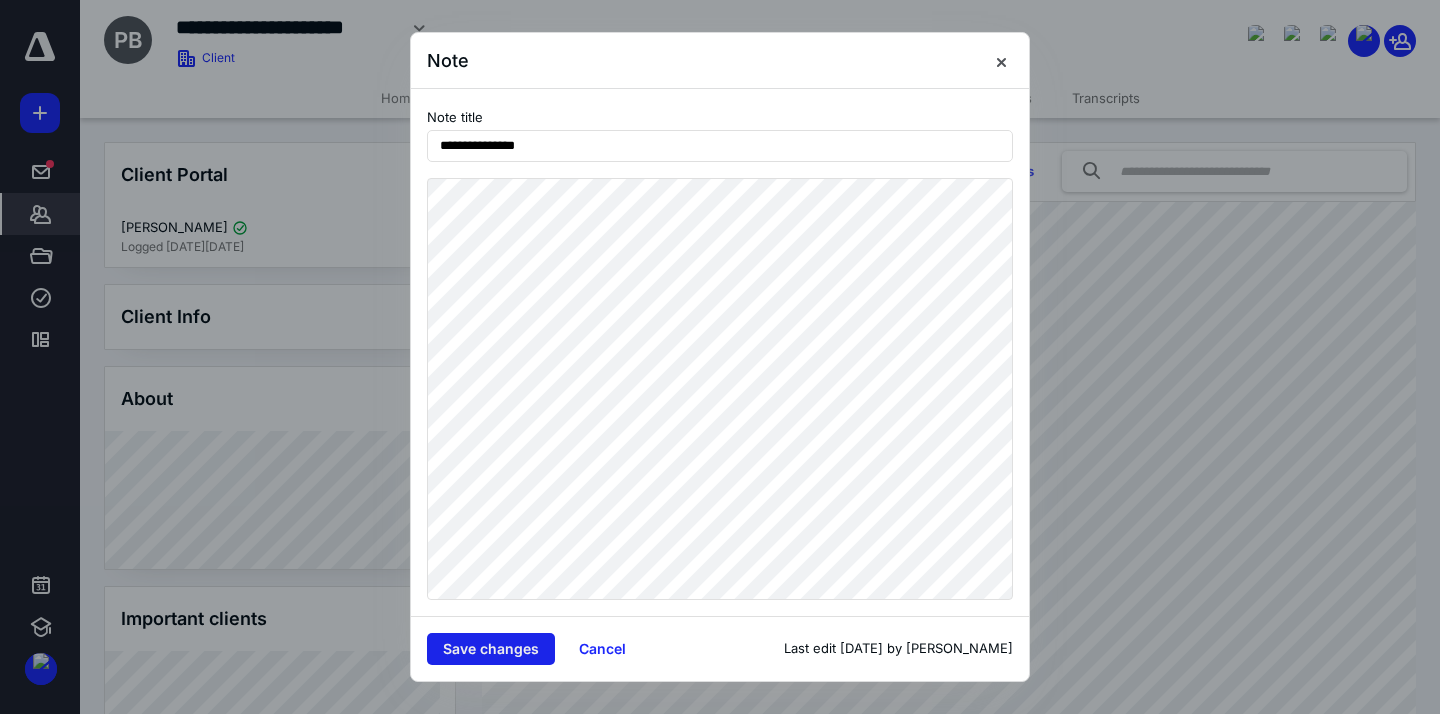 click on "Save changes" at bounding box center (491, 649) 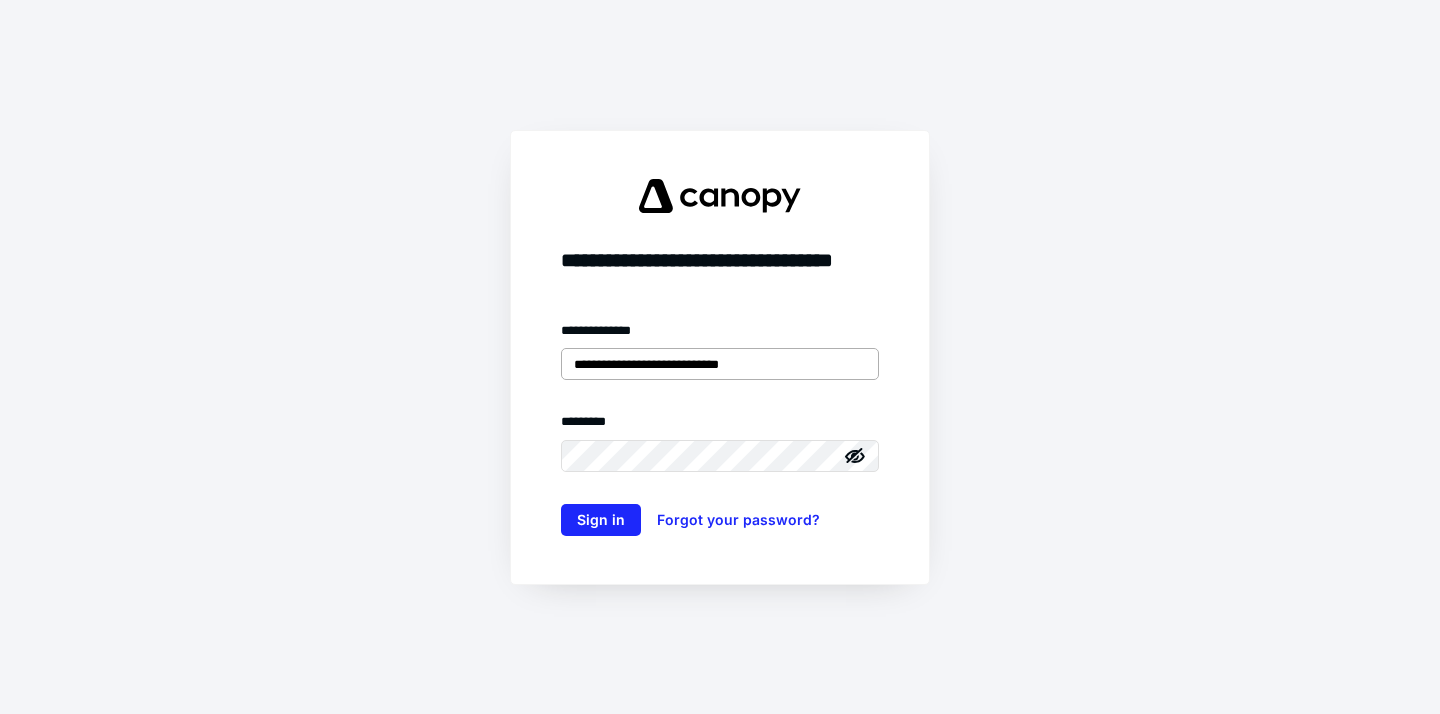 scroll, scrollTop: 0, scrollLeft: 0, axis: both 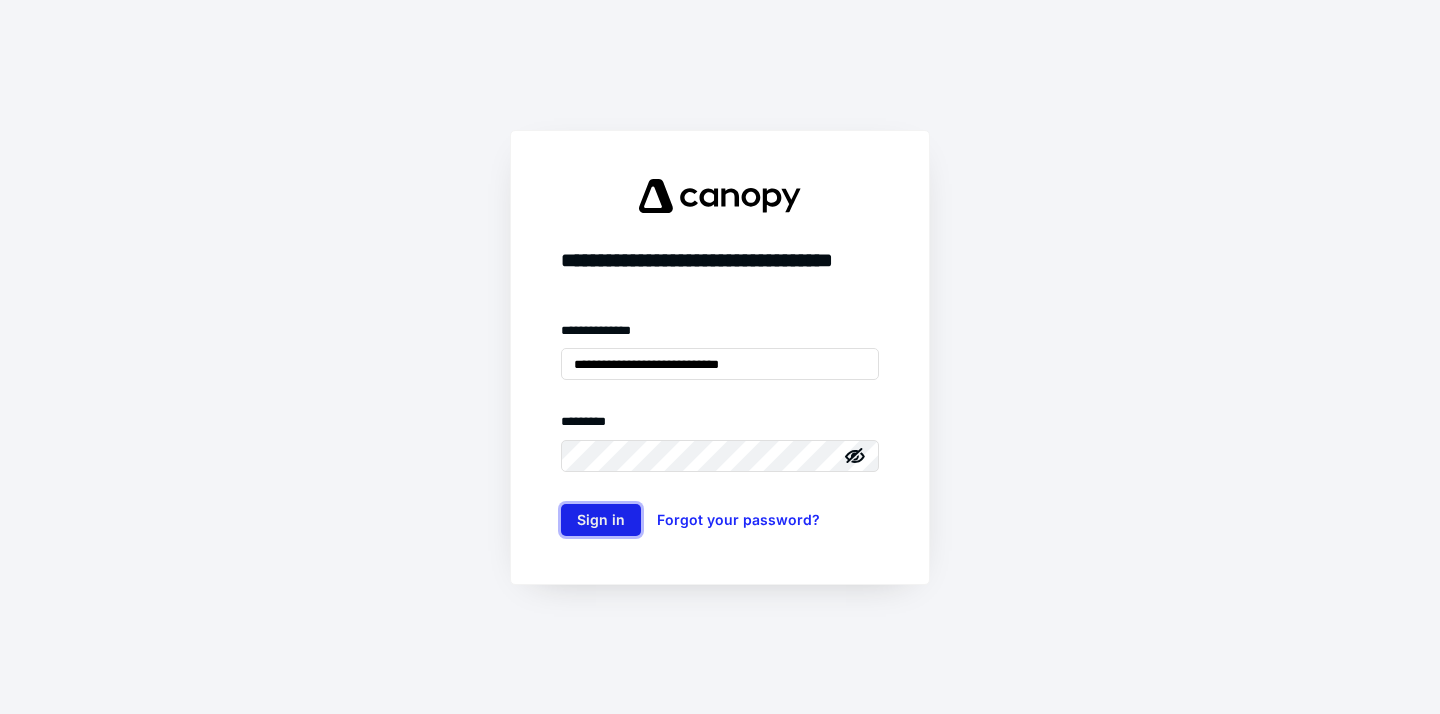 click on "Sign in" at bounding box center [601, 520] 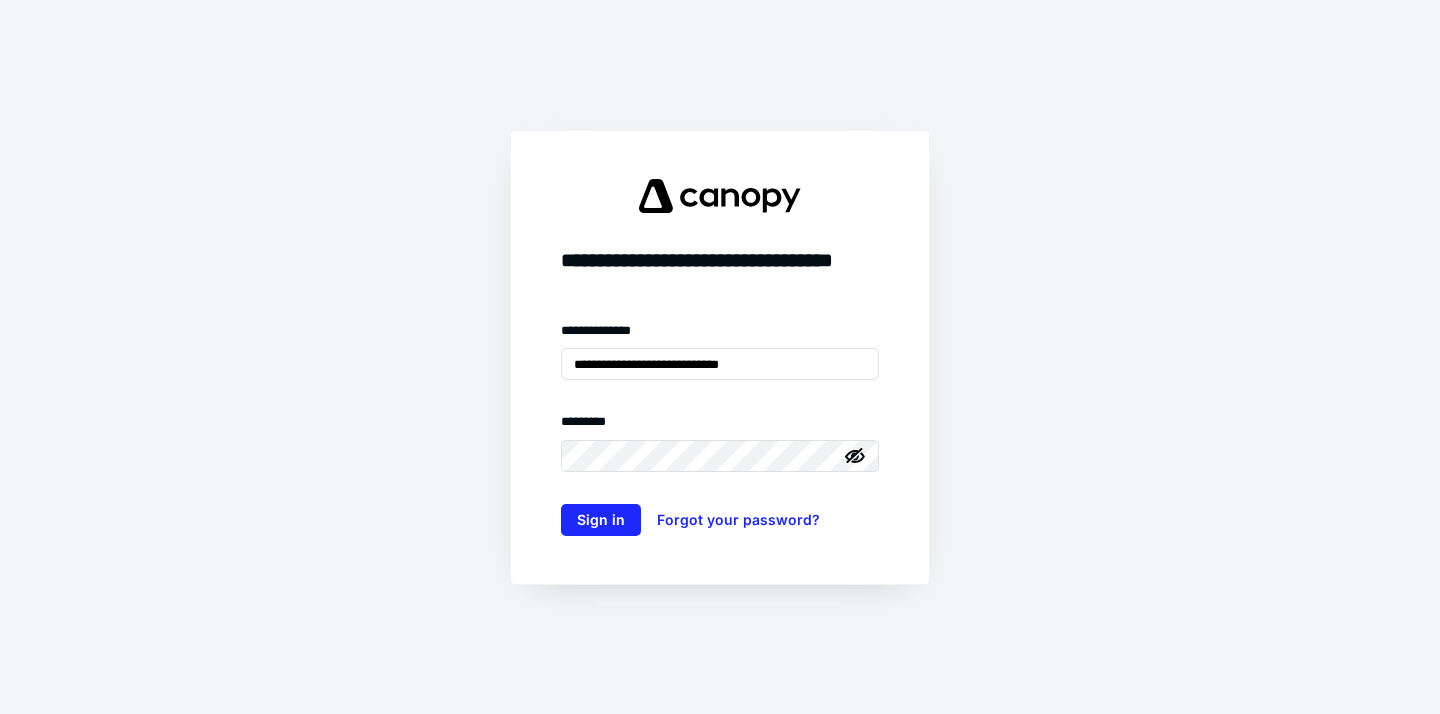 scroll, scrollTop: 0, scrollLeft: 0, axis: both 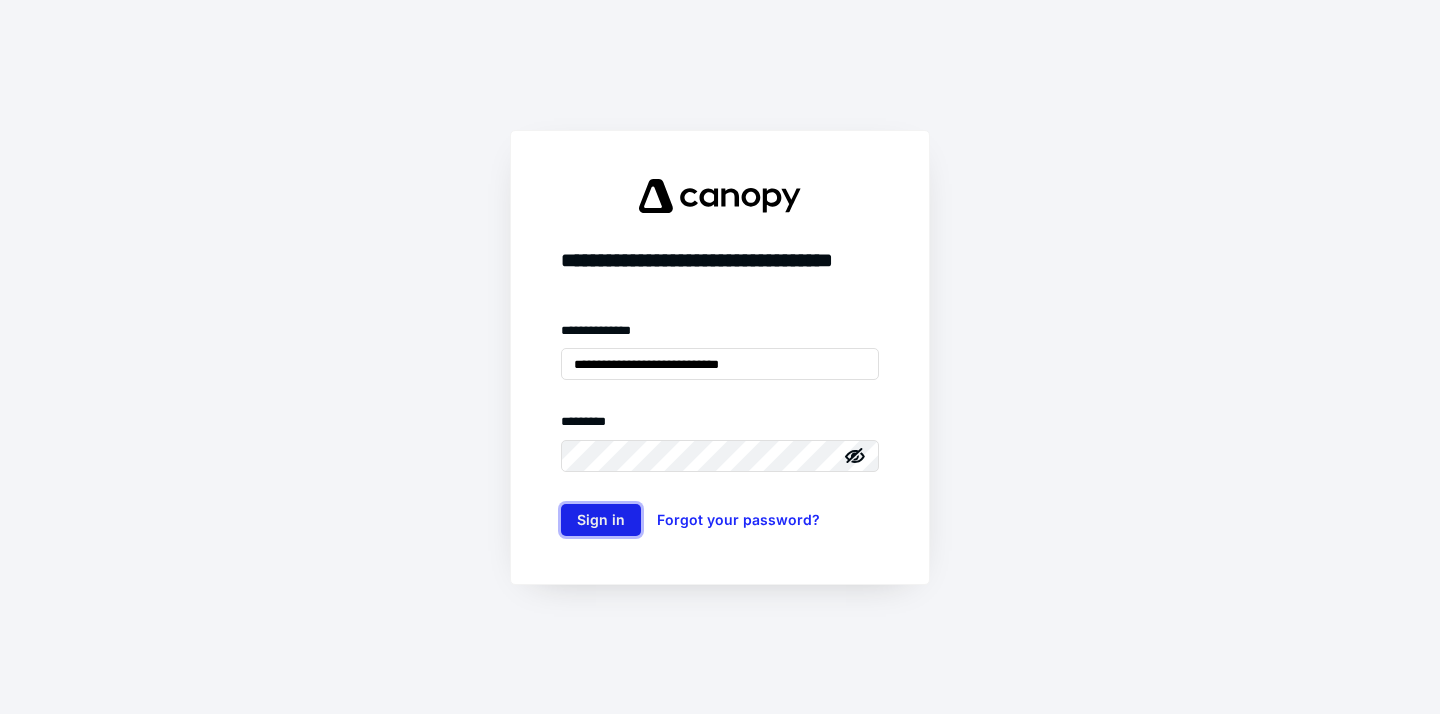 click on "Sign in" at bounding box center [601, 520] 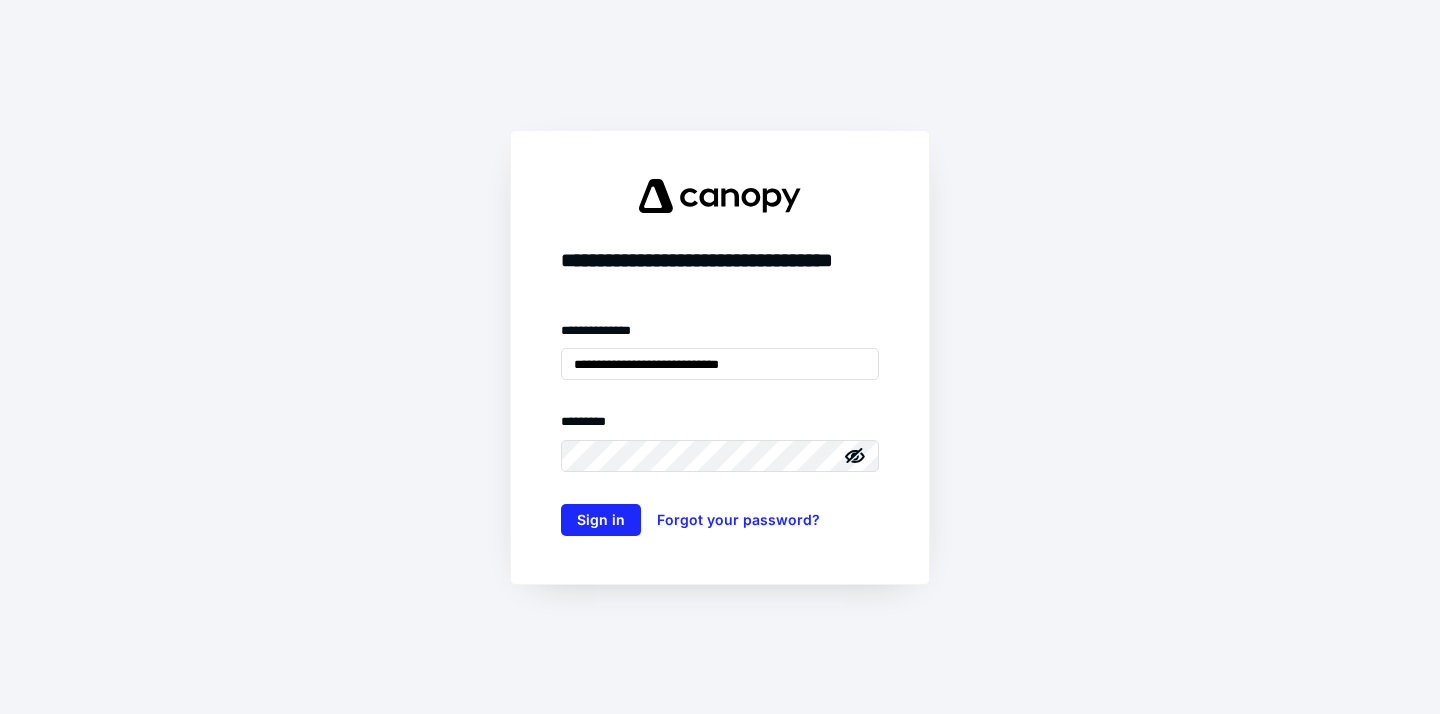 scroll, scrollTop: 0, scrollLeft: 0, axis: both 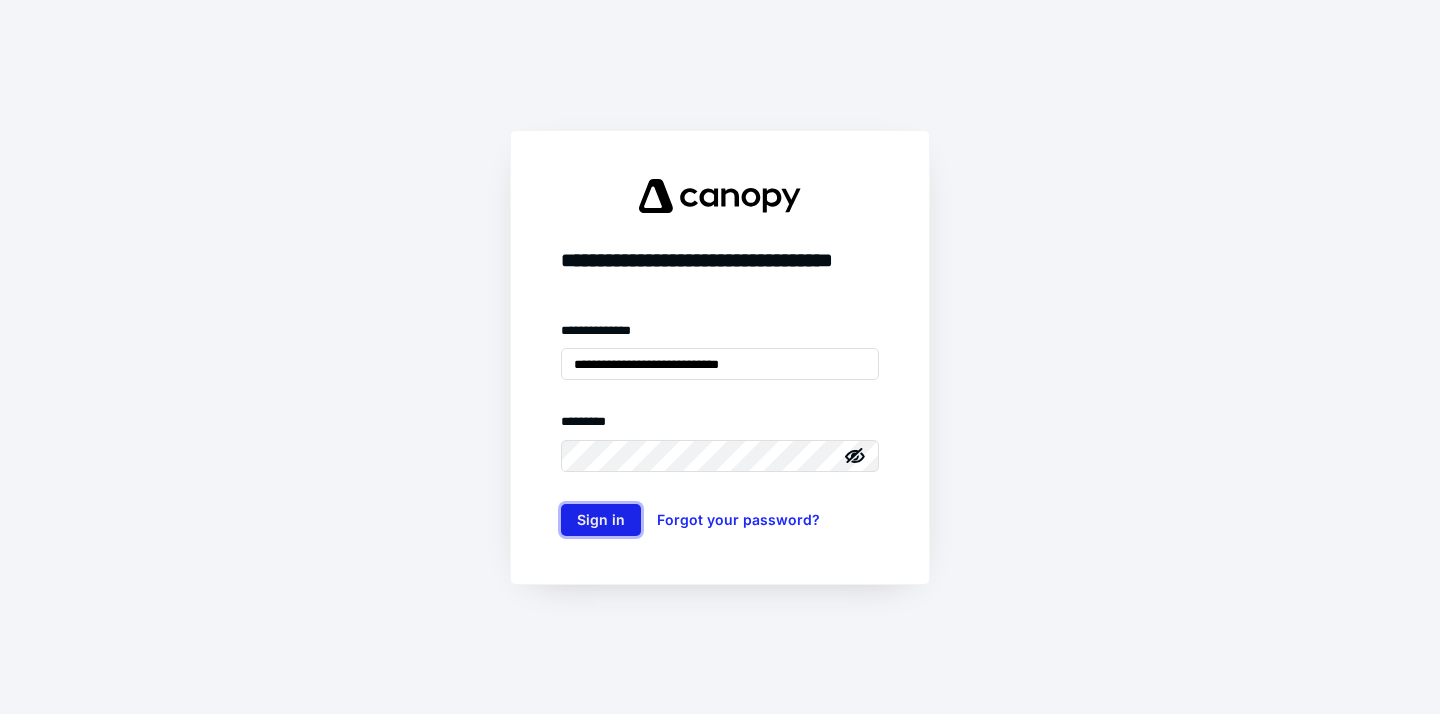 click on "Sign in" at bounding box center [601, 520] 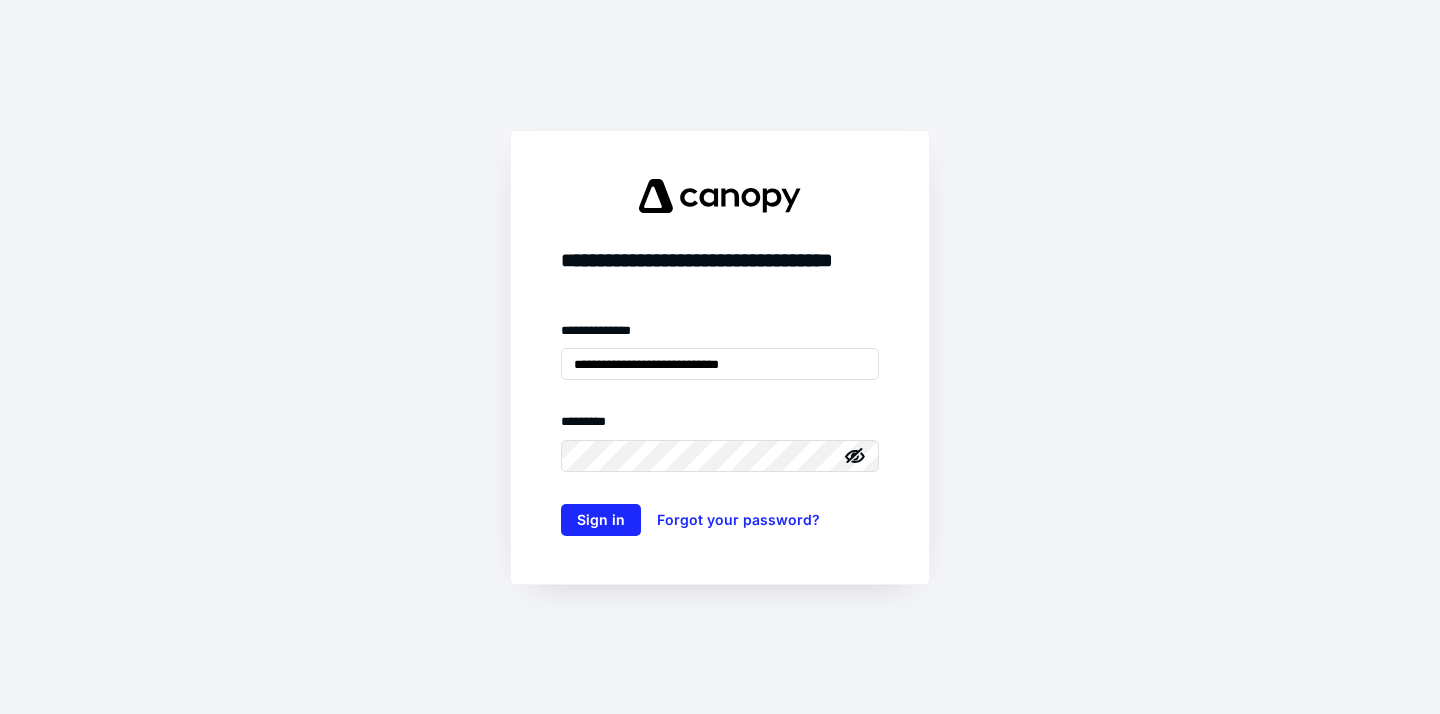 scroll, scrollTop: 0, scrollLeft: 0, axis: both 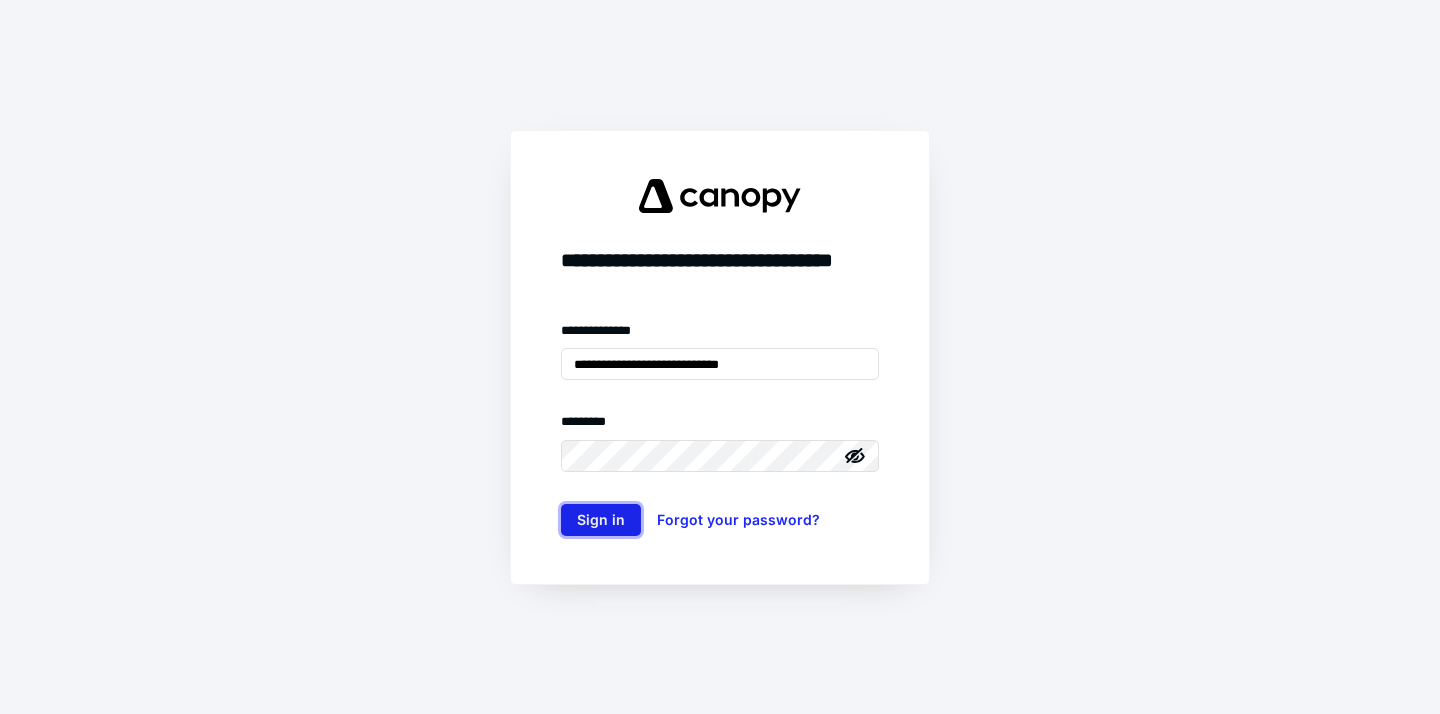 click on "Sign in" at bounding box center (601, 520) 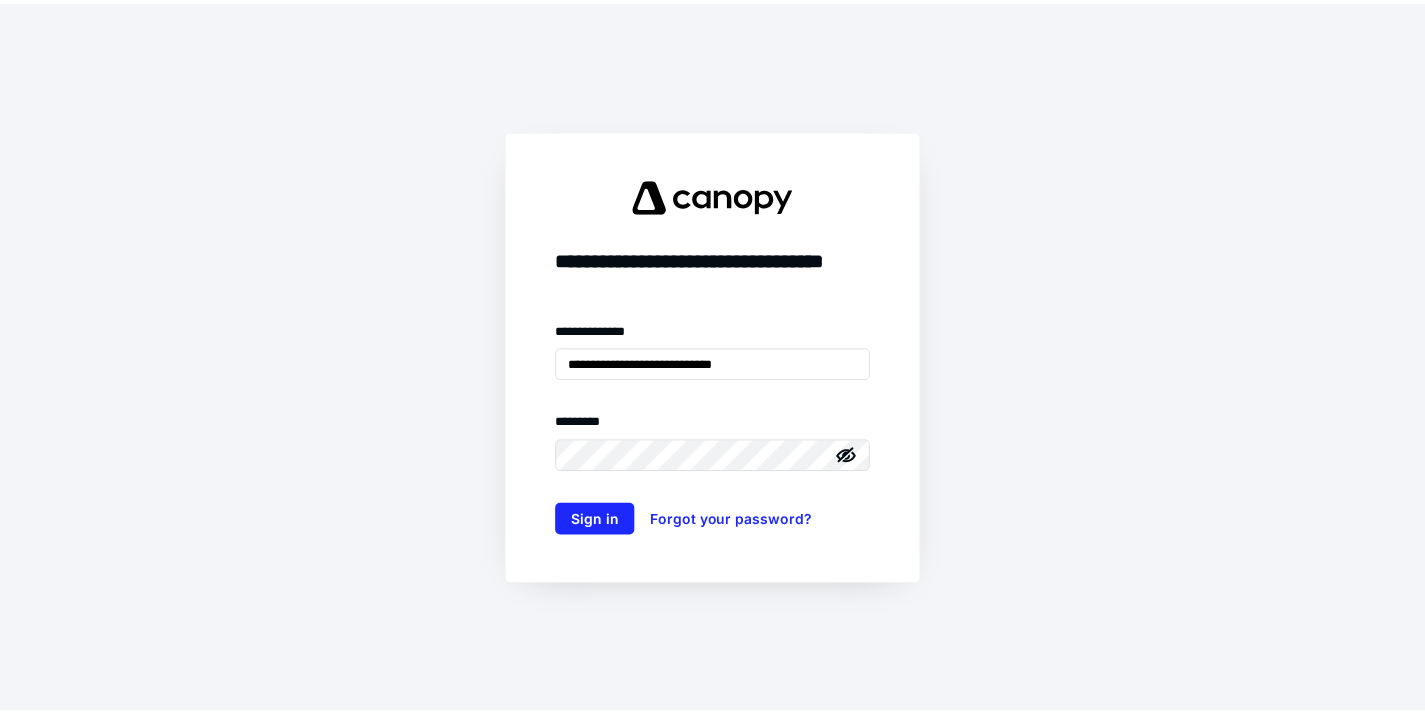 scroll, scrollTop: 0, scrollLeft: 0, axis: both 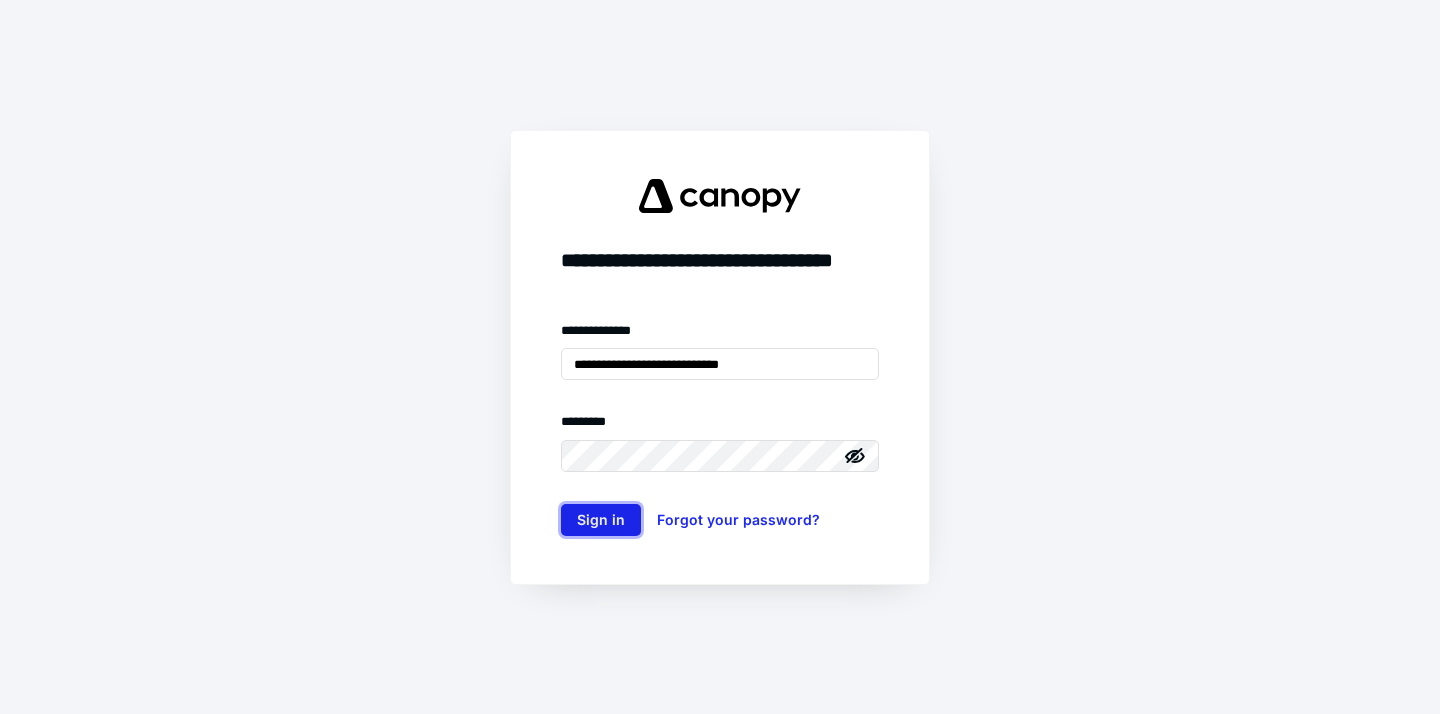 click on "Sign in" at bounding box center (601, 520) 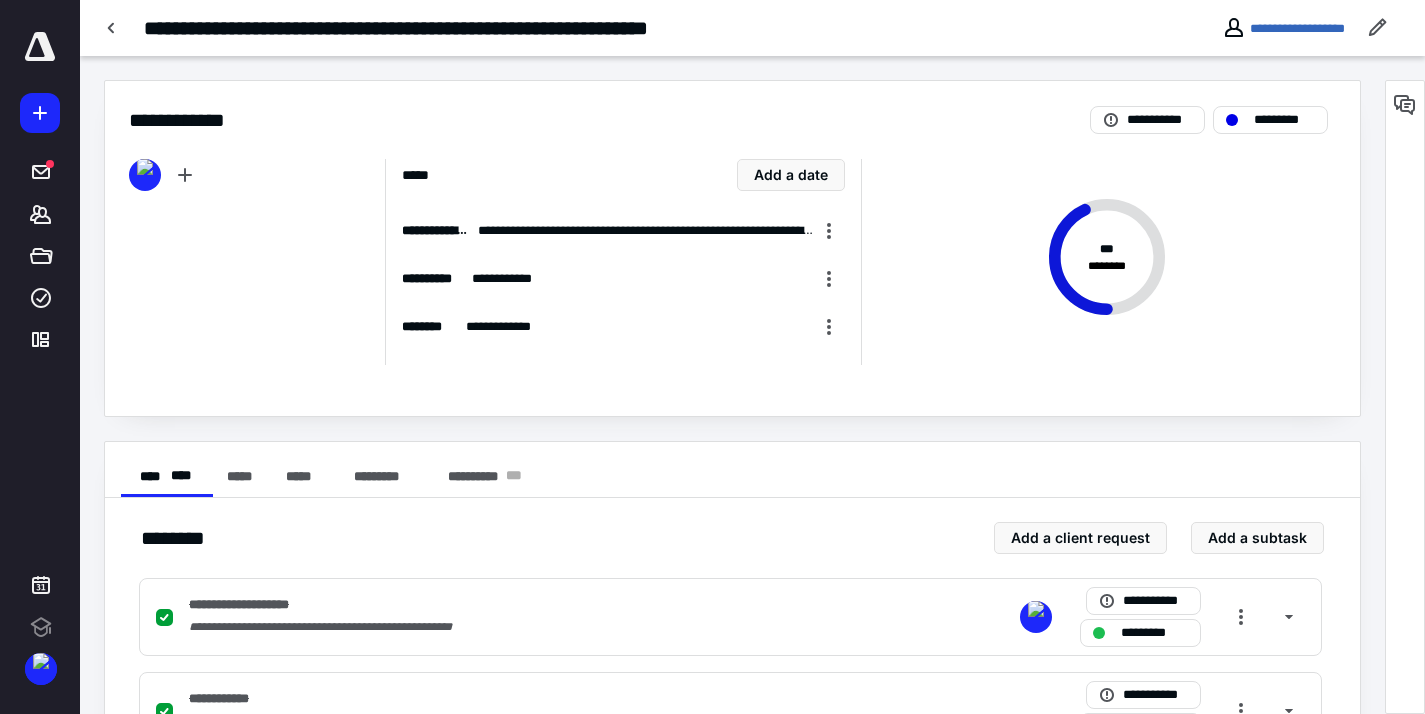 scroll, scrollTop: 0, scrollLeft: 0, axis: both 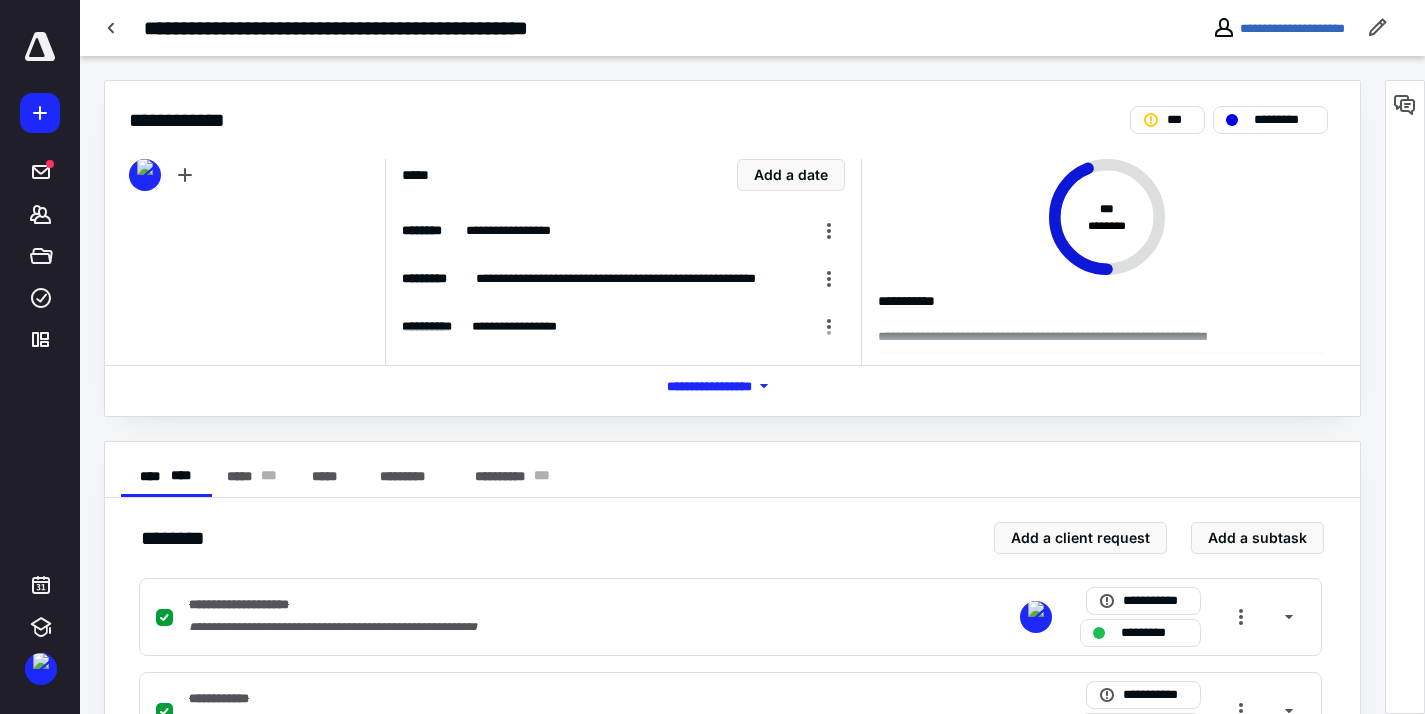 click on "**********" at bounding box center (547, 28) 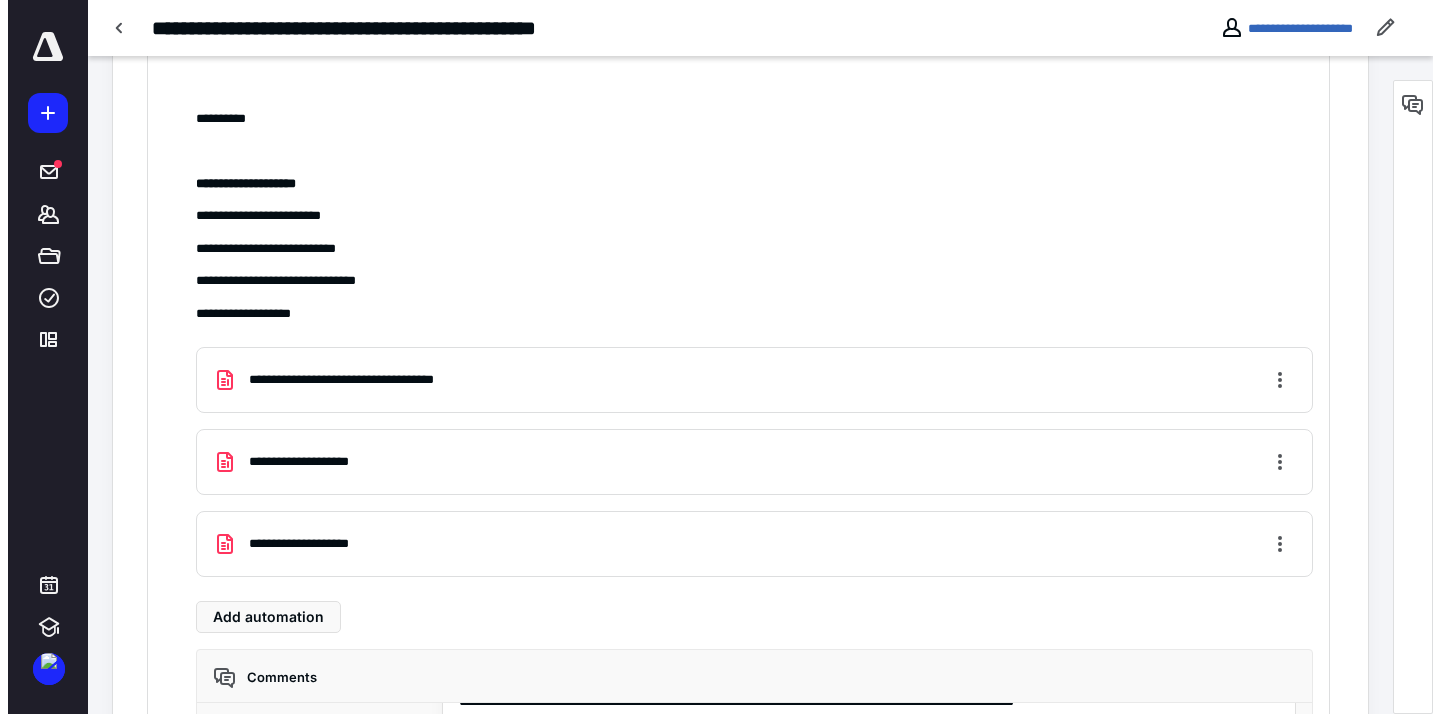 scroll, scrollTop: 2614, scrollLeft: 0, axis: vertical 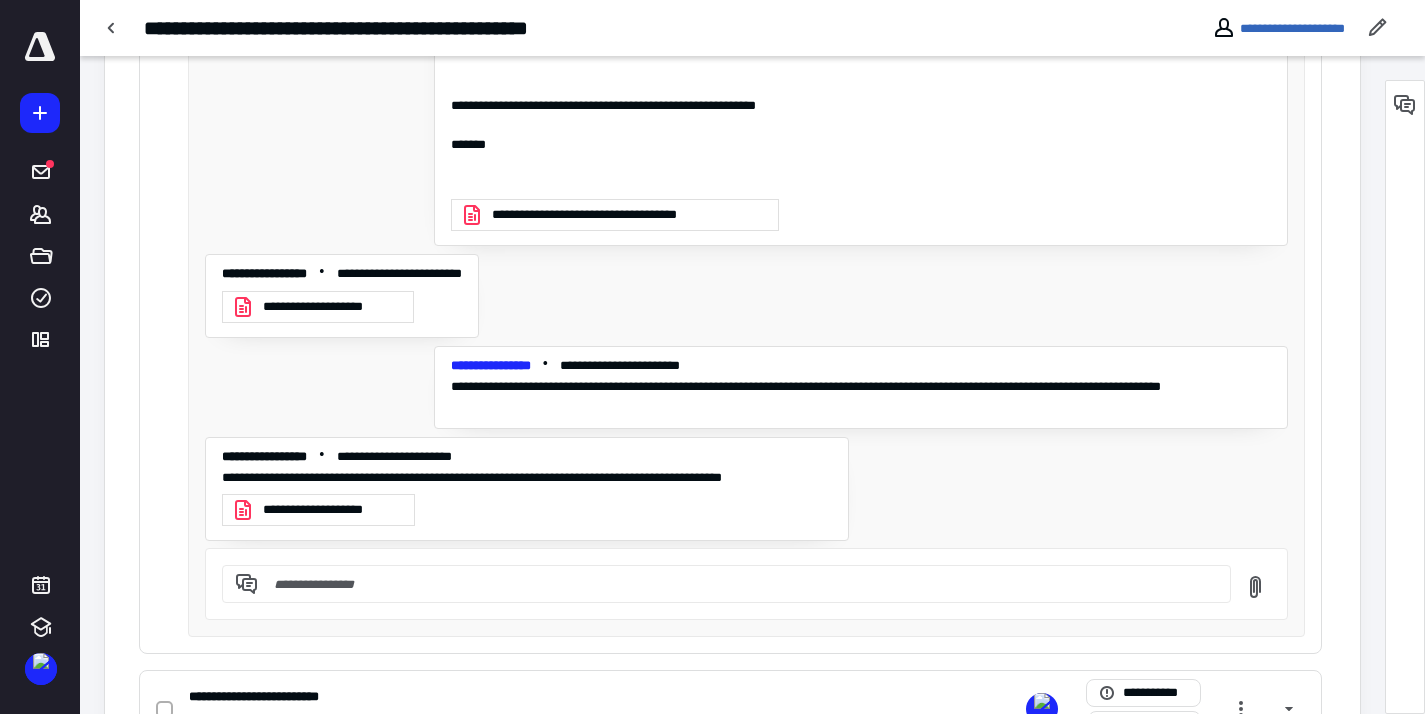 click on "**********" at bounding box center [332, 510] 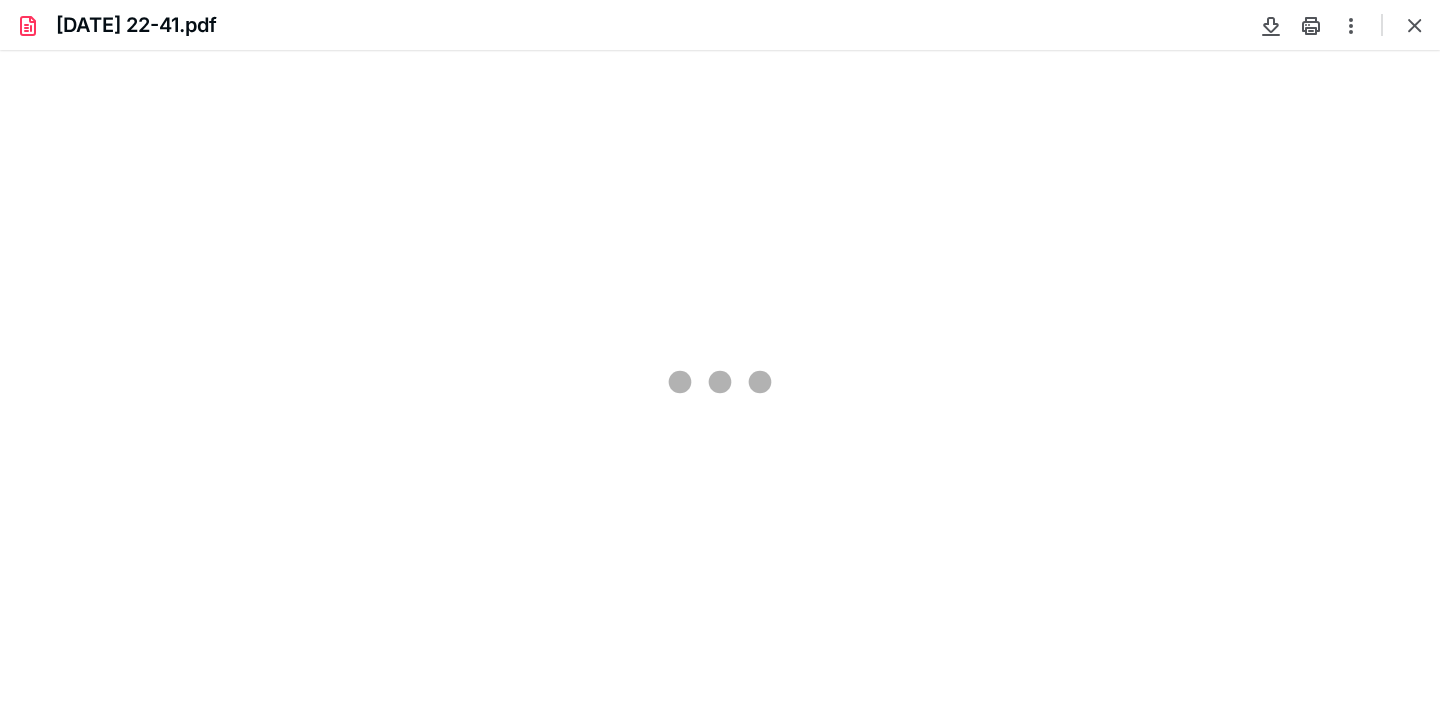 scroll, scrollTop: 0, scrollLeft: 0, axis: both 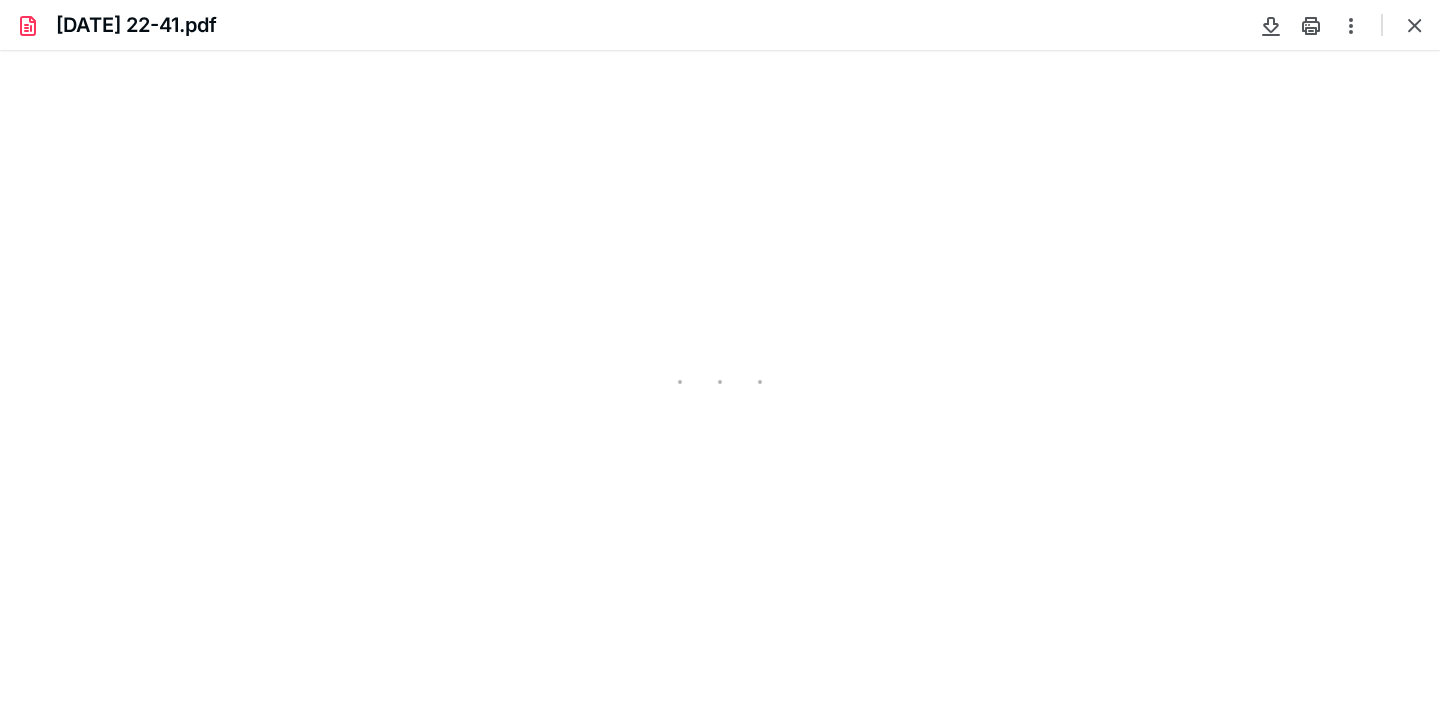 type on "237" 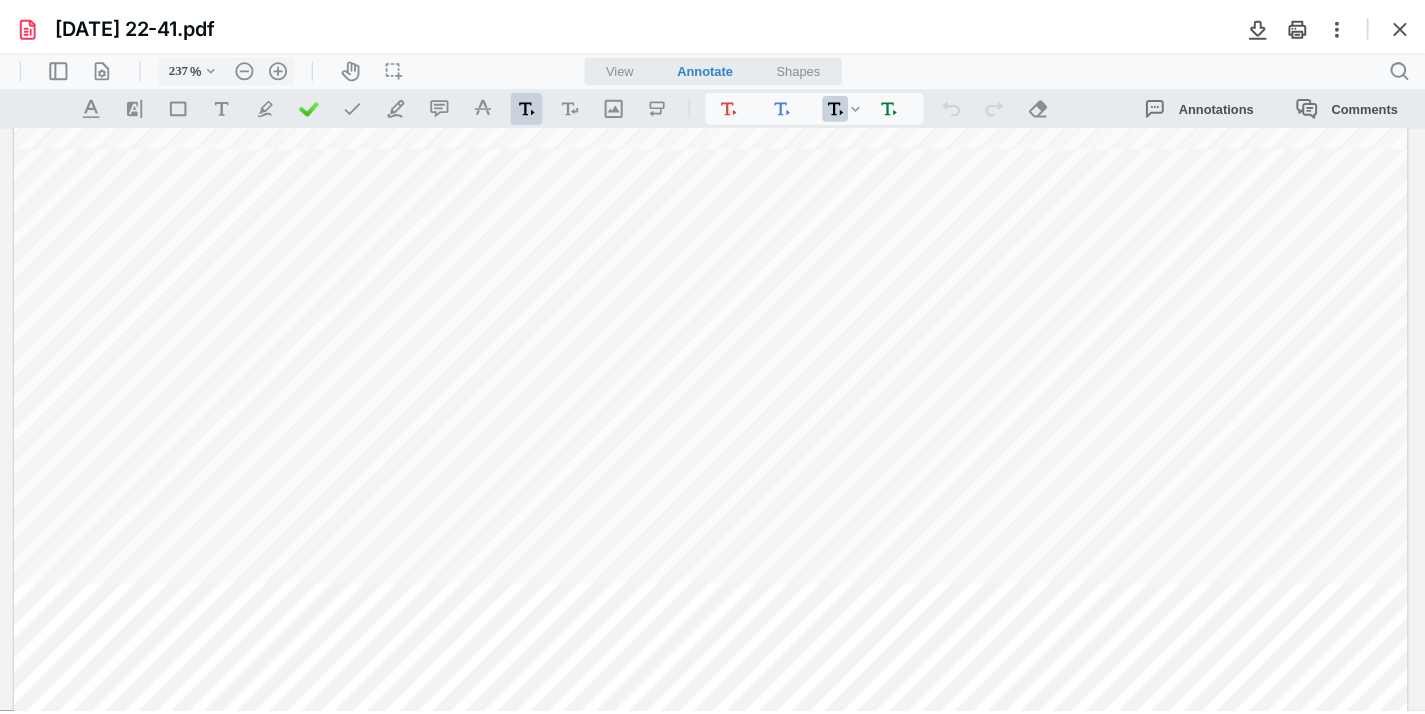 scroll, scrollTop: 1279, scrollLeft: 0, axis: vertical 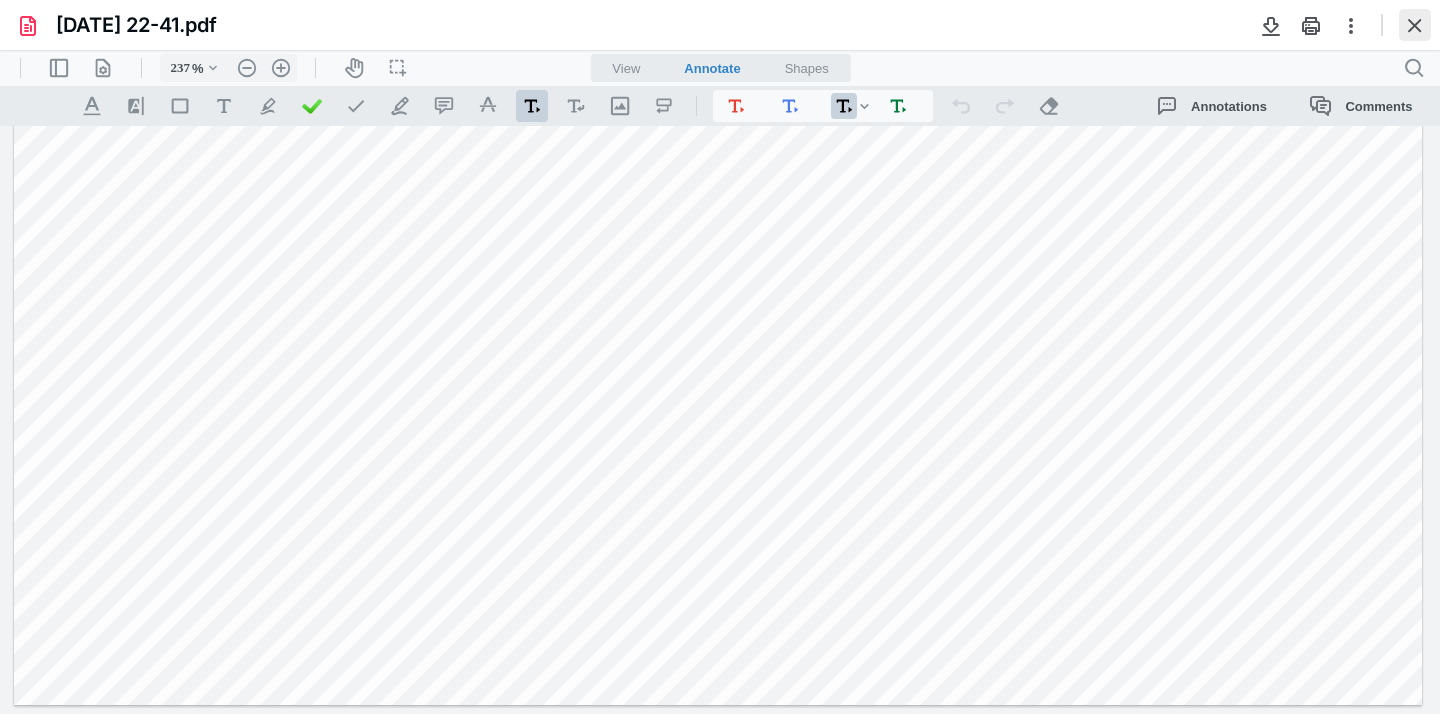 click at bounding box center [1415, 25] 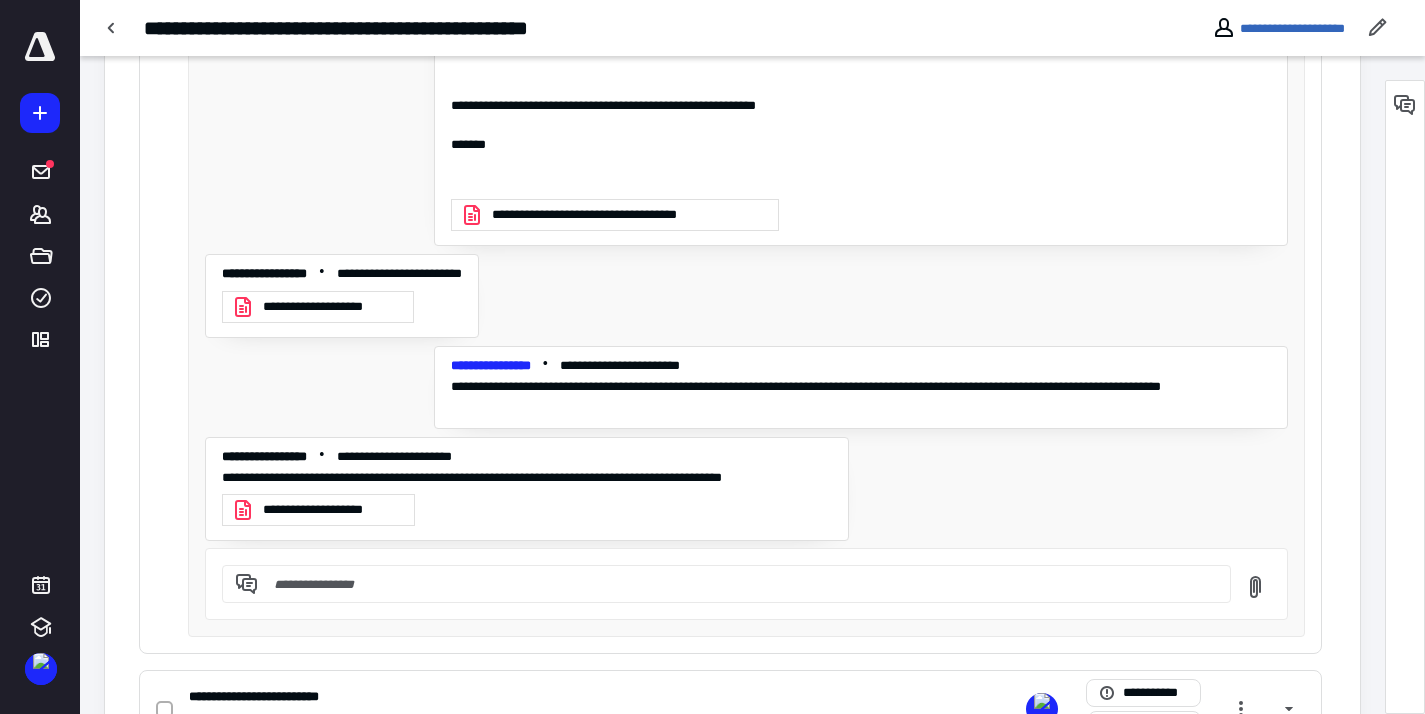 click at bounding box center (738, 584) 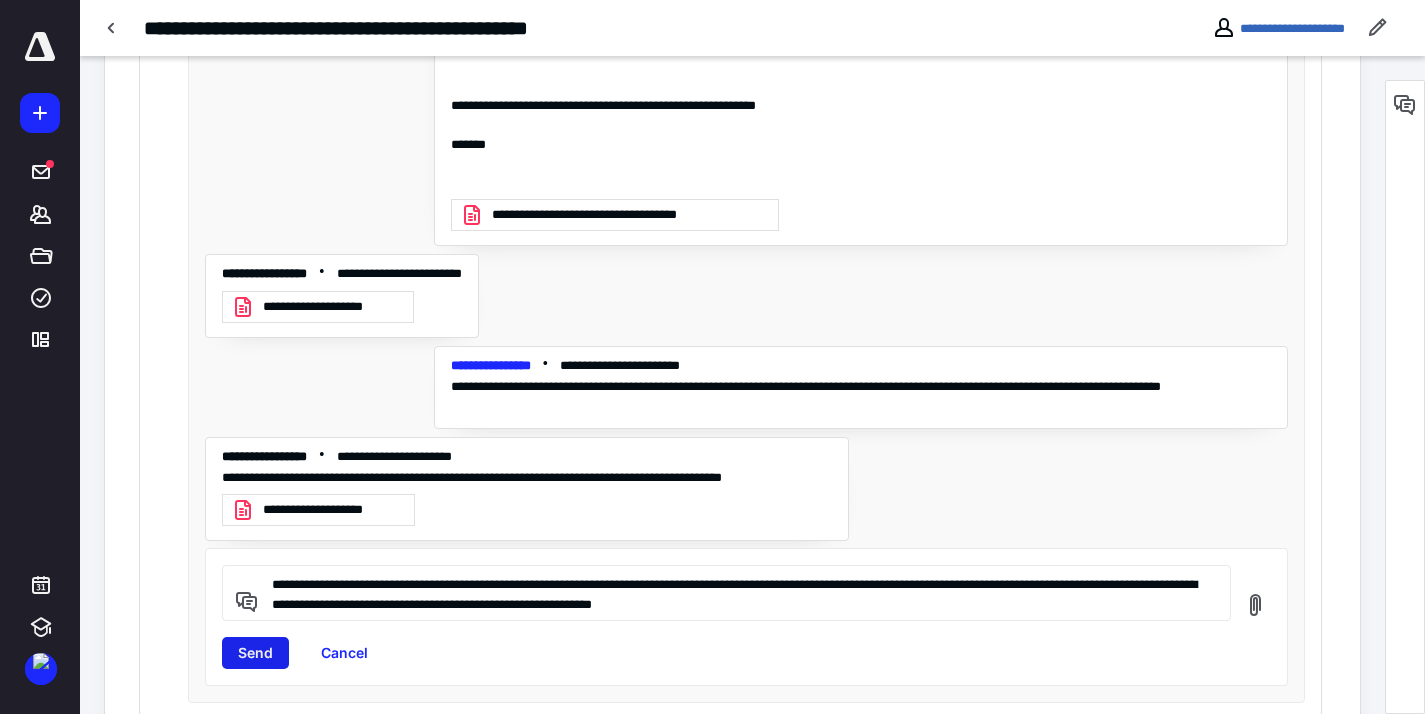 type on "**********" 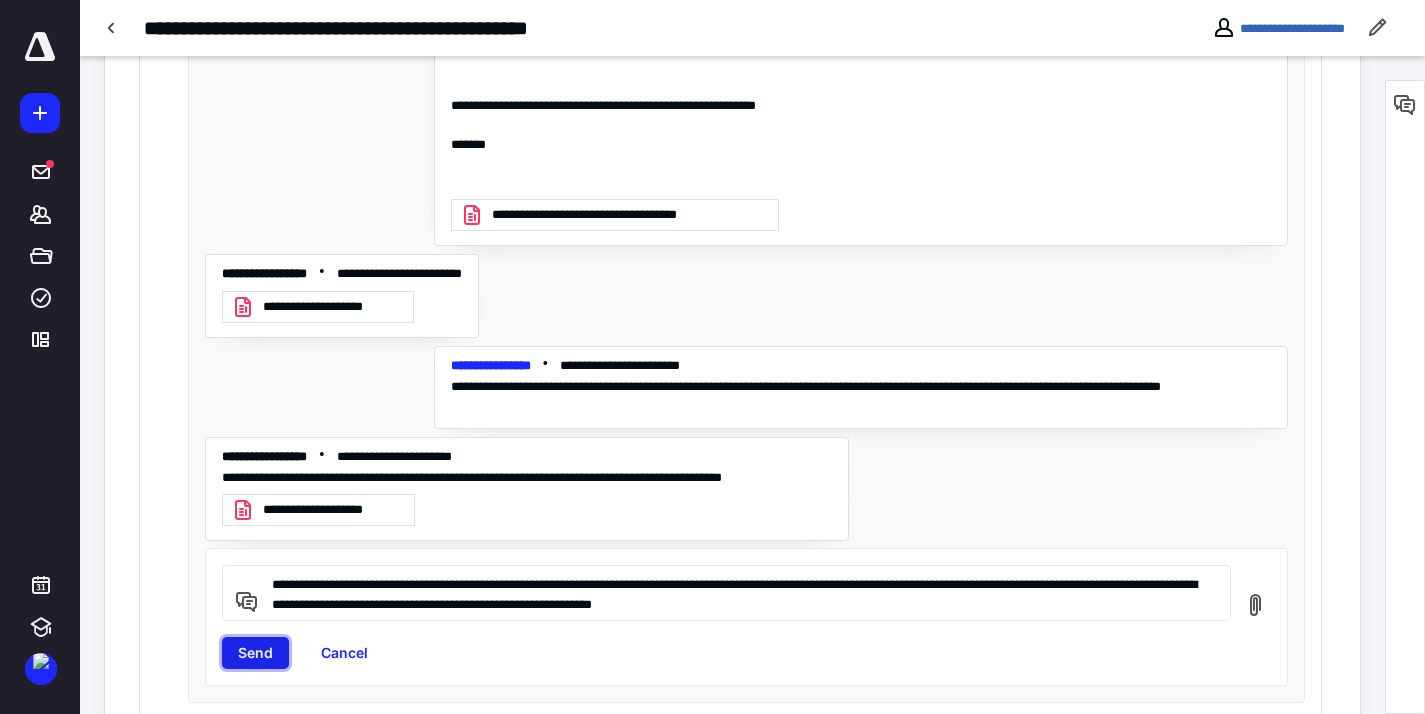click on "Send" at bounding box center (255, 653) 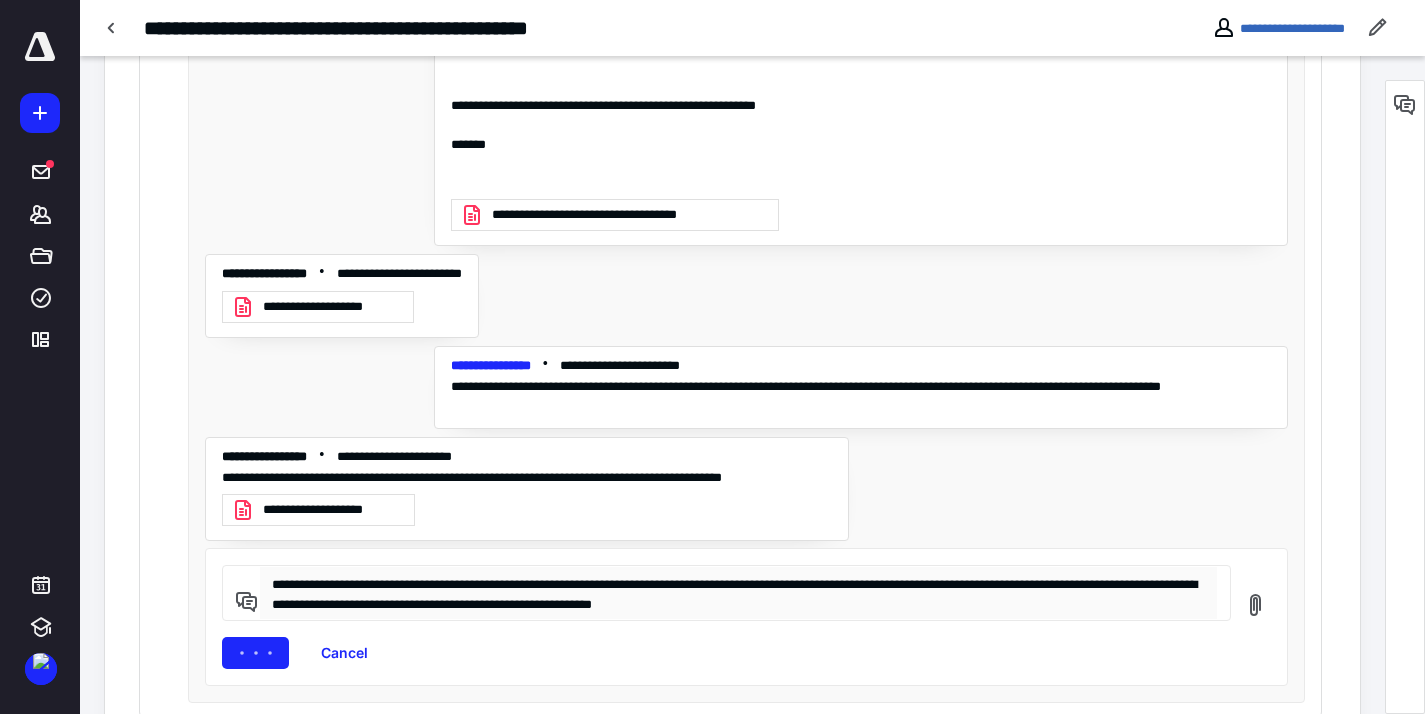 type 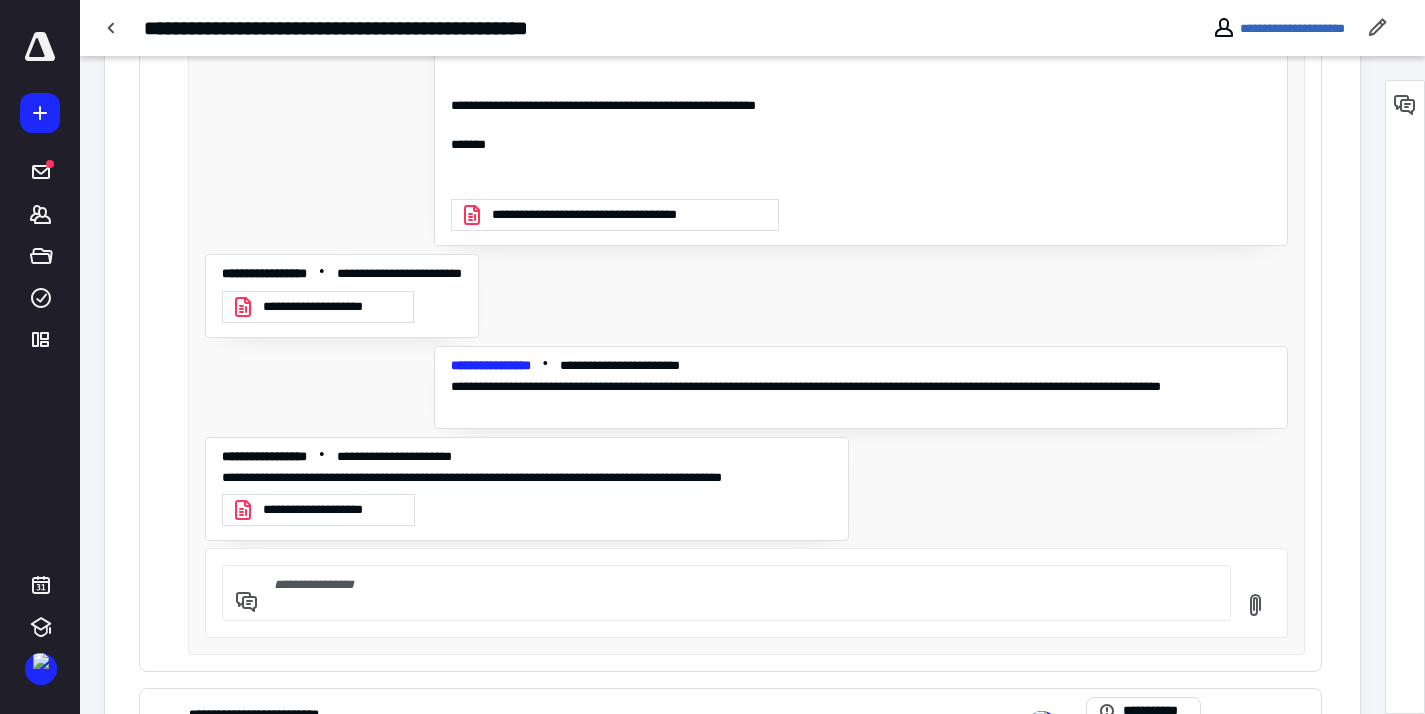 scroll, scrollTop: 779, scrollLeft: 0, axis: vertical 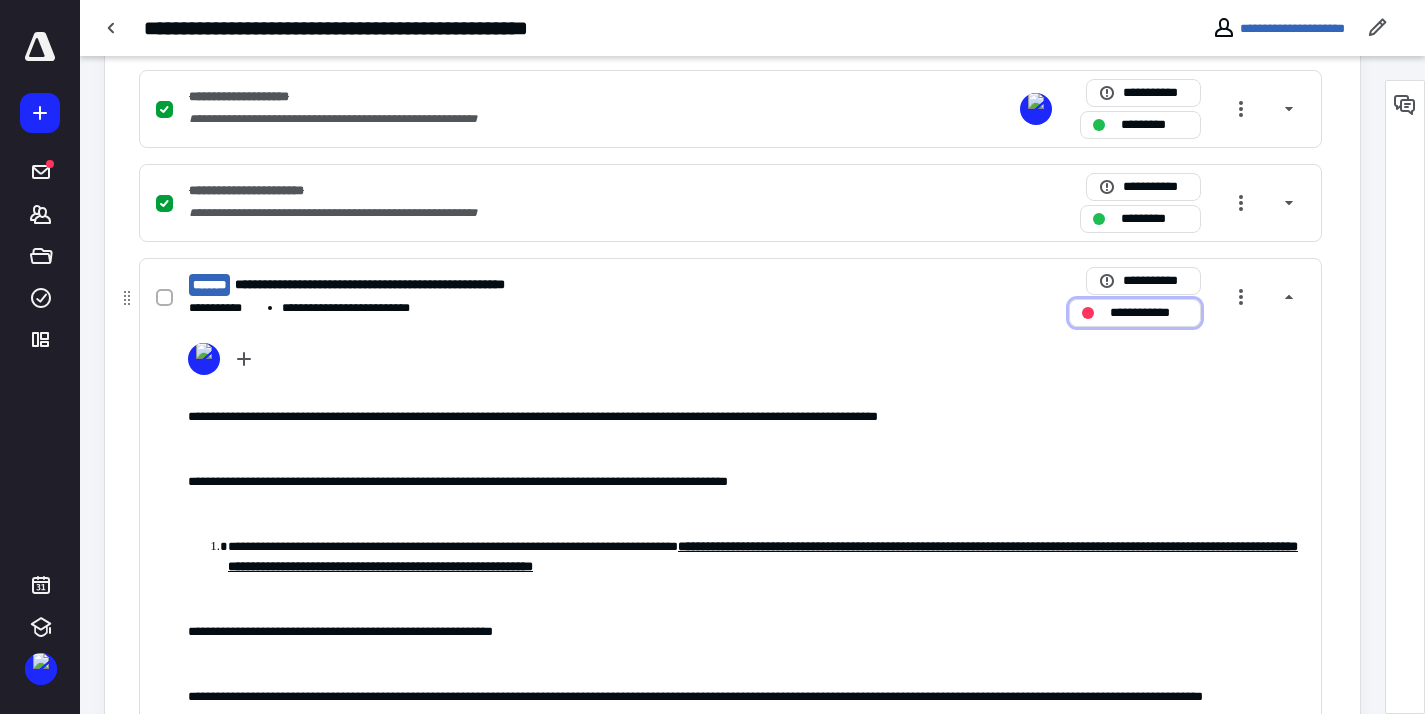 click on "**********" at bounding box center [1149, 313] 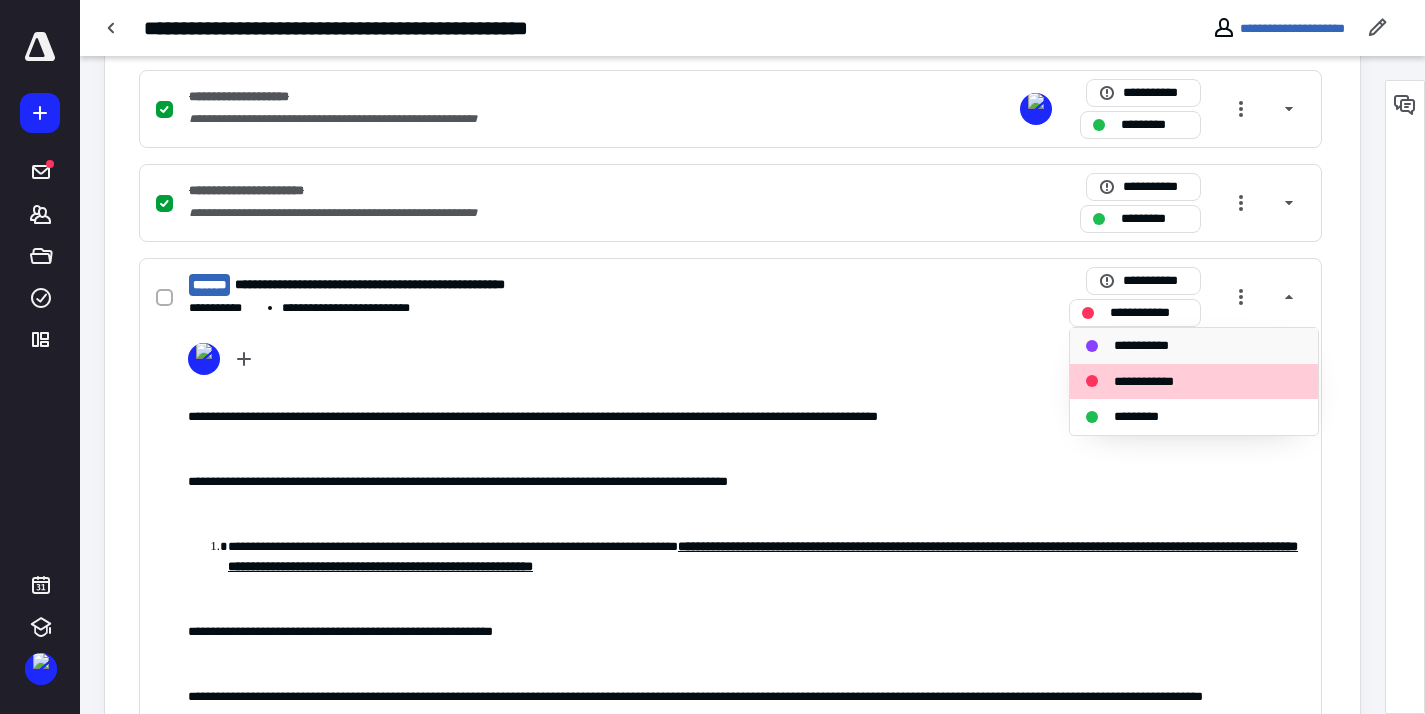 click on "**********" at bounding box center (1146, 346) 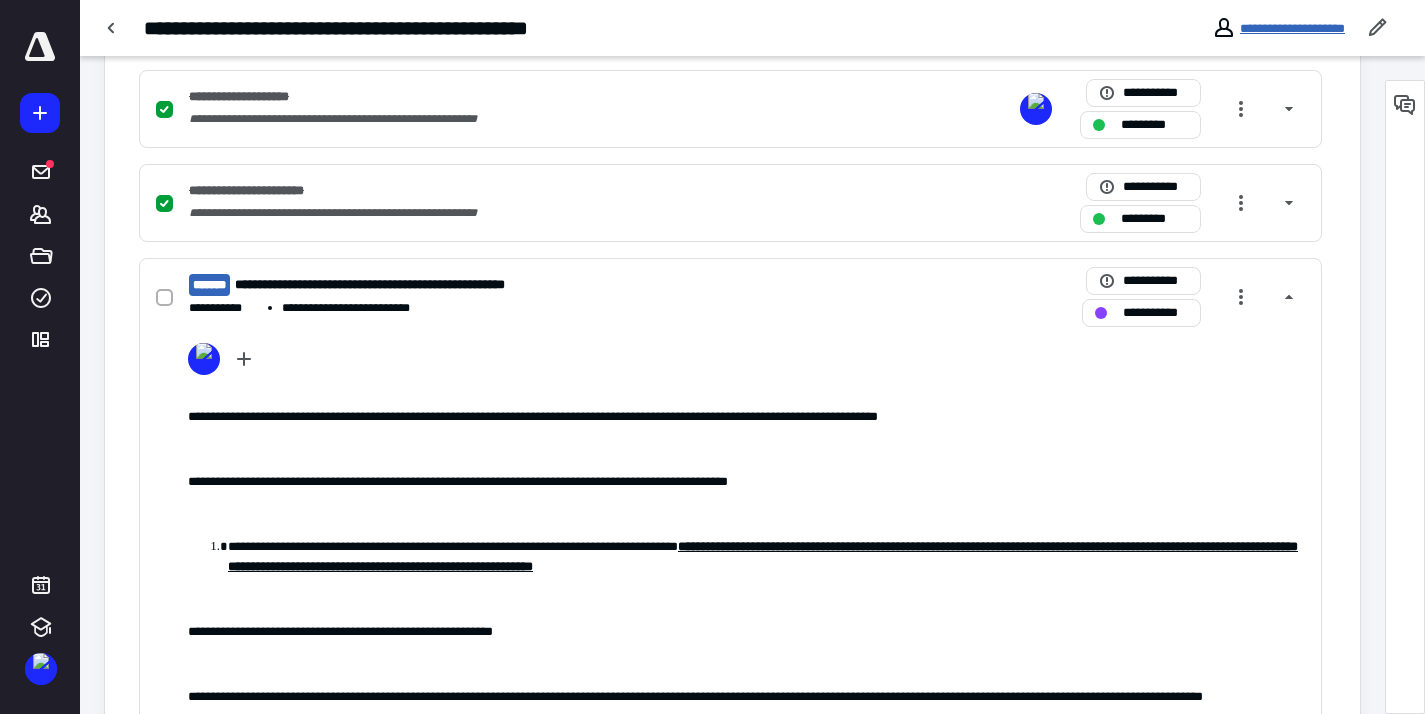 click on "**********" at bounding box center (1292, 28) 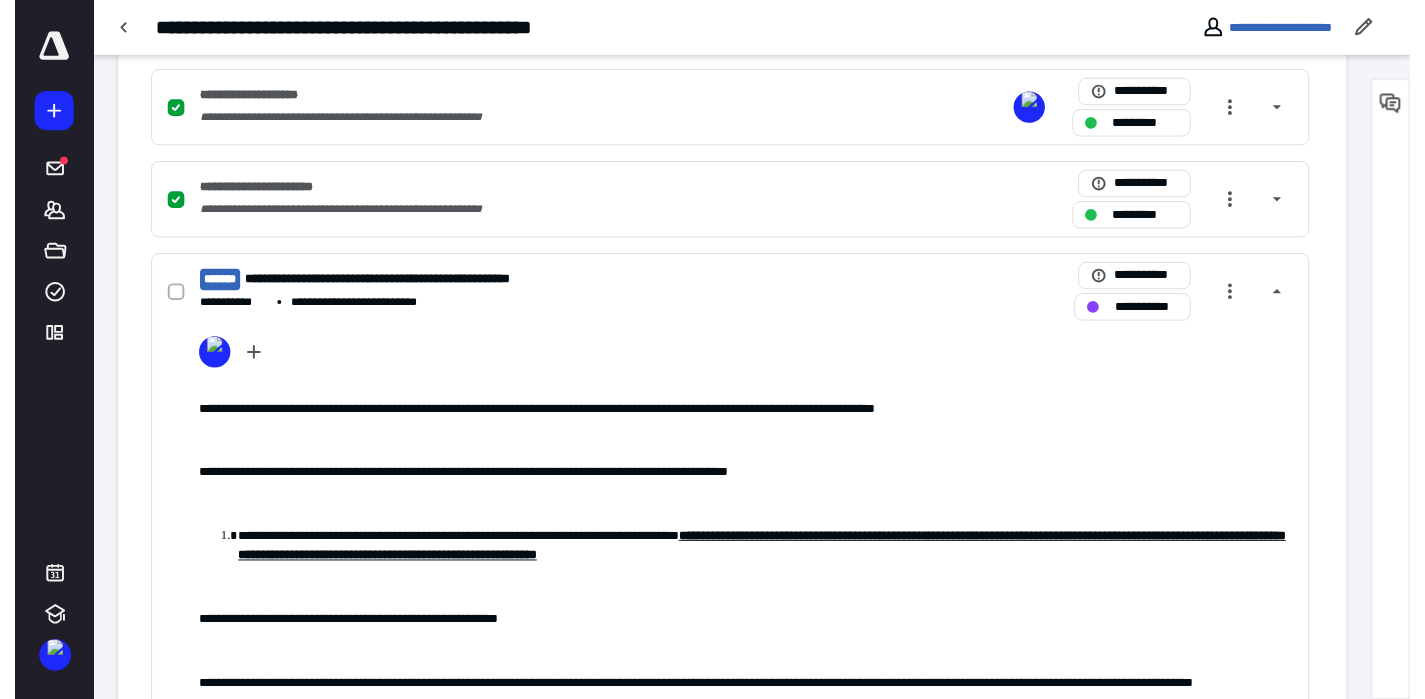 scroll, scrollTop: 0, scrollLeft: 0, axis: both 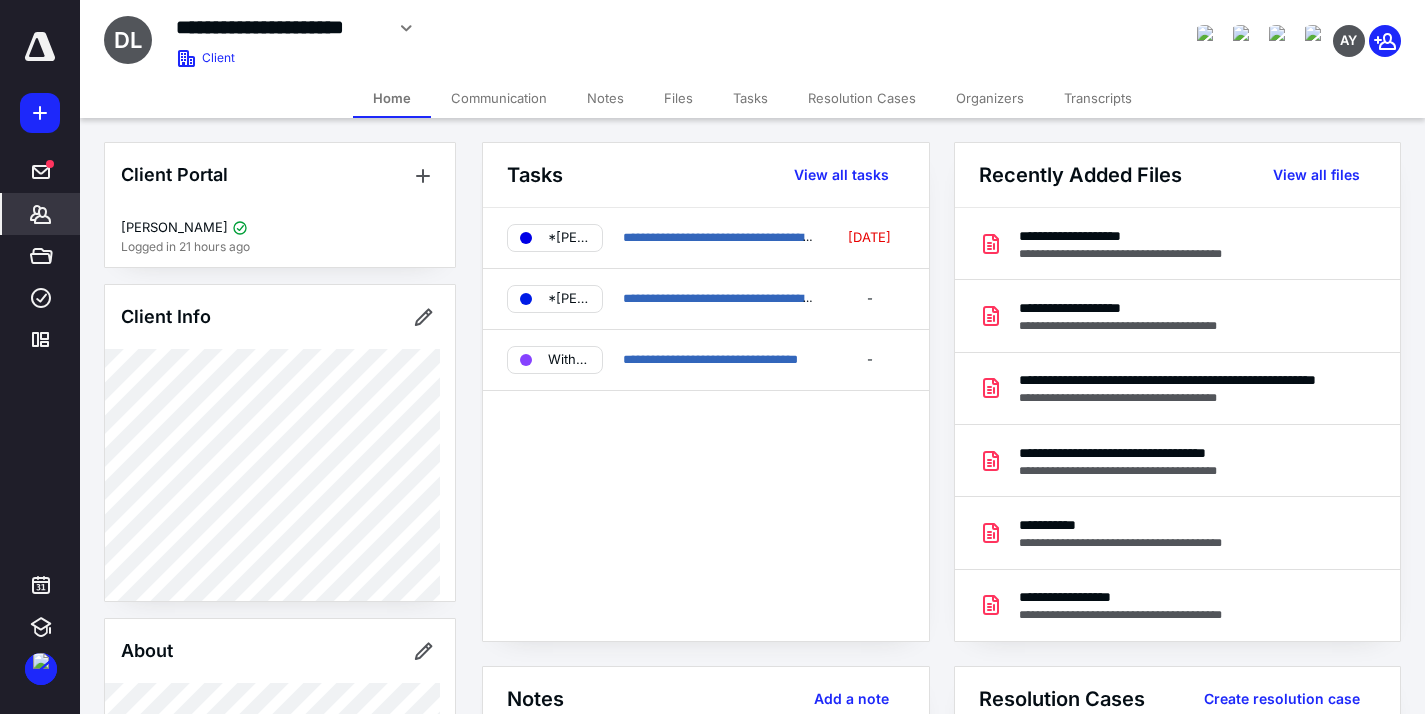 click on "Files" at bounding box center (678, 98) 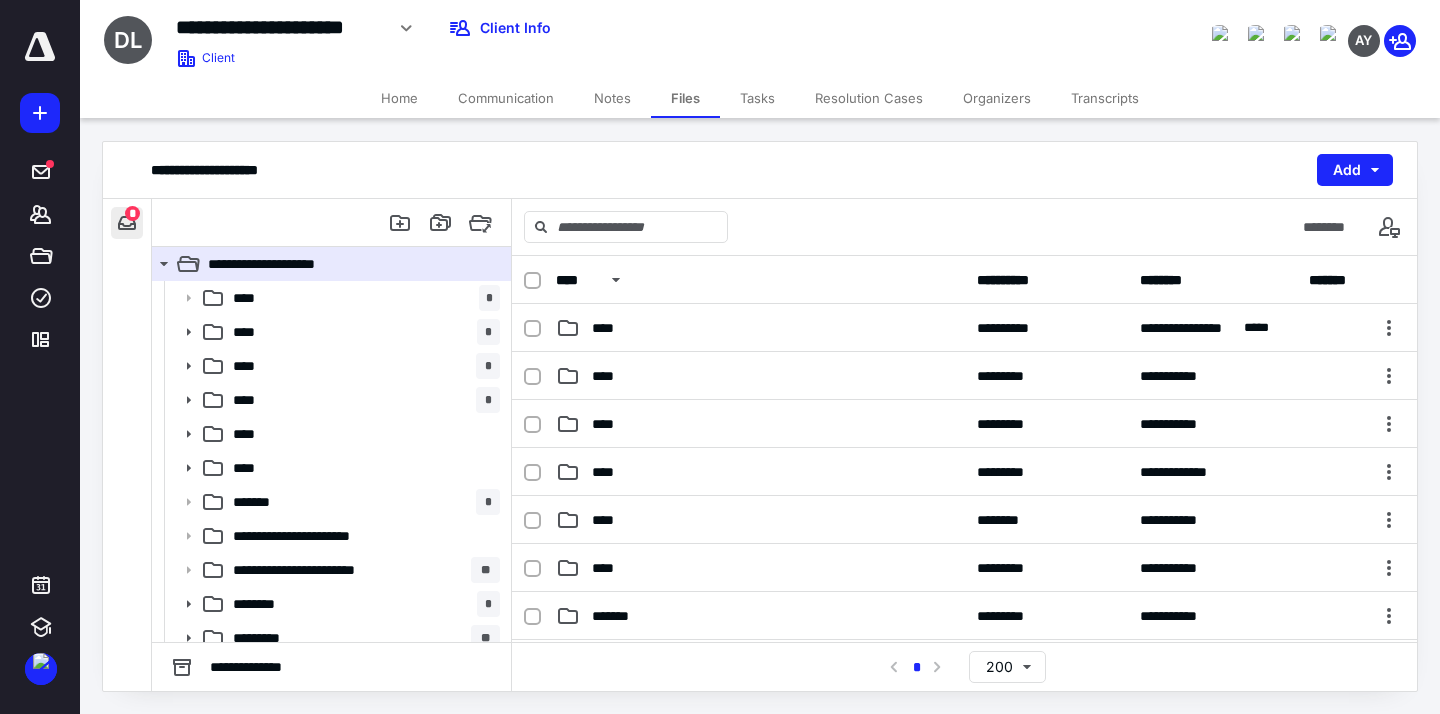 click at bounding box center [127, 223] 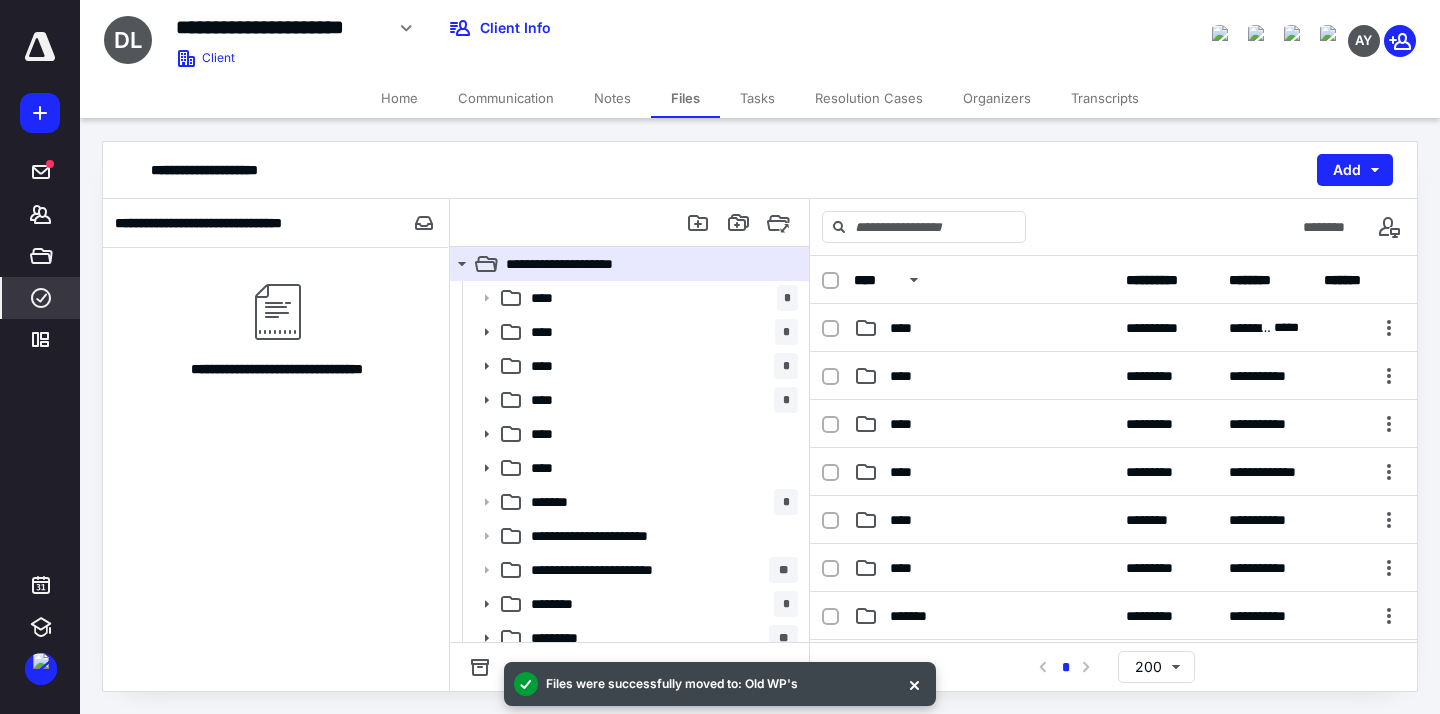 click 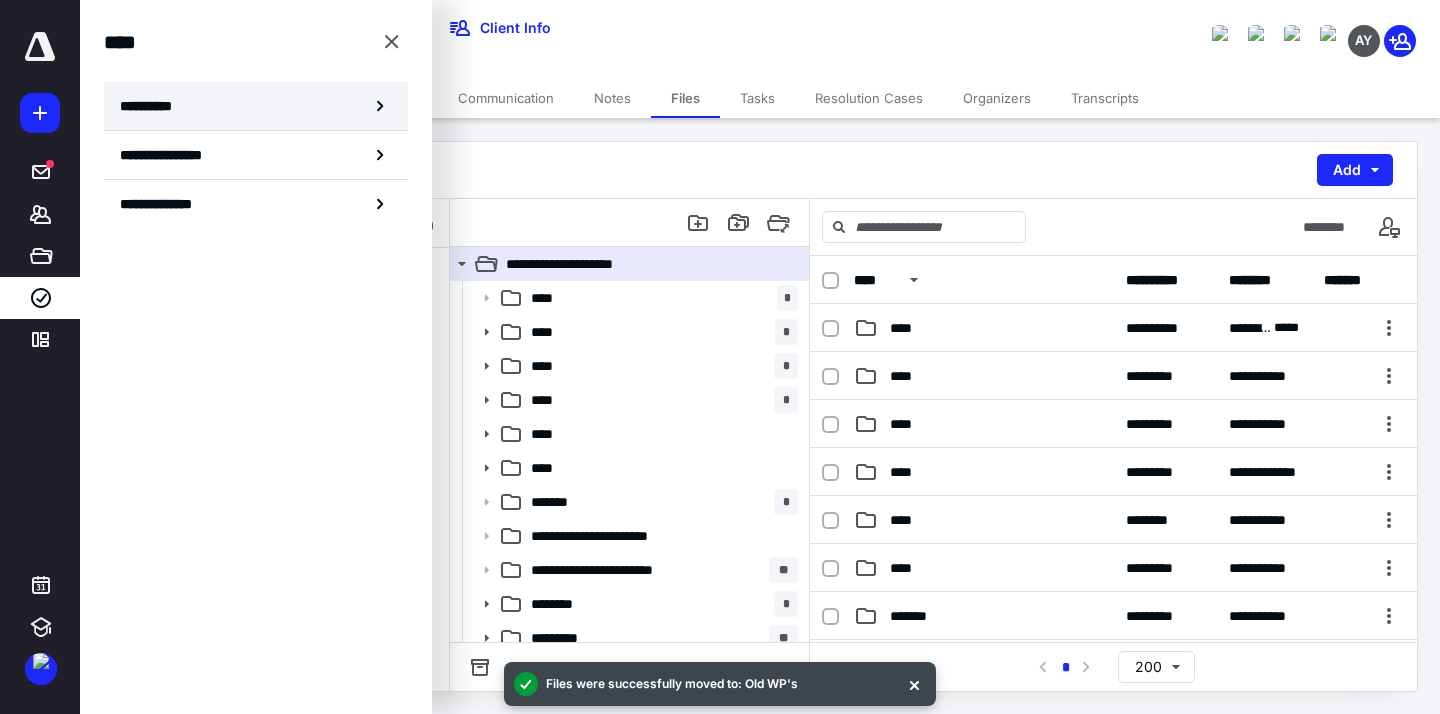 click on "**********" at bounding box center [256, 106] 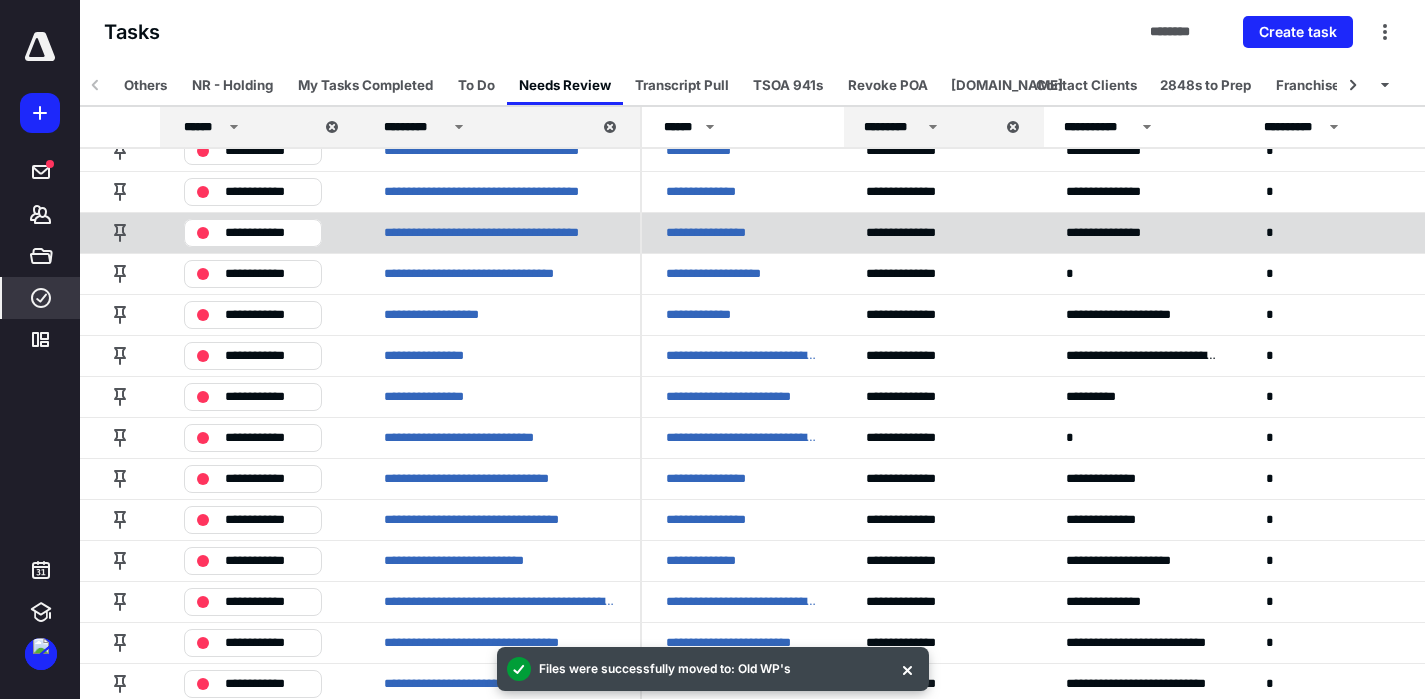 scroll, scrollTop: 143, scrollLeft: 0, axis: vertical 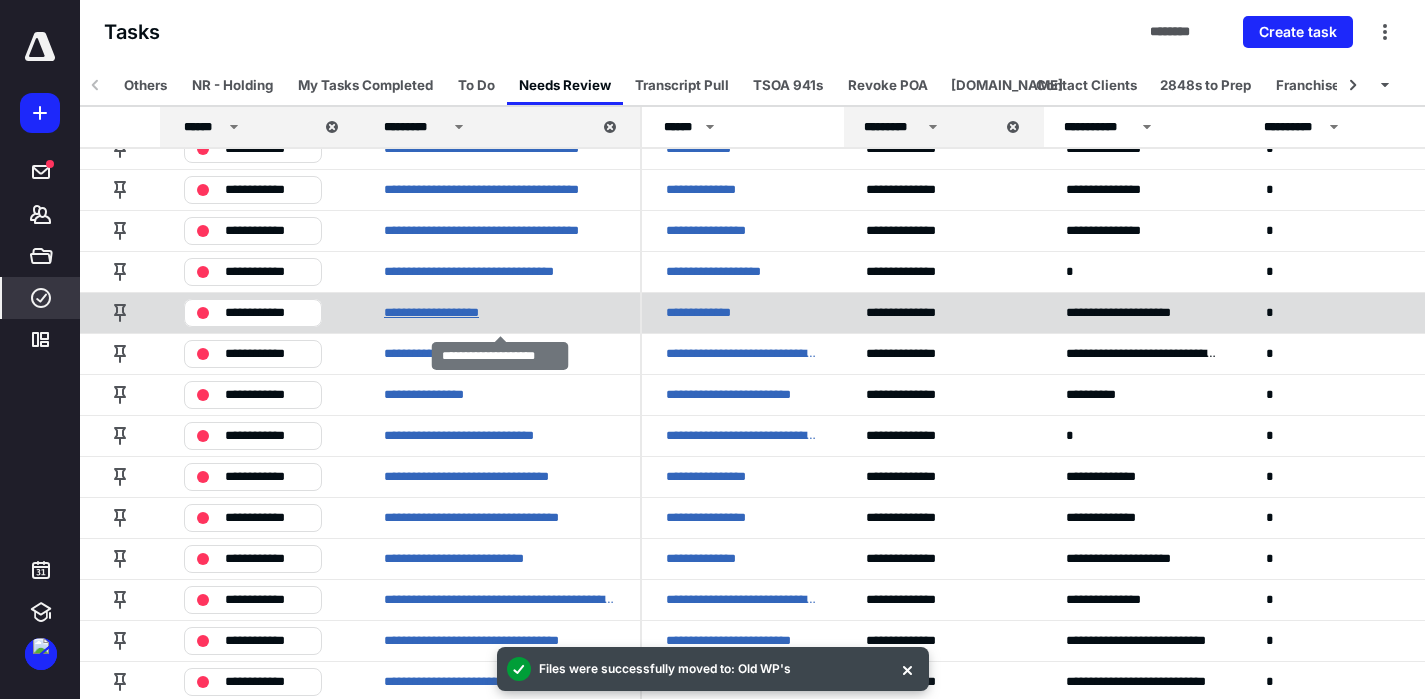 click on "**********" at bounding box center (446, 313) 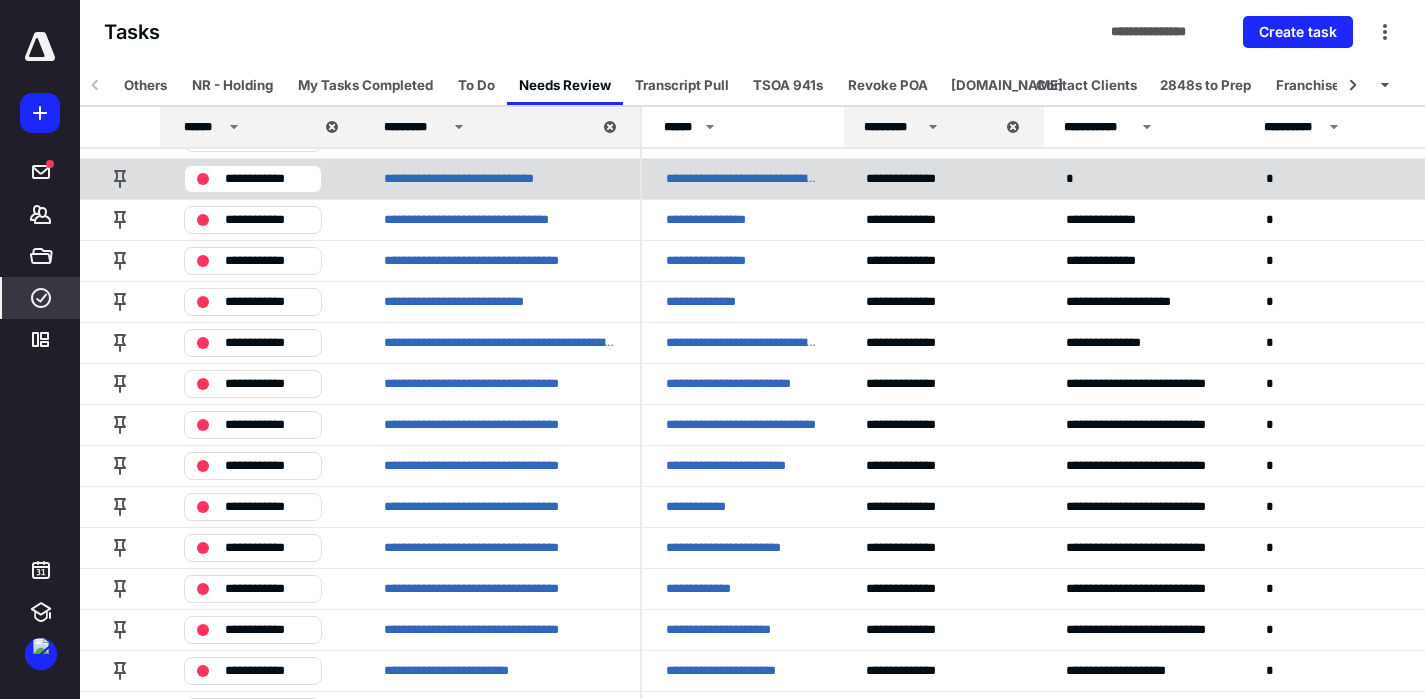 scroll, scrollTop: 404, scrollLeft: 0, axis: vertical 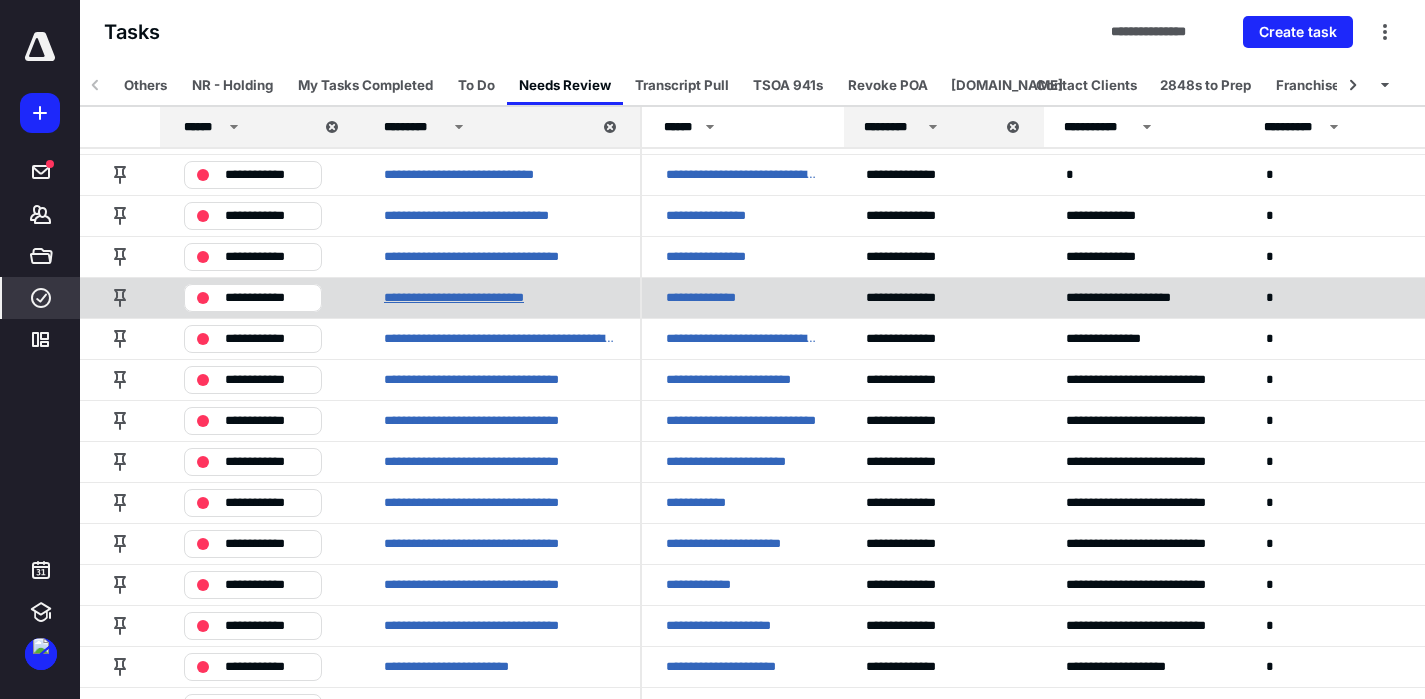 click on "**********" at bounding box center (479, 298) 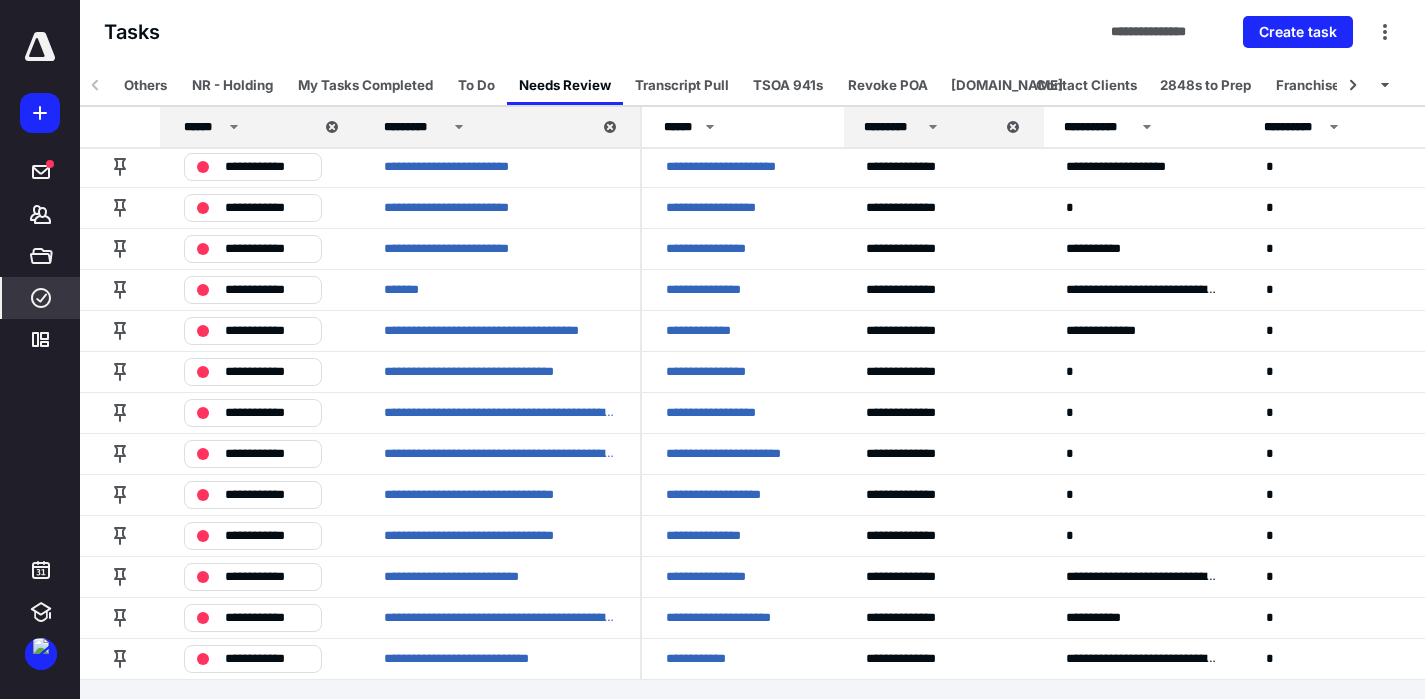 scroll, scrollTop: 909, scrollLeft: 0, axis: vertical 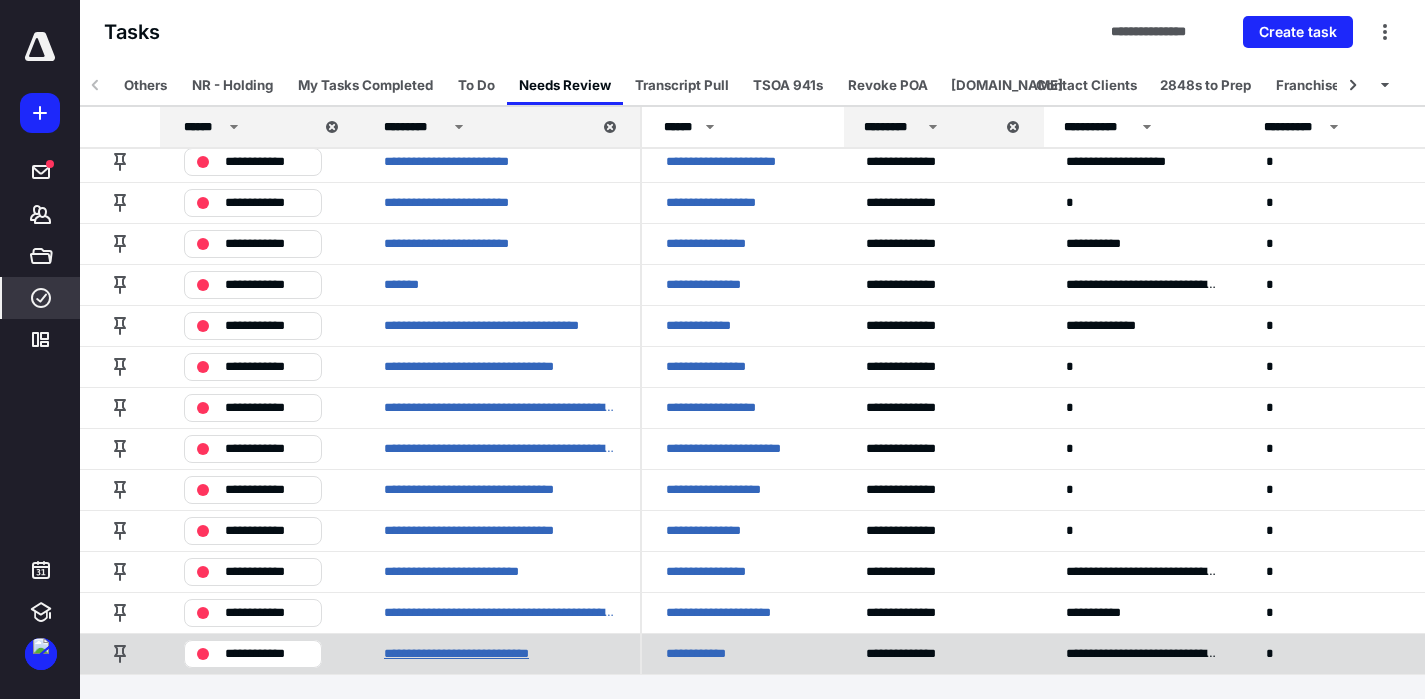 click on "**********" at bounding box center (478, 654) 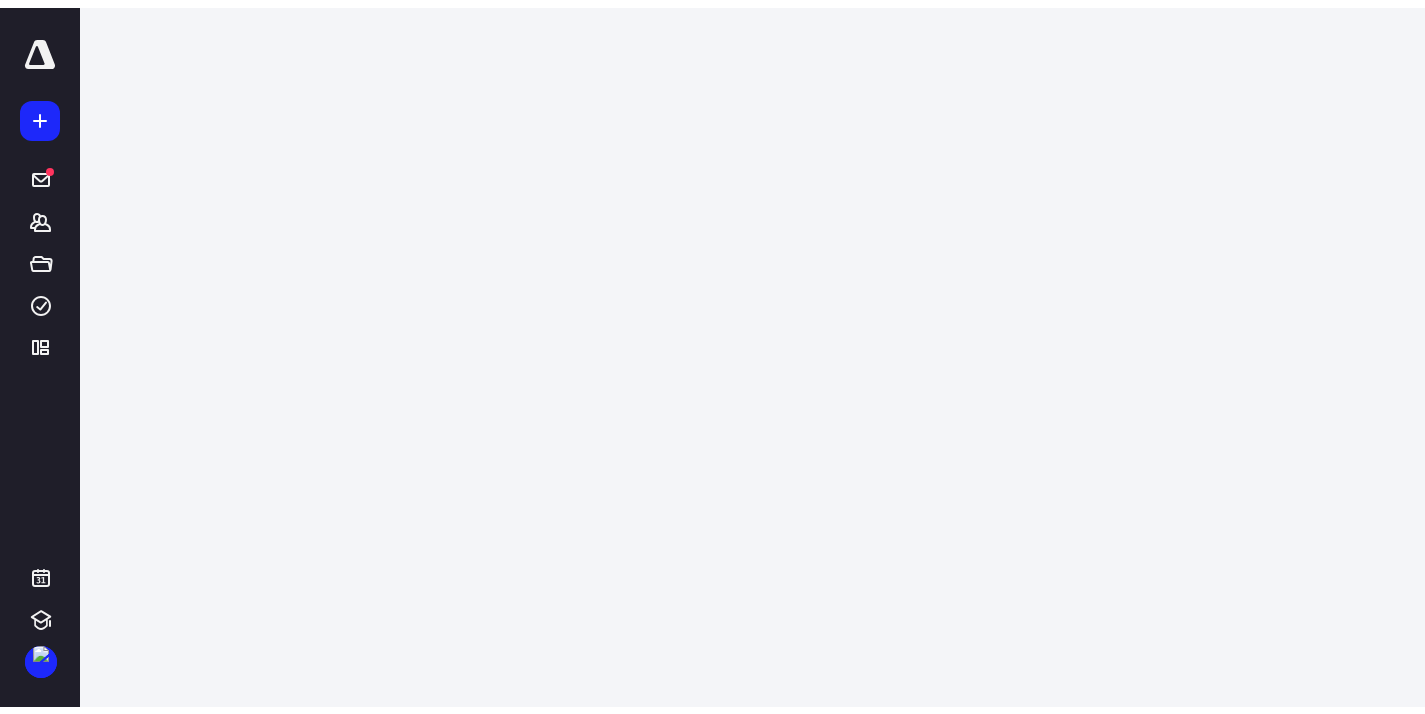 scroll, scrollTop: 0, scrollLeft: 0, axis: both 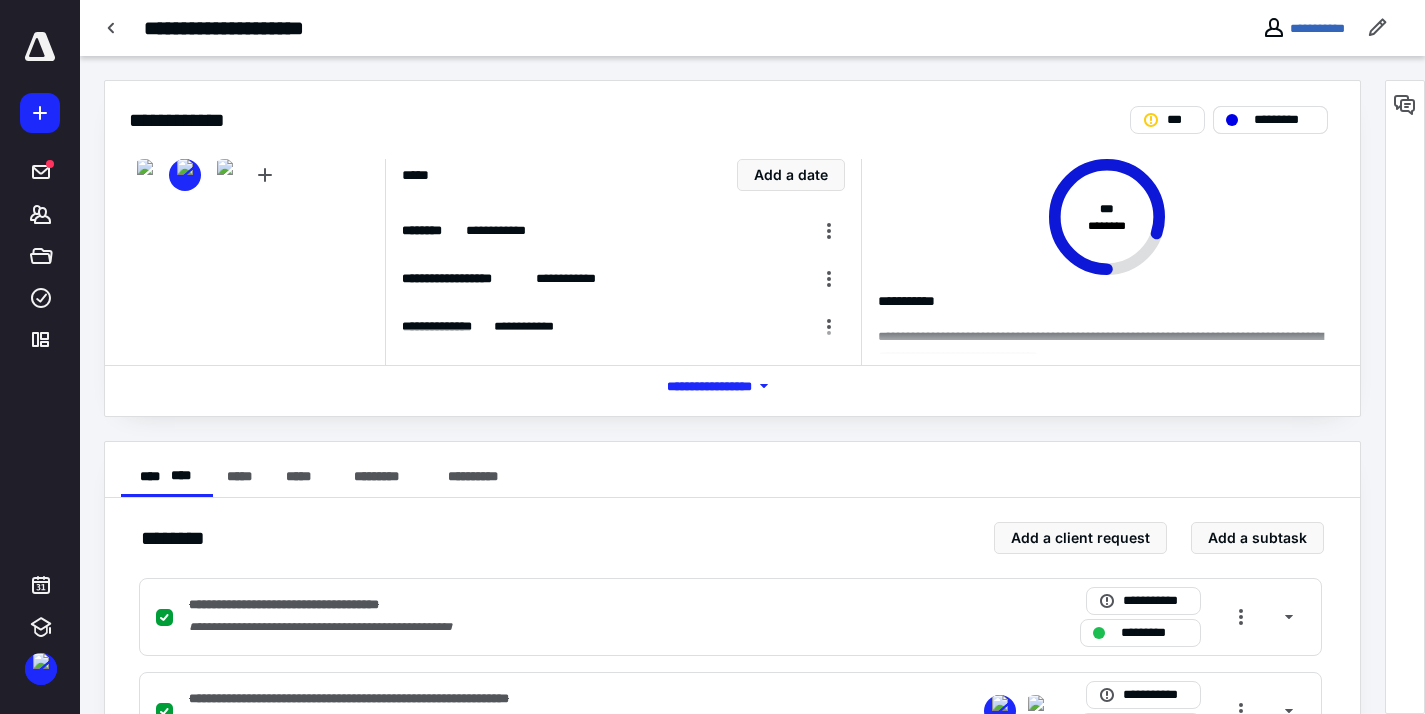 click on "*********" at bounding box center [1284, 120] 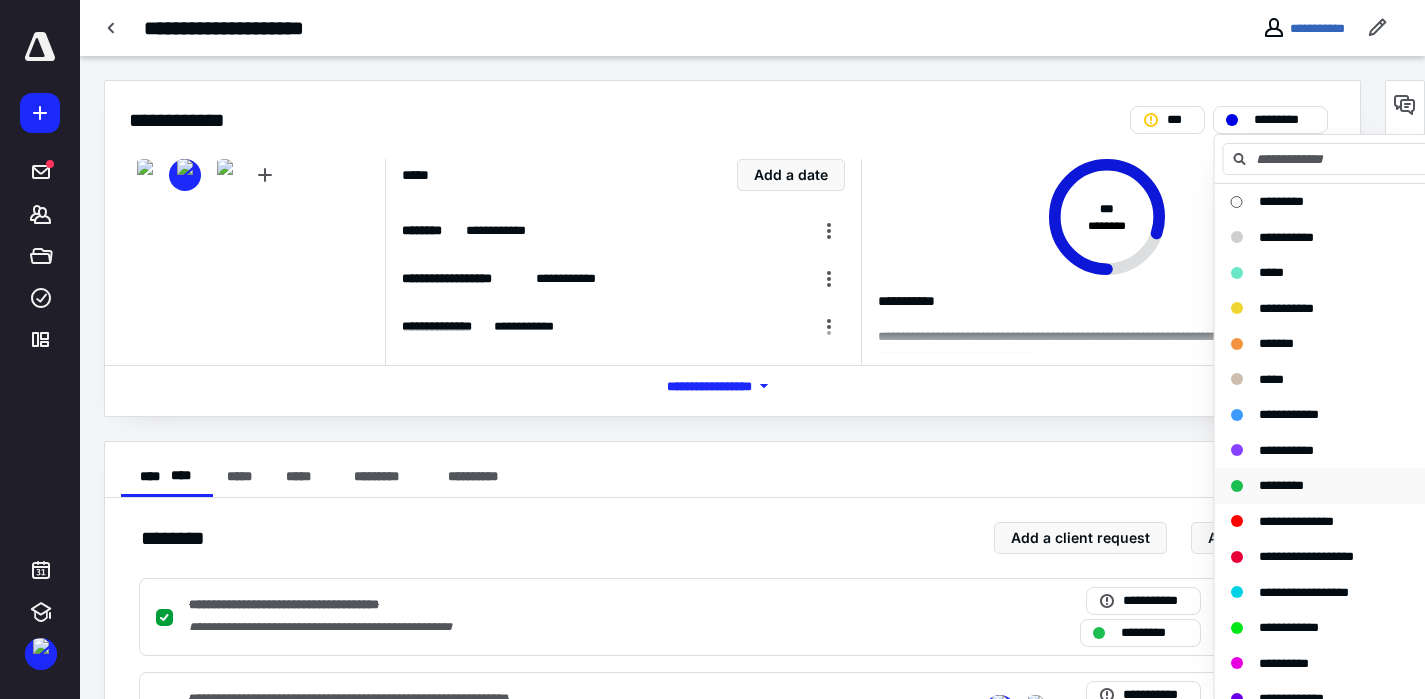 click on "*********" at bounding box center (1281, 485) 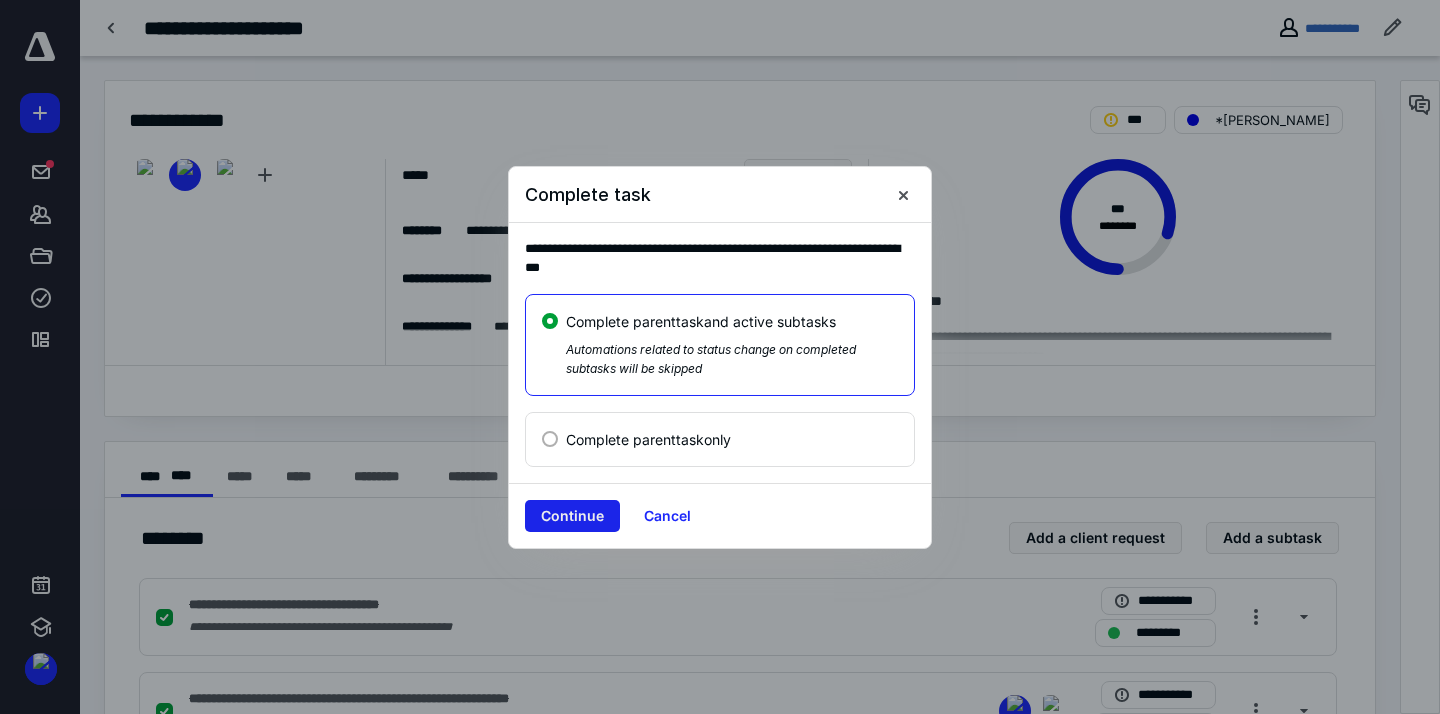 click on "Continue" at bounding box center [572, 516] 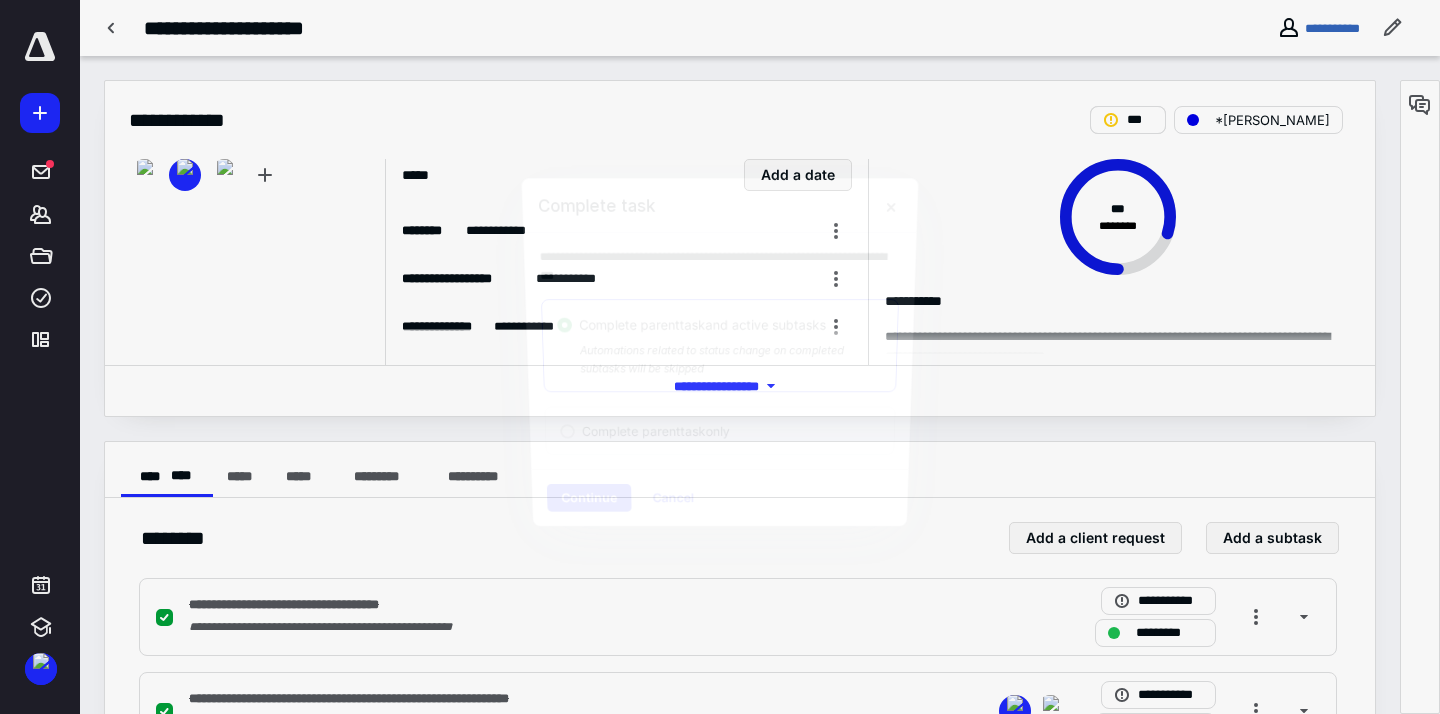 checkbox on "true" 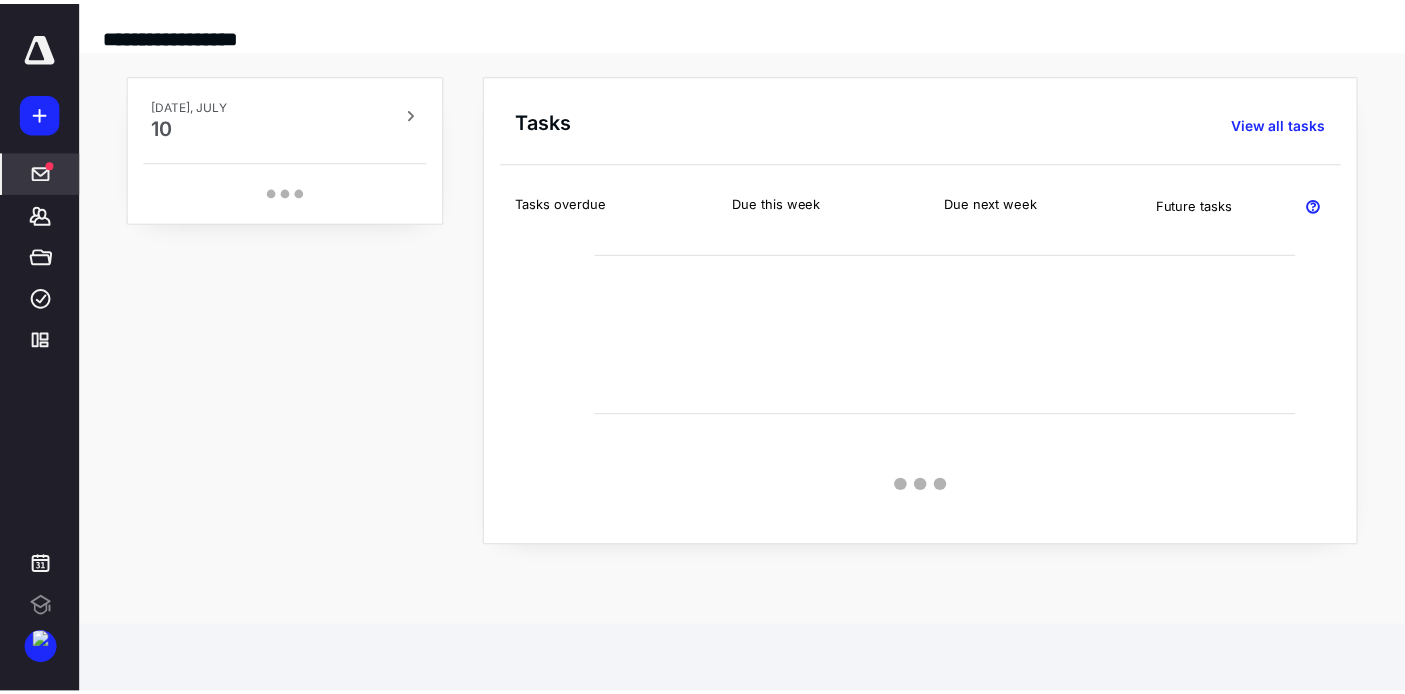 scroll, scrollTop: 0, scrollLeft: 0, axis: both 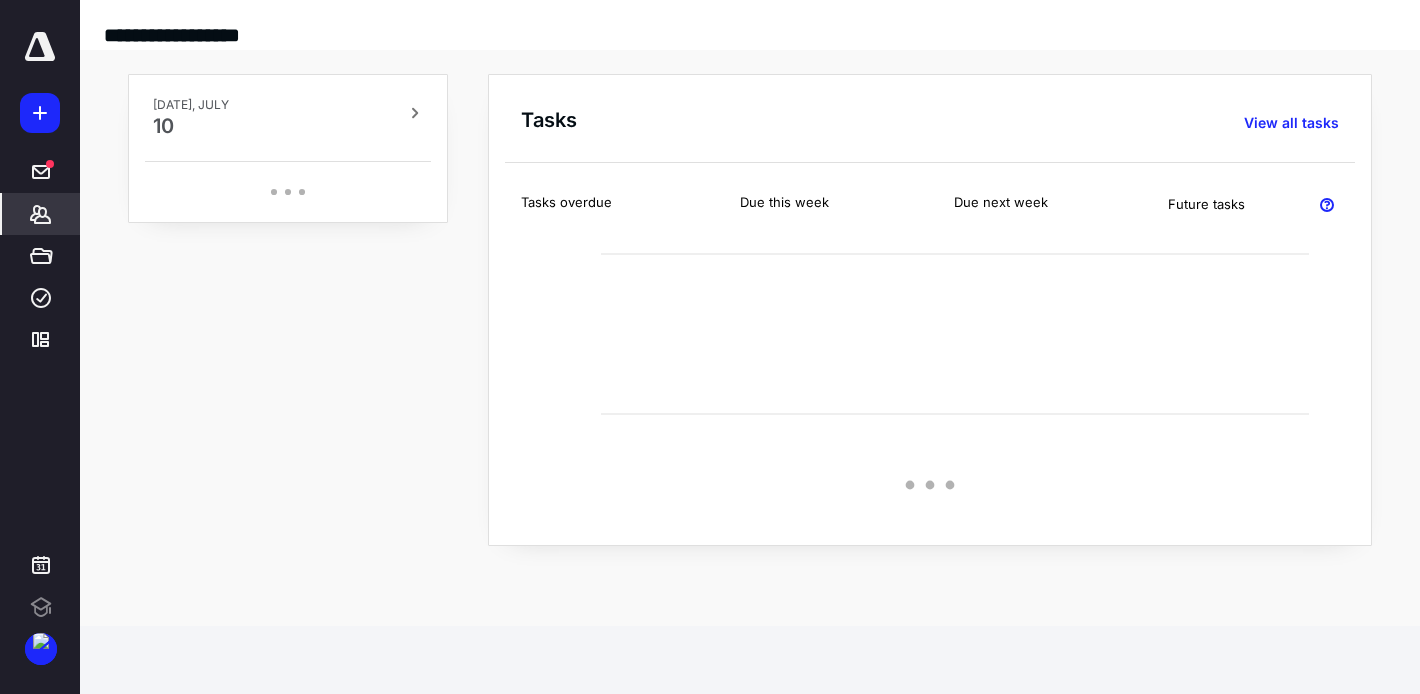 click 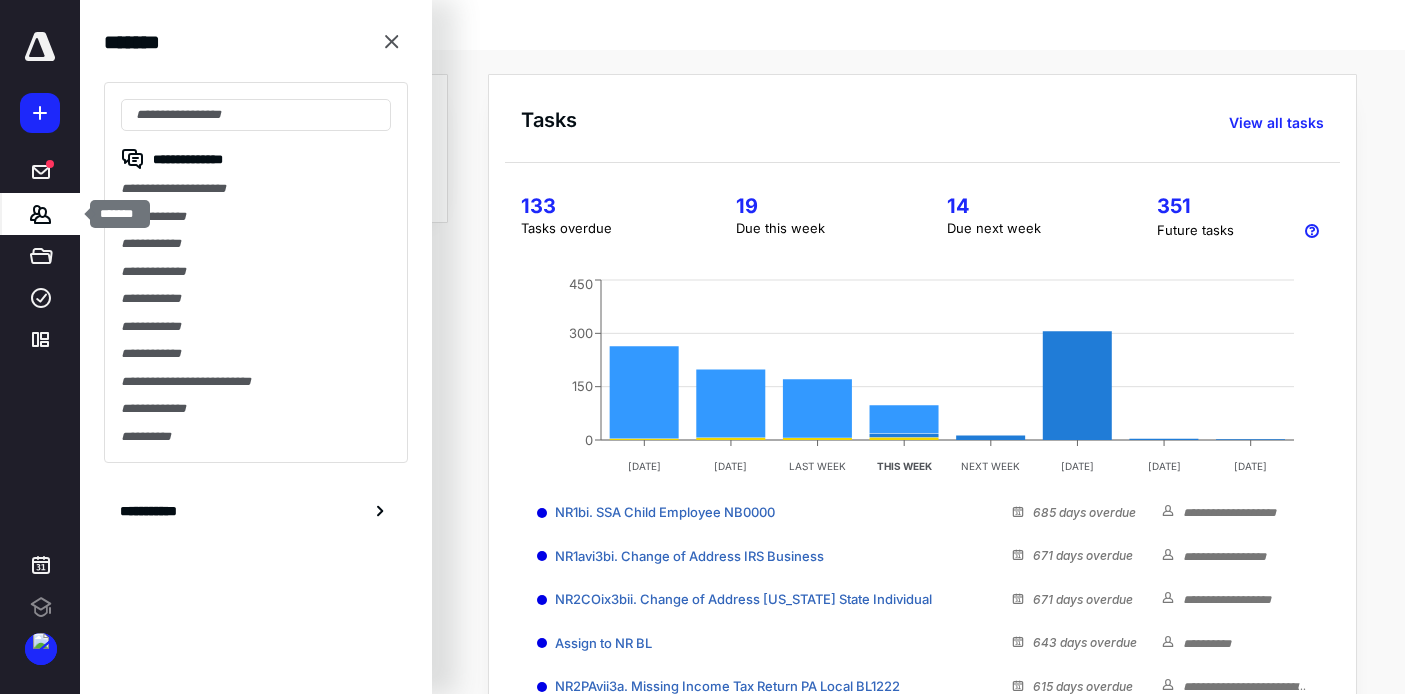 scroll, scrollTop: 0, scrollLeft: 0, axis: both 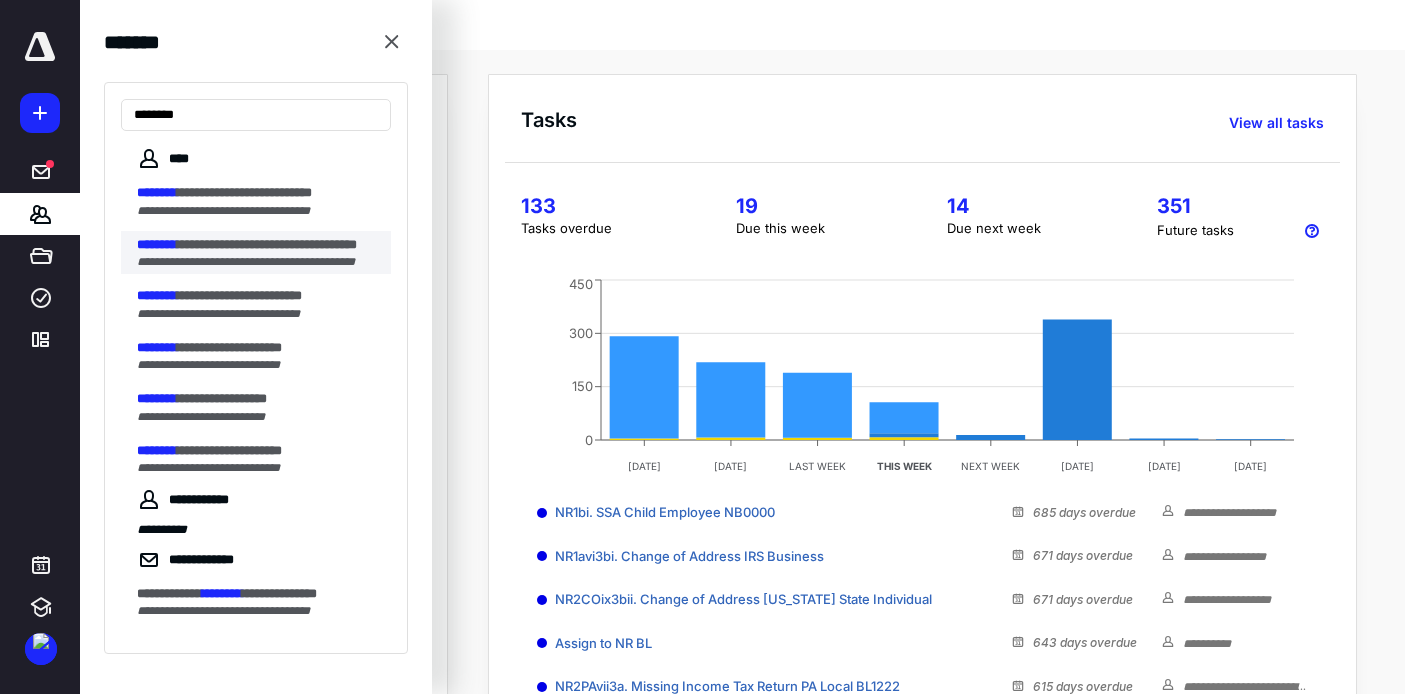 type on "********" 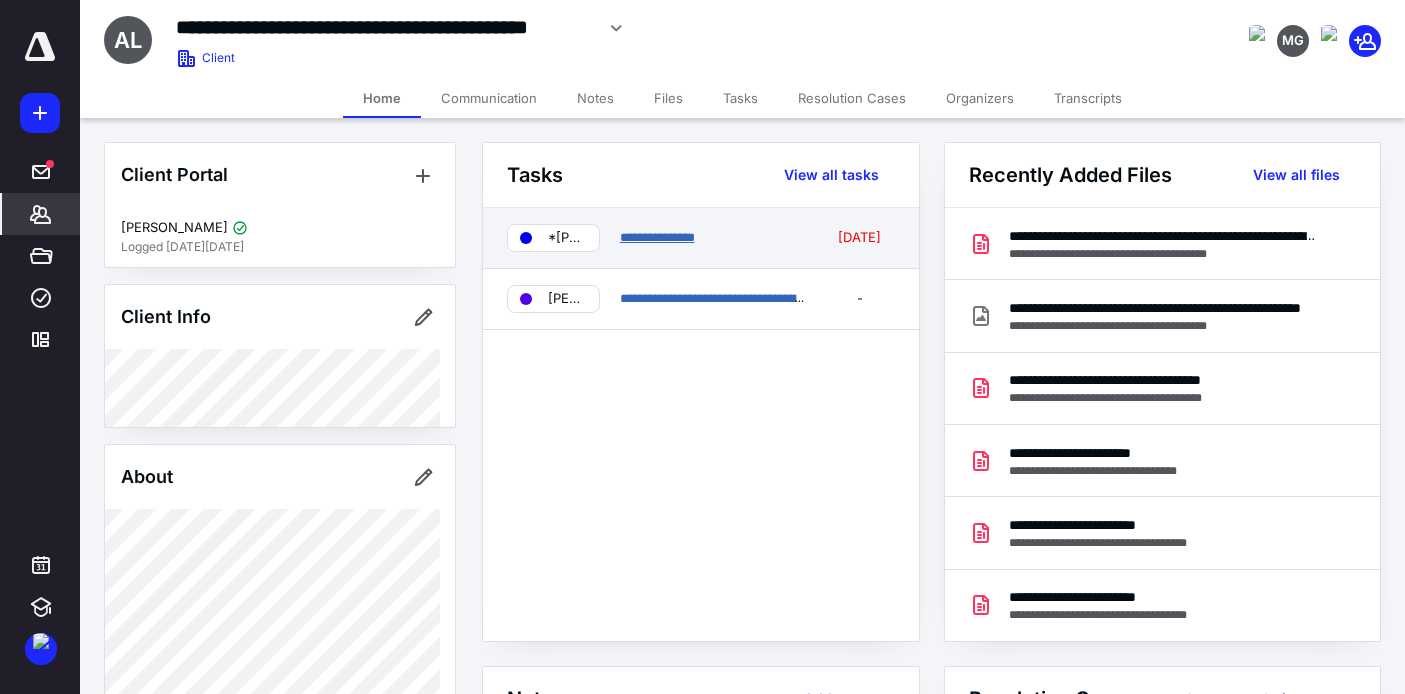 click on "**********" at bounding box center (657, 237) 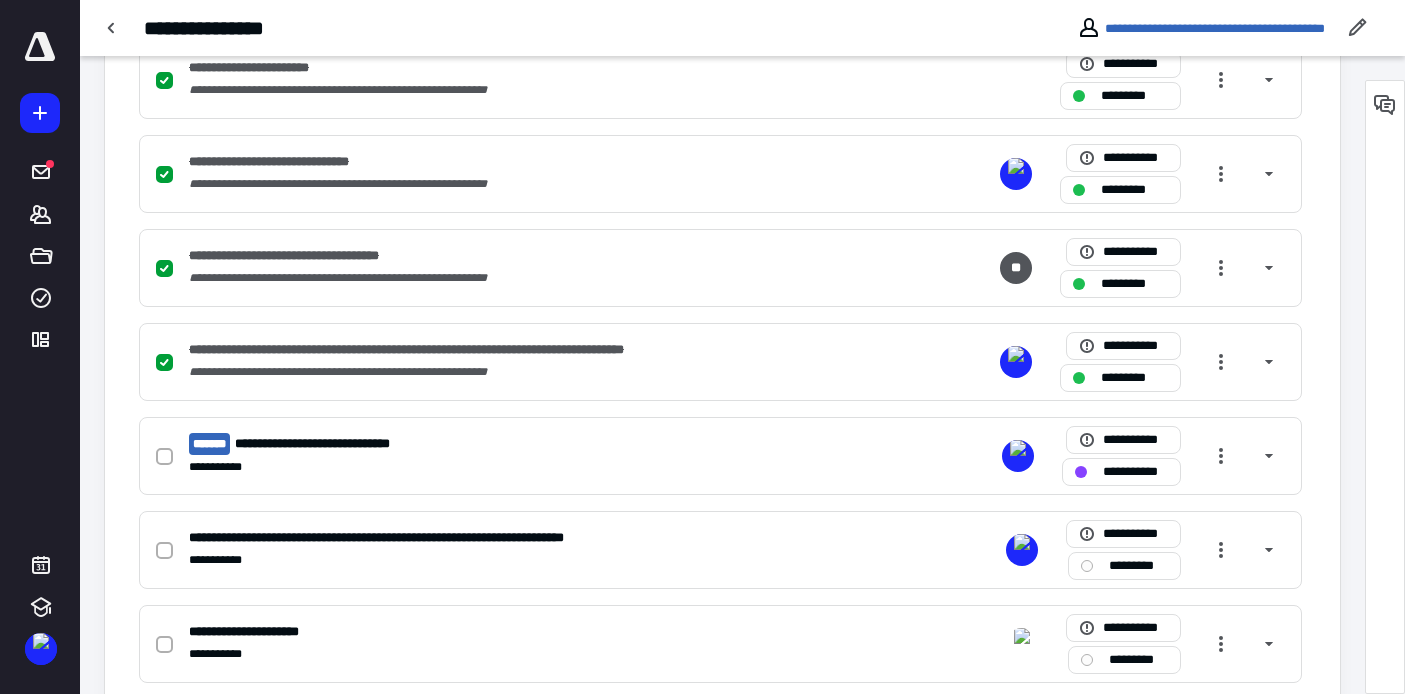 scroll, scrollTop: 541, scrollLeft: 0, axis: vertical 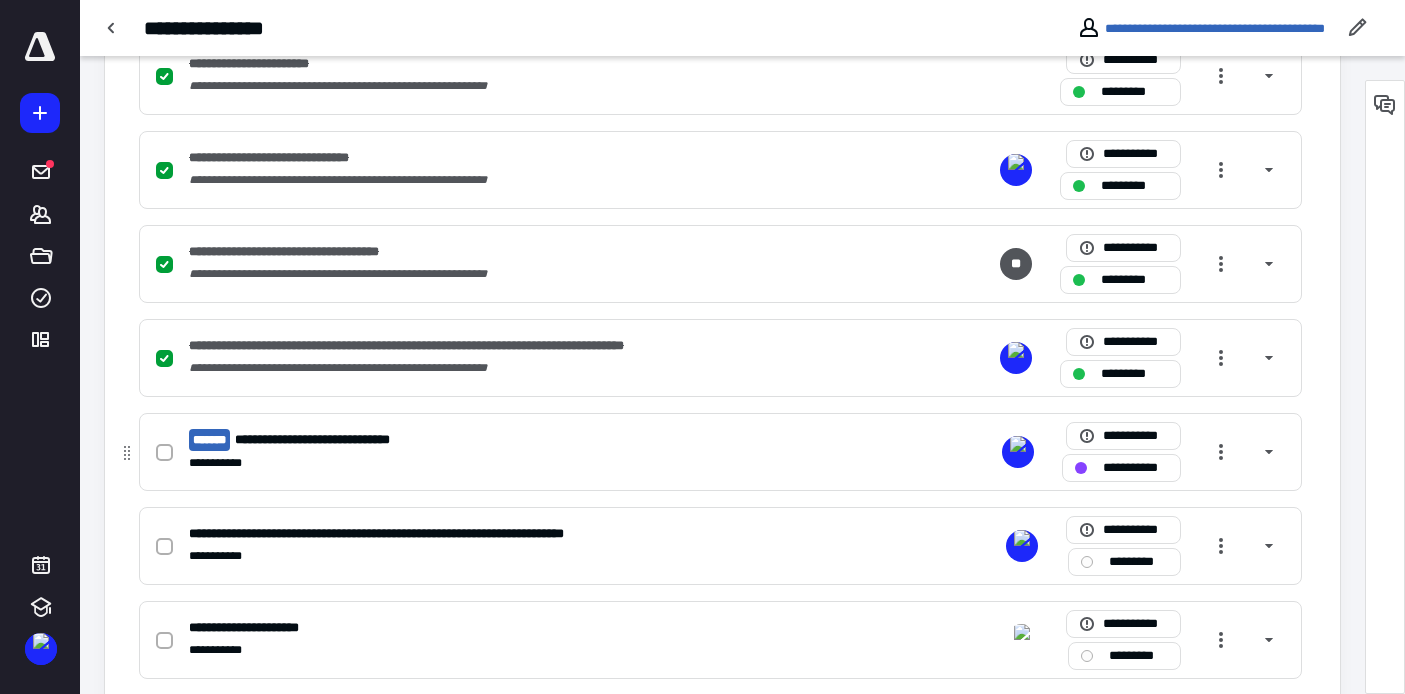 click on "**********" at bounding box center [720, 452] 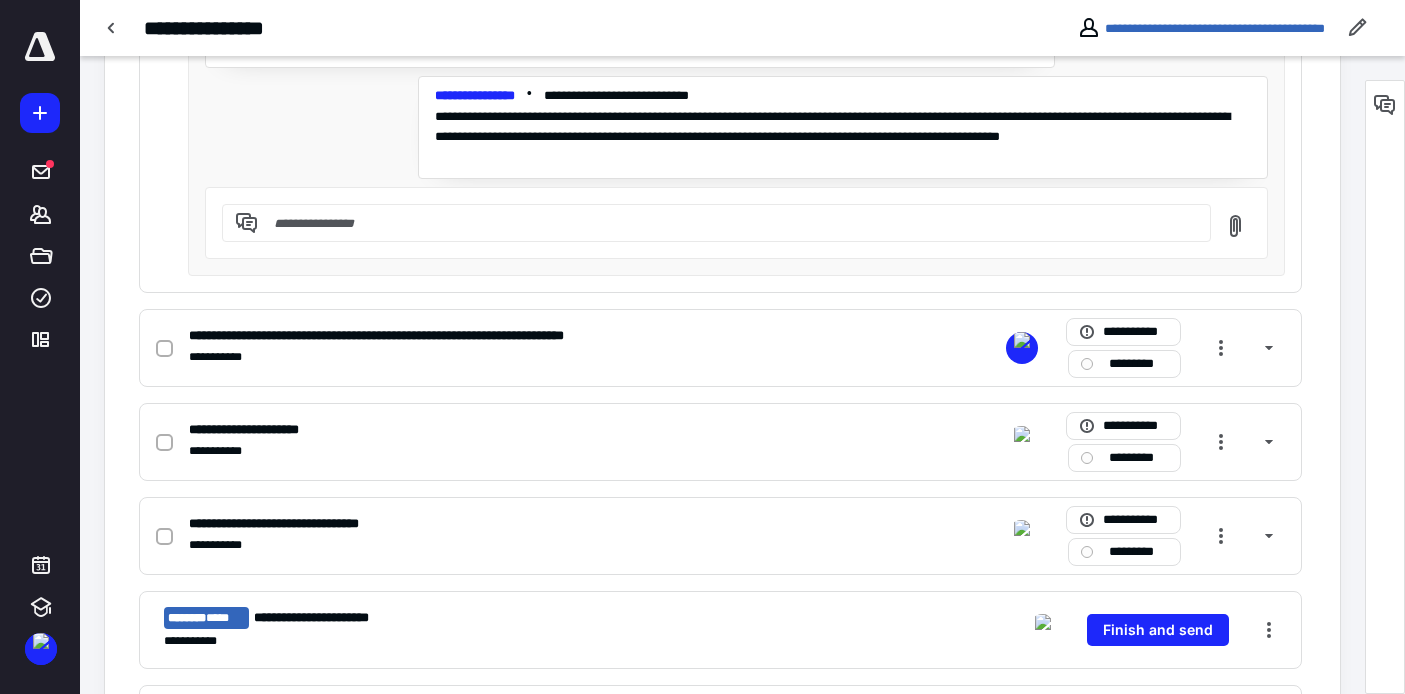scroll, scrollTop: 1656, scrollLeft: 0, axis: vertical 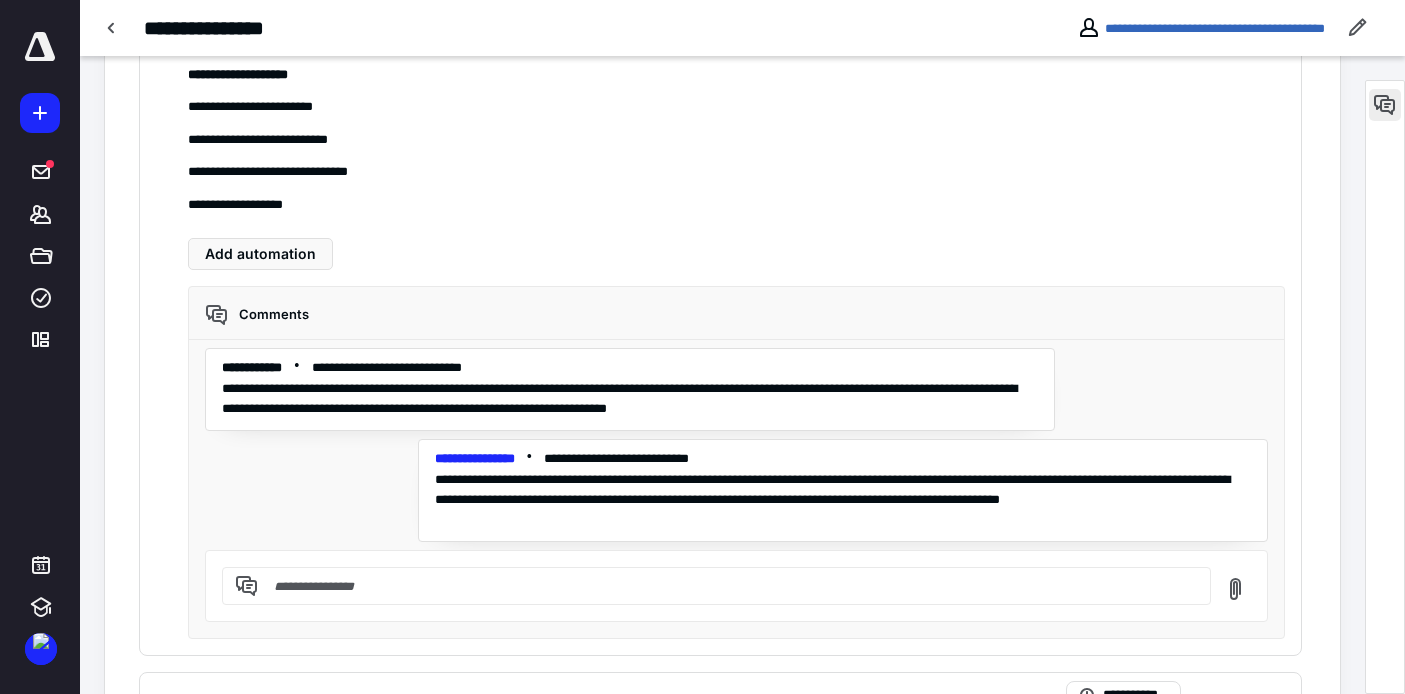 click at bounding box center (1385, 105) 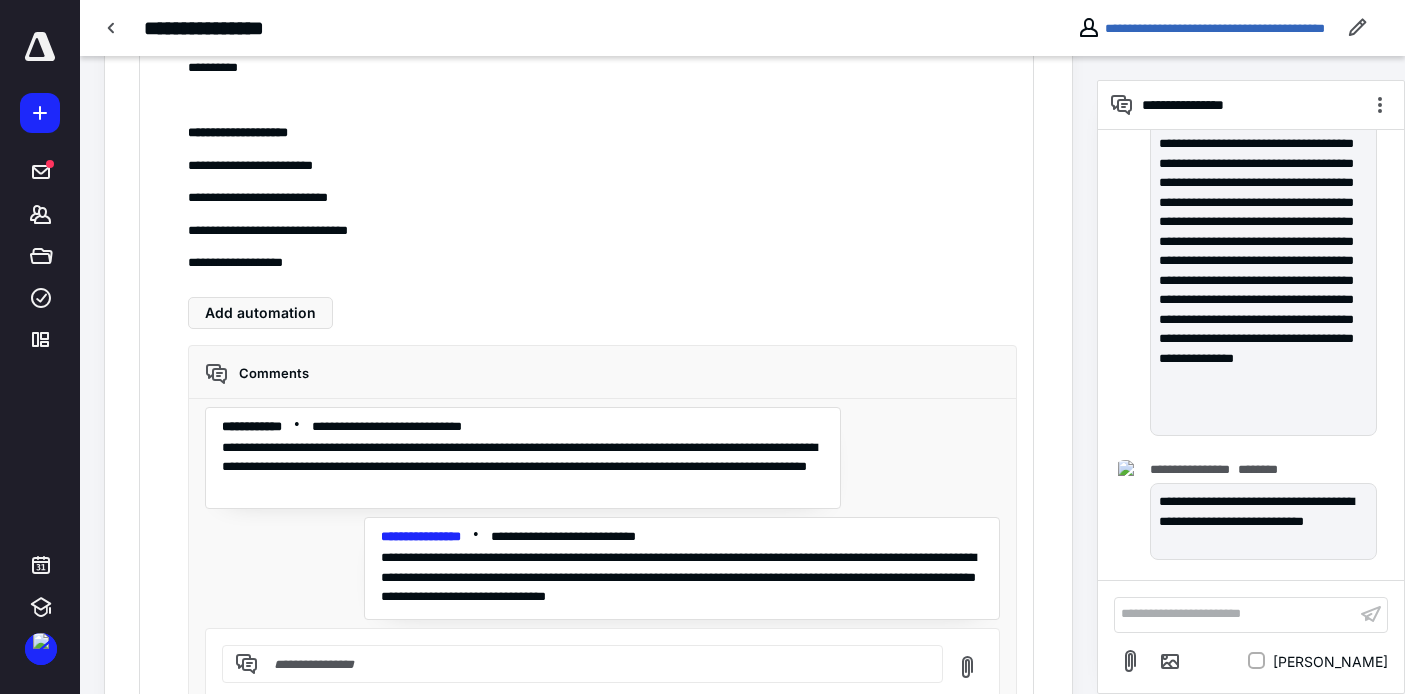 scroll, scrollTop: 0, scrollLeft: 0, axis: both 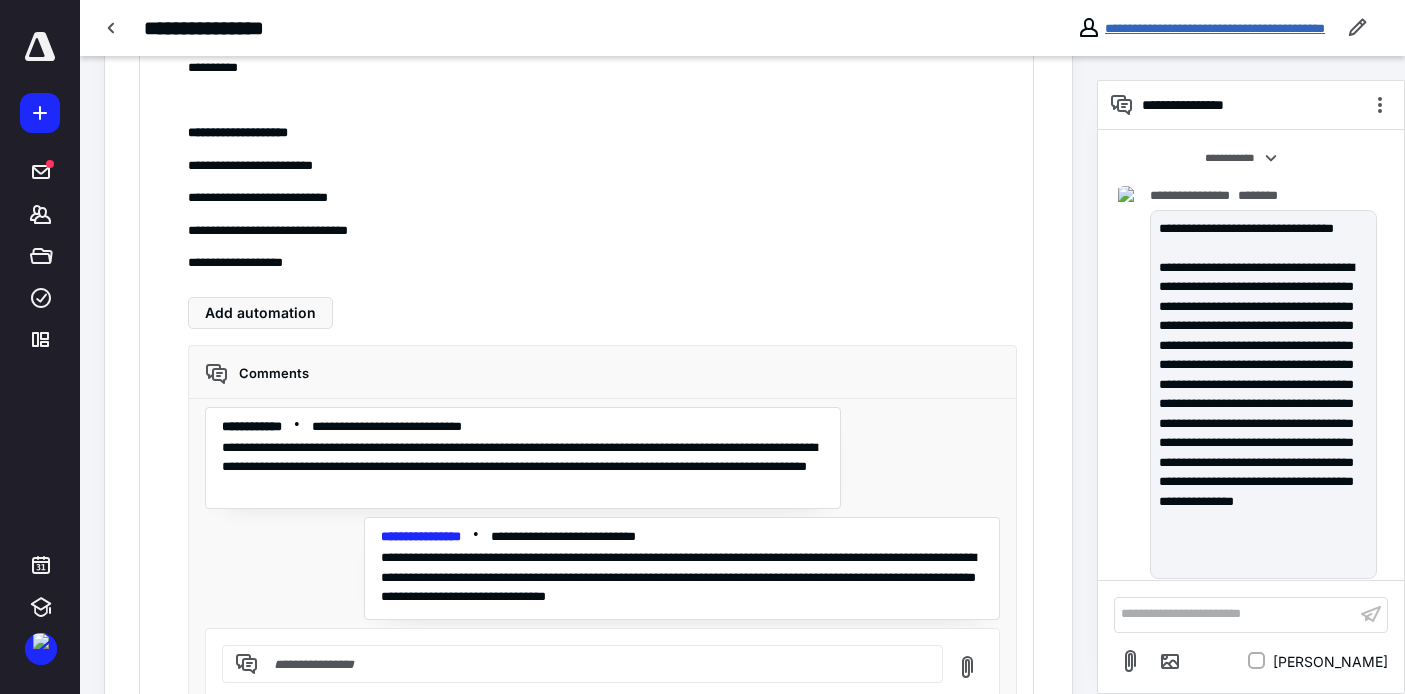 click on "**********" at bounding box center (1215, 28) 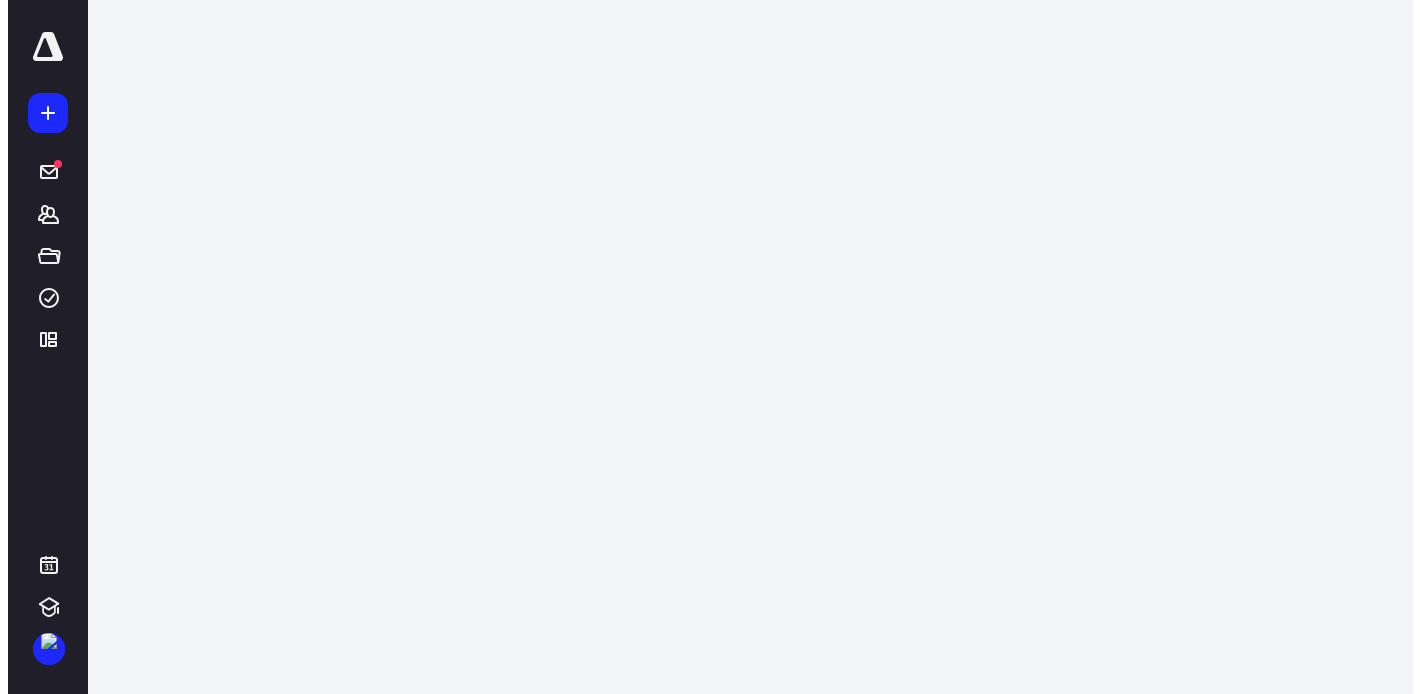 scroll, scrollTop: 0, scrollLeft: 0, axis: both 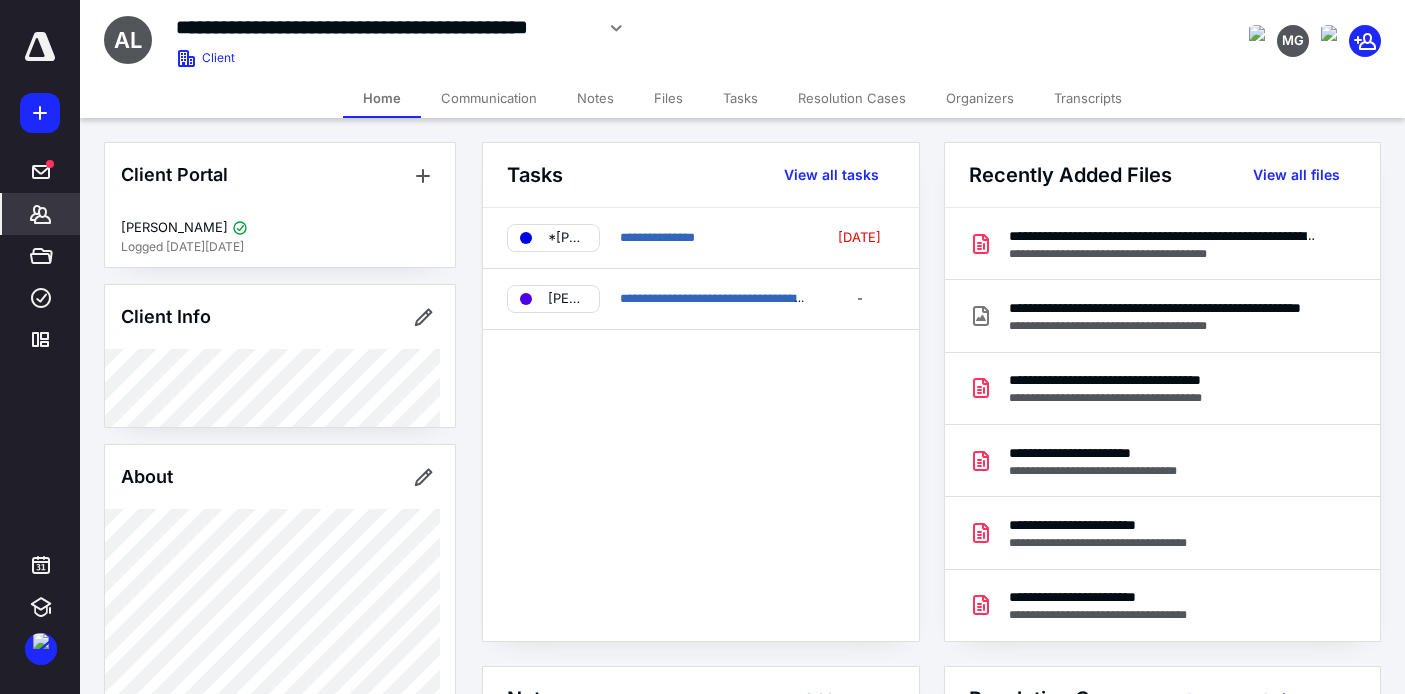 click on "Files" at bounding box center (668, 98) 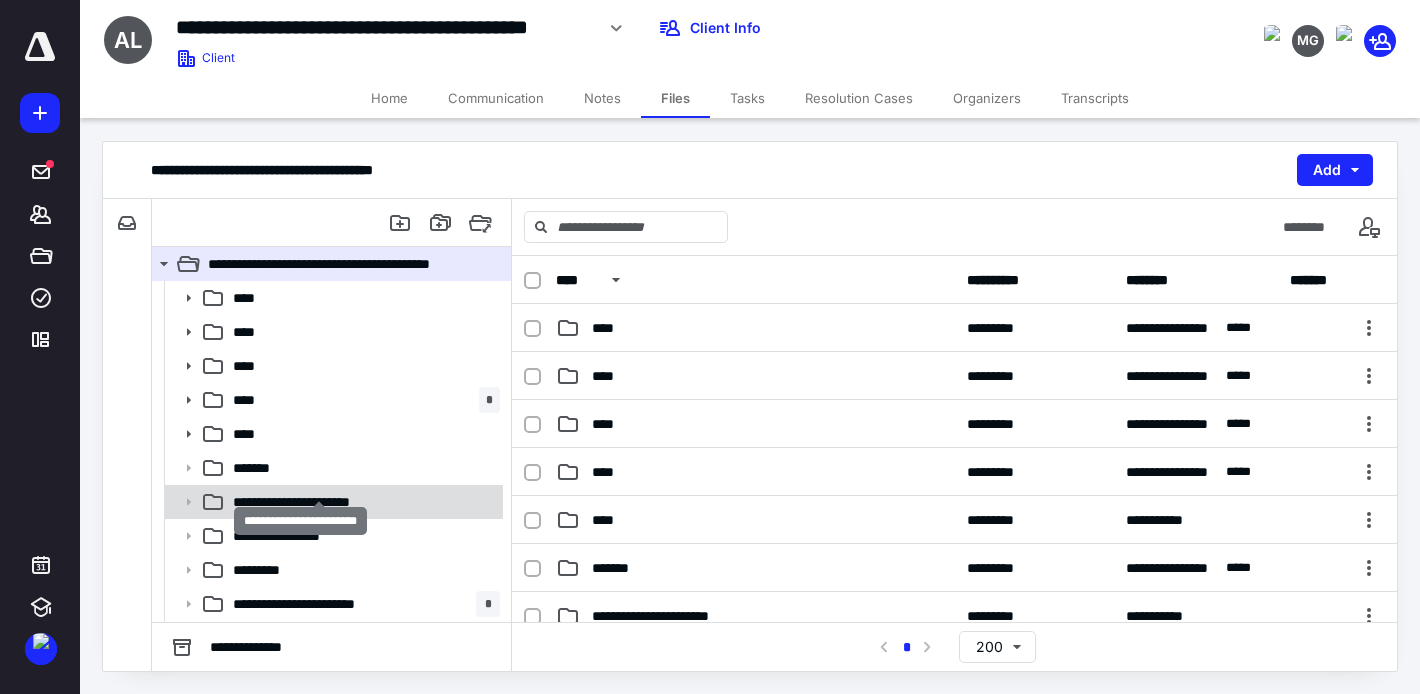 scroll, scrollTop: 39, scrollLeft: 0, axis: vertical 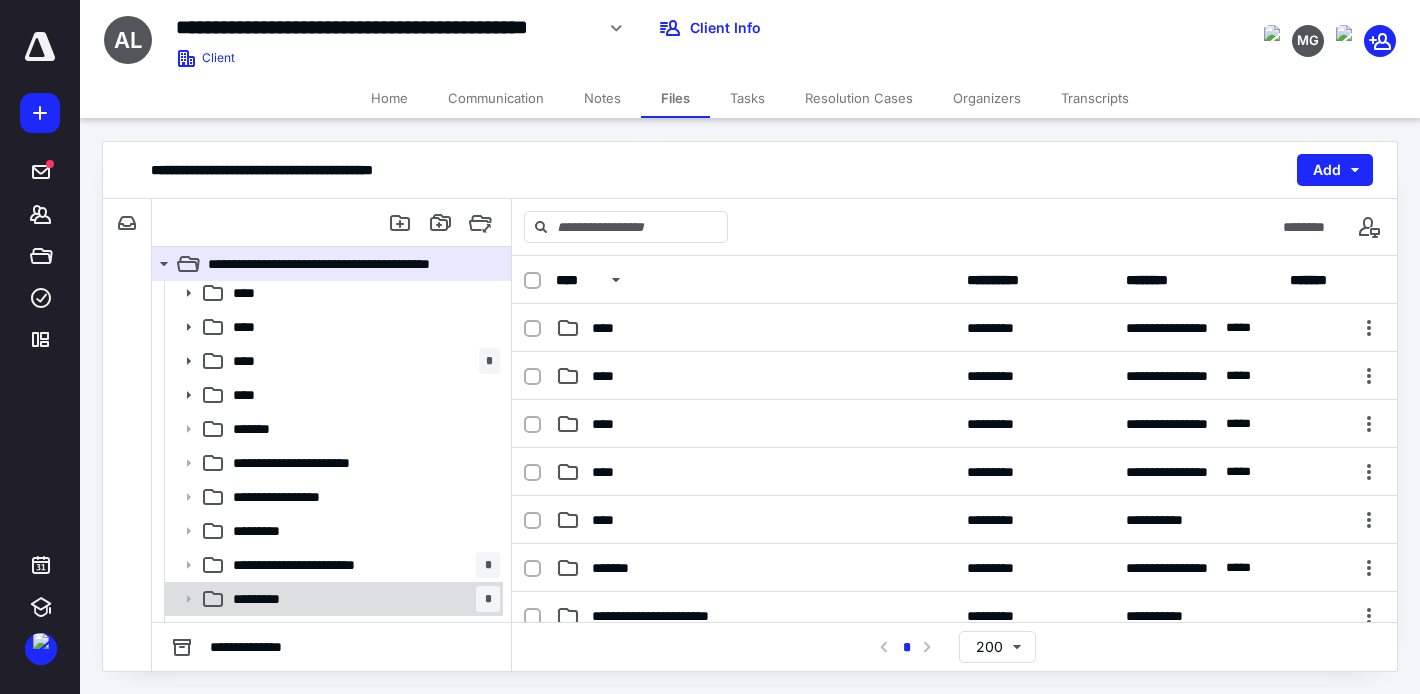 click on "********* *" at bounding box center [362, 599] 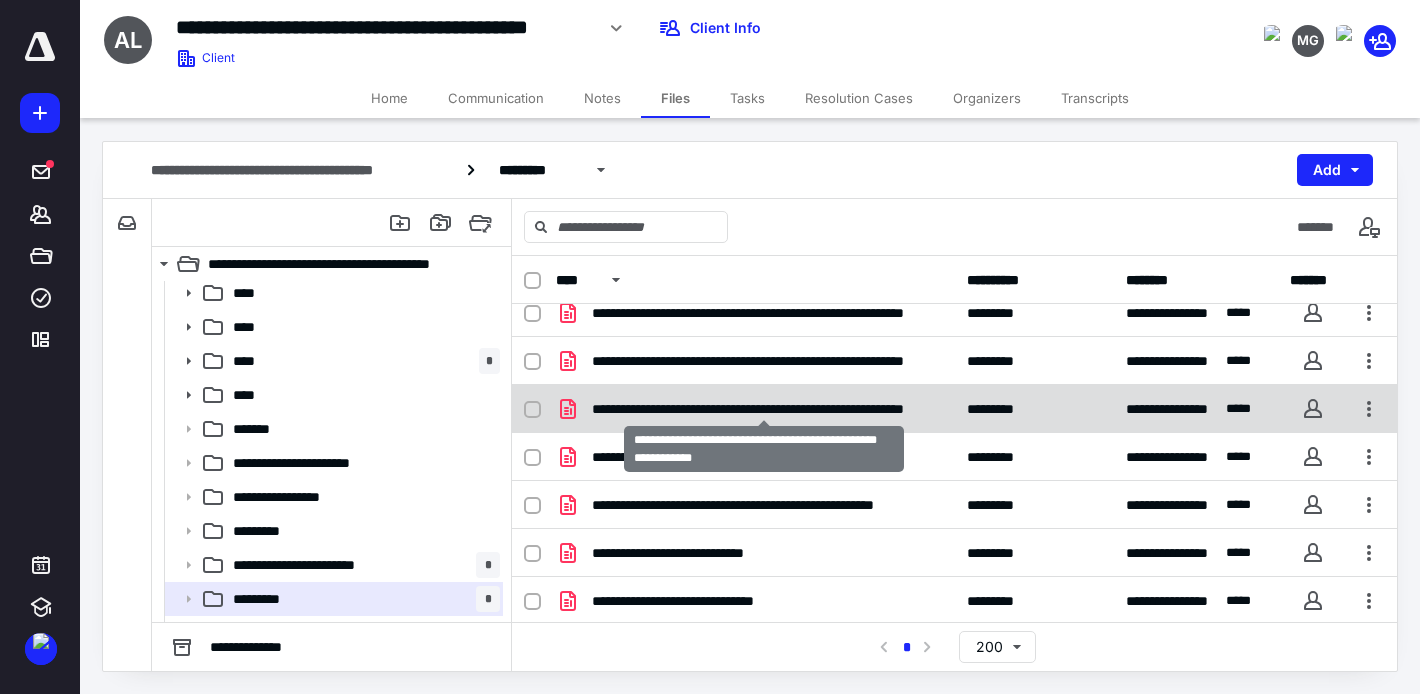 scroll, scrollTop: 66, scrollLeft: 0, axis: vertical 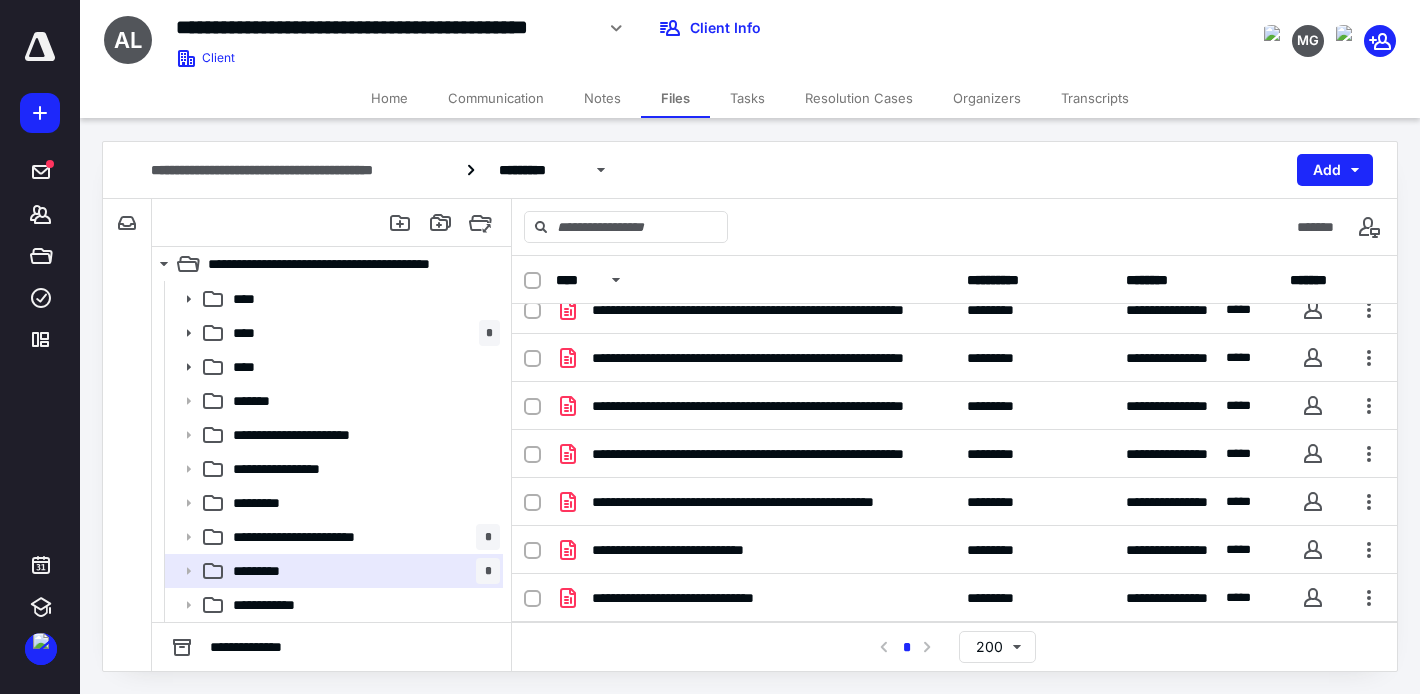 click on "Tasks" at bounding box center [747, 98] 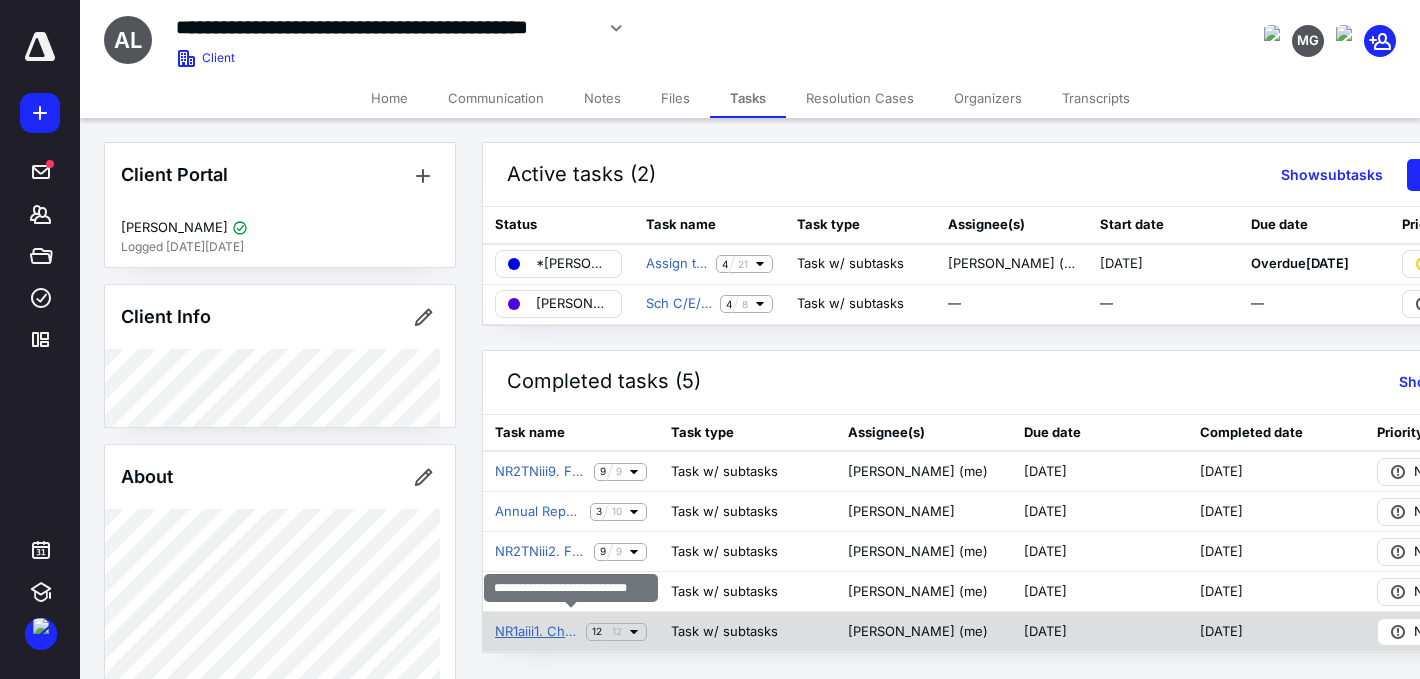click on "NR1aiii1. Check Entity Type" at bounding box center (536, 632) 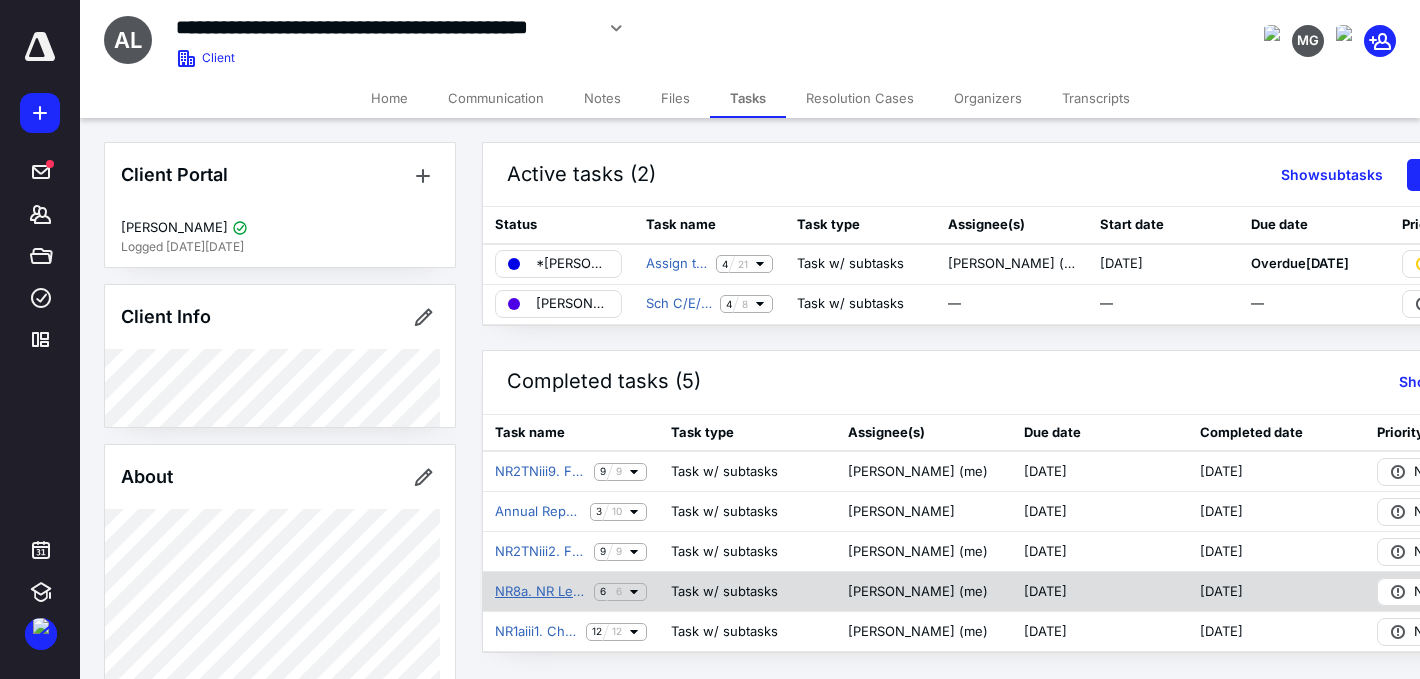 click on "NR8a. NR Lead Help: TNTAP Registration" at bounding box center (540, 592) 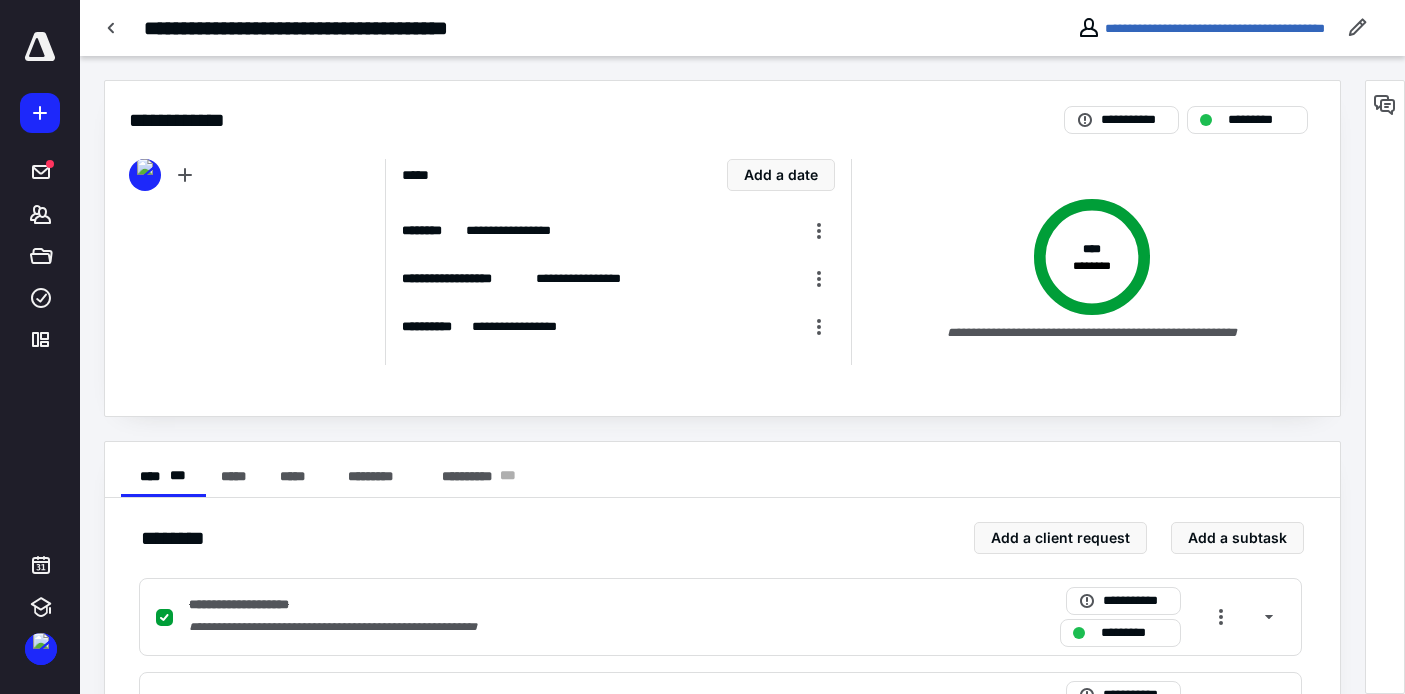 scroll, scrollTop: 0, scrollLeft: 0, axis: both 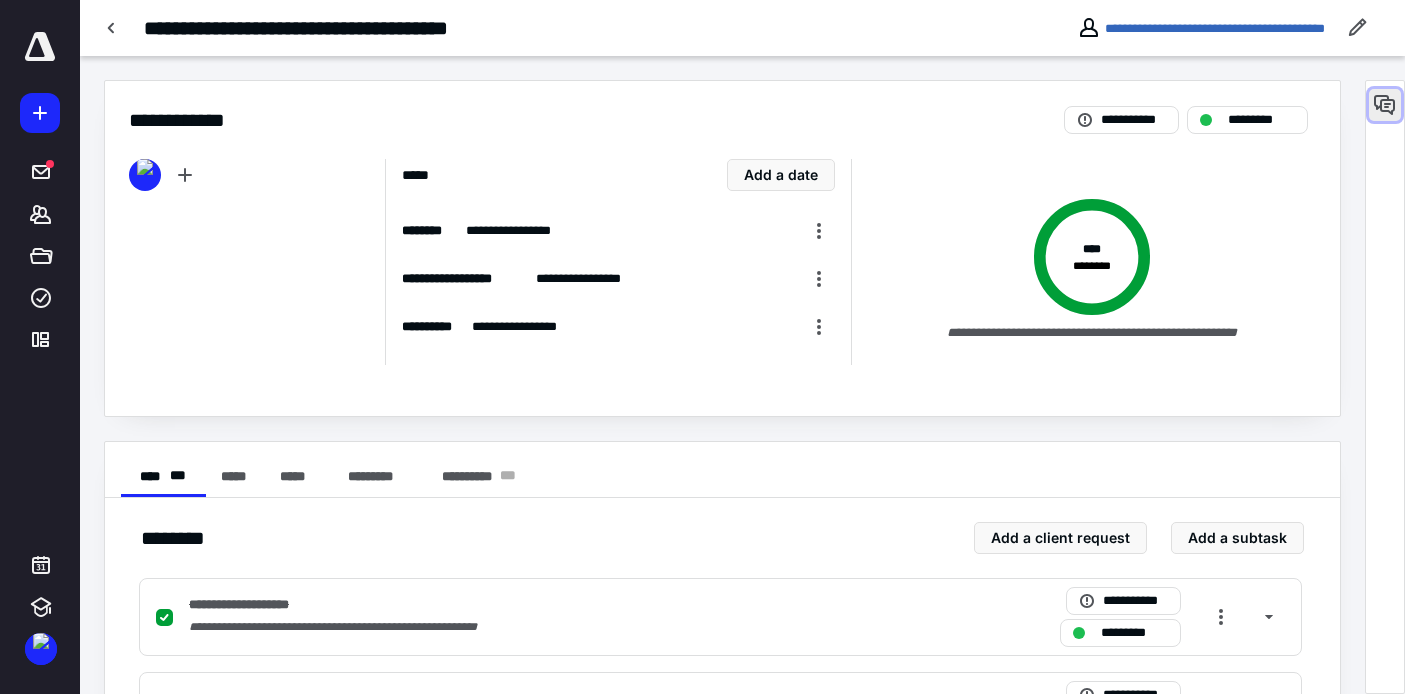 click at bounding box center [1385, 105] 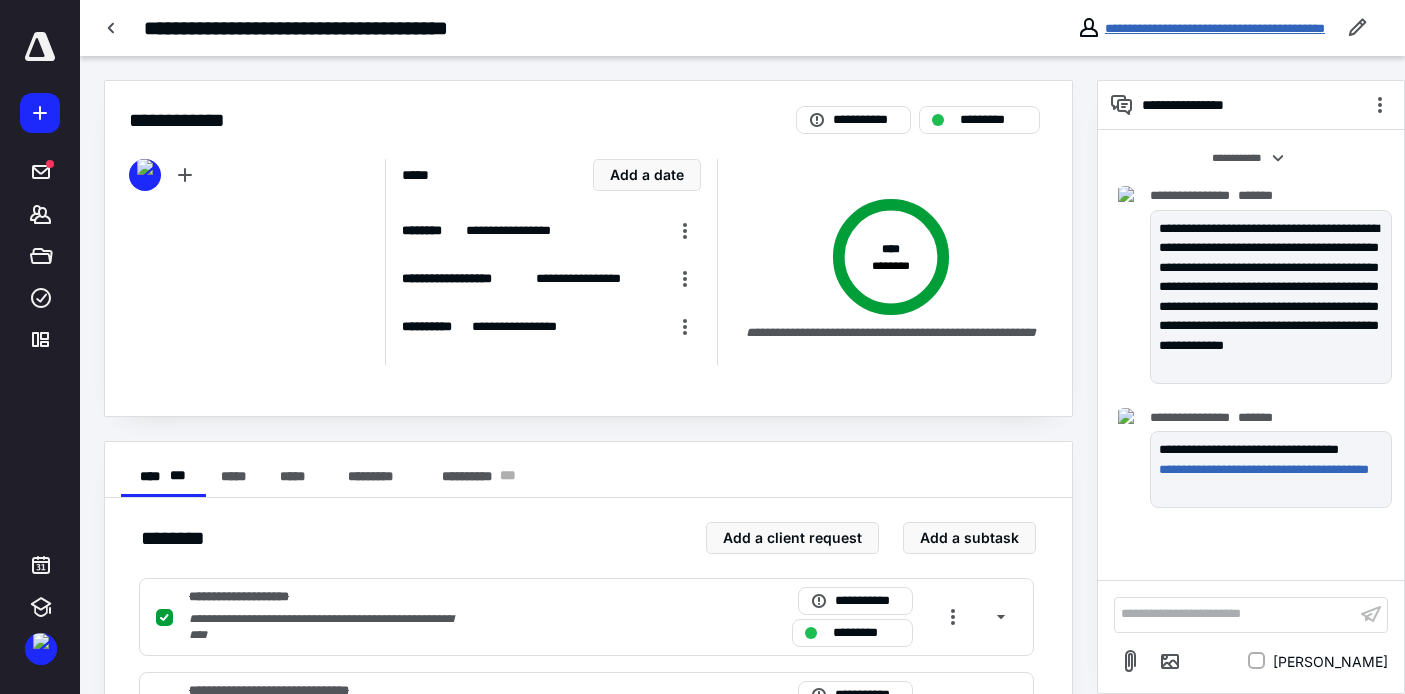 click on "**********" at bounding box center [1215, 28] 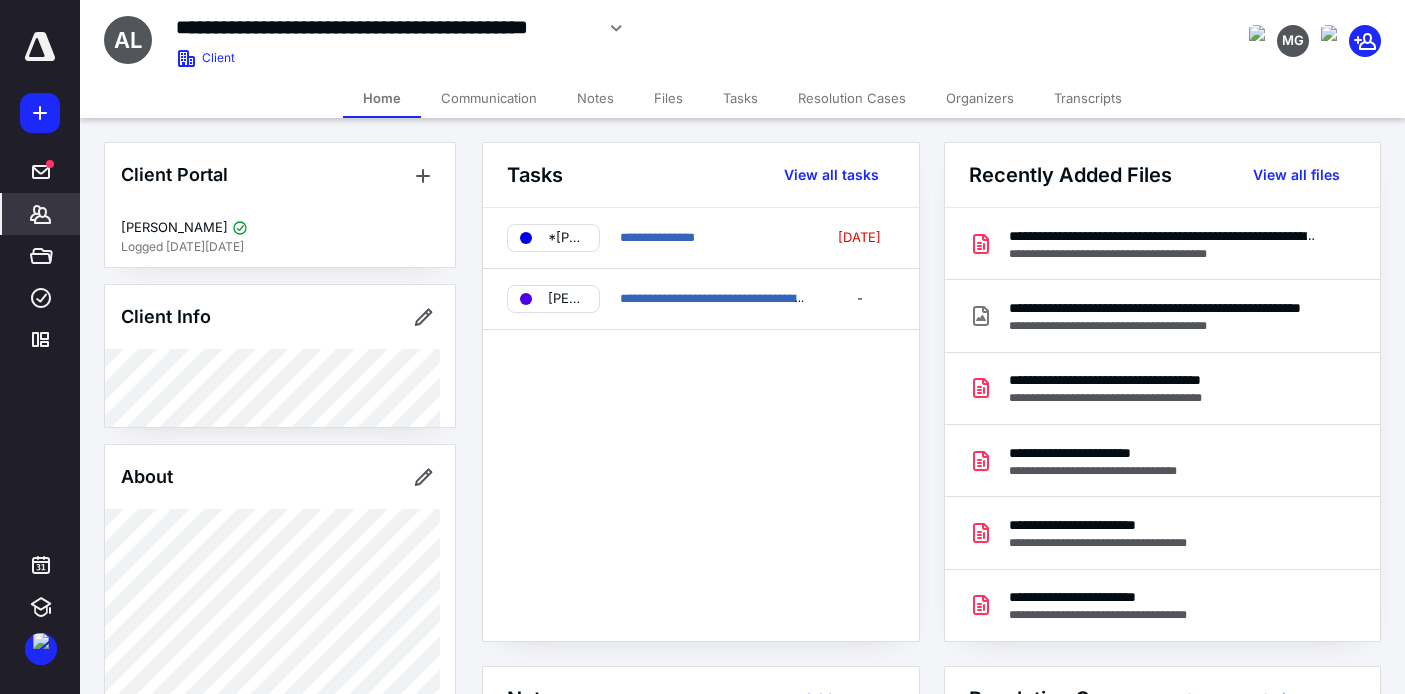 scroll, scrollTop: 339, scrollLeft: 0, axis: vertical 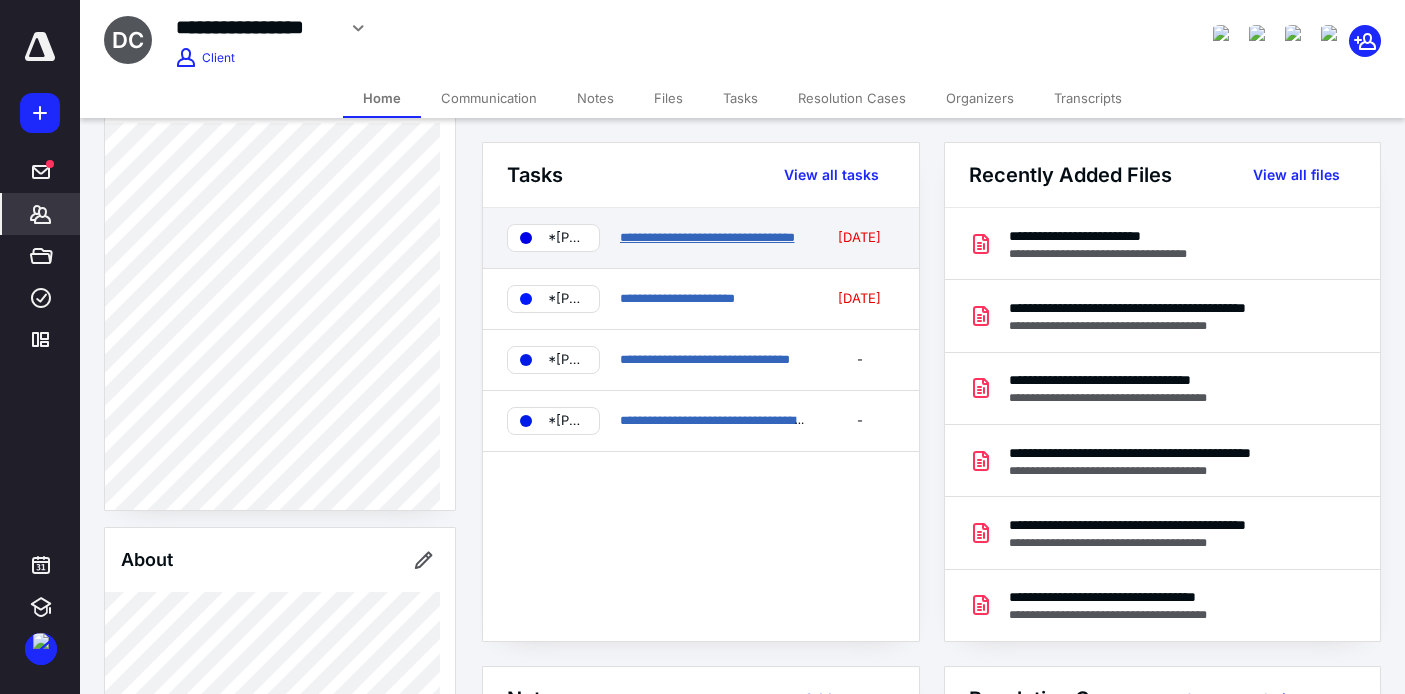 click on "**********" at bounding box center [707, 237] 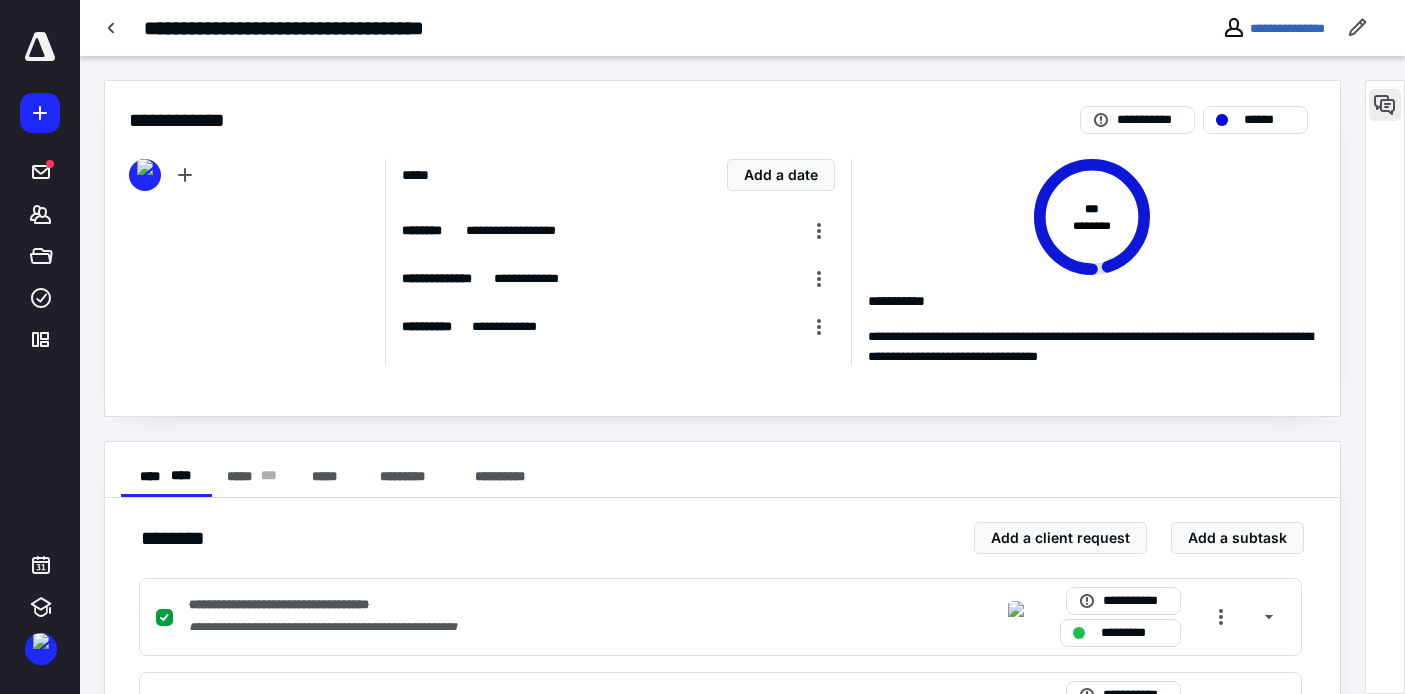 click at bounding box center (1385, 105) 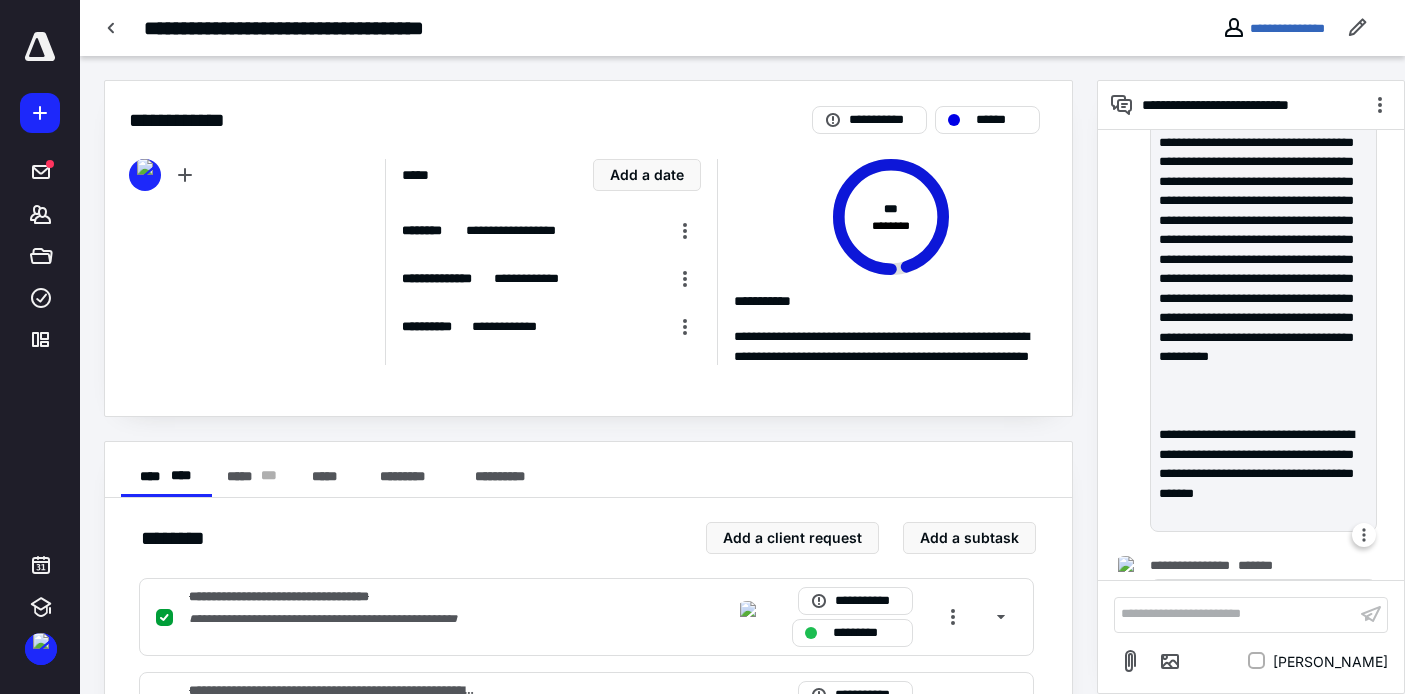 scroll, scrollTop: 305, scrollLeft: 0, axis: vertical 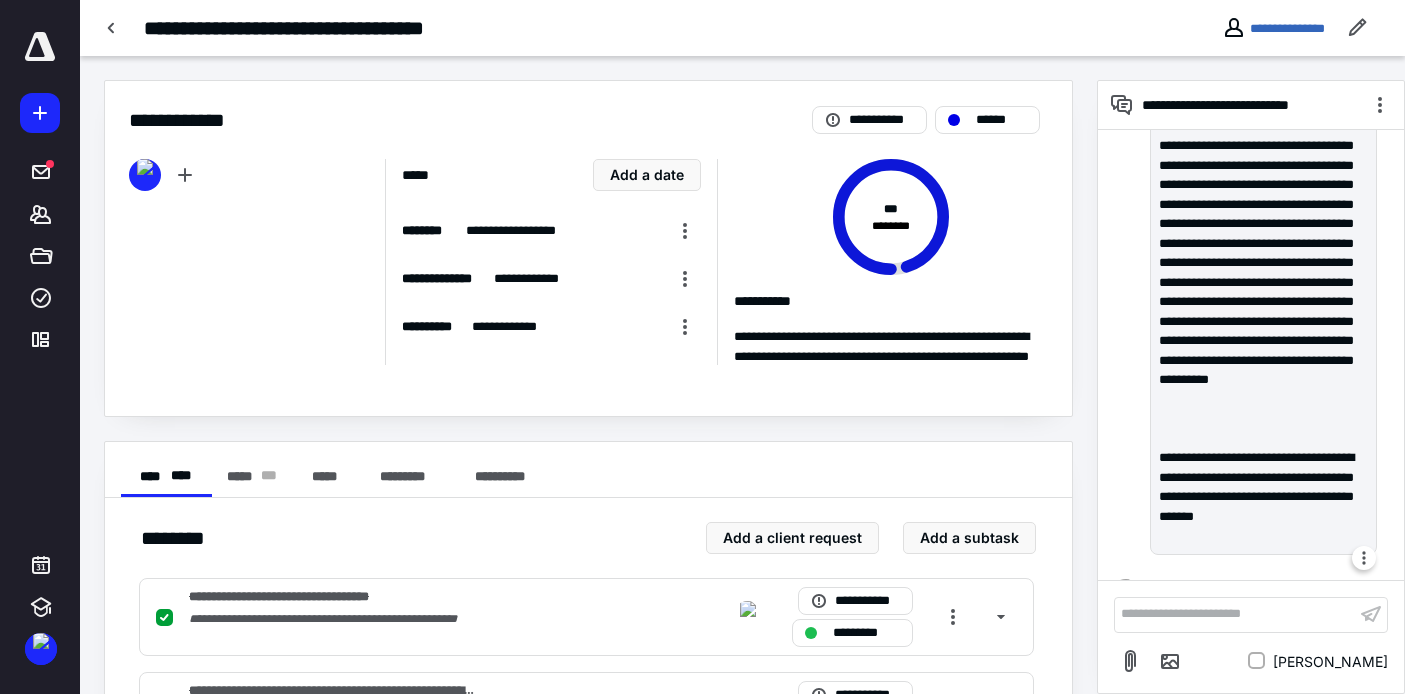 click on "**********" at bounding box center (1263, 283) 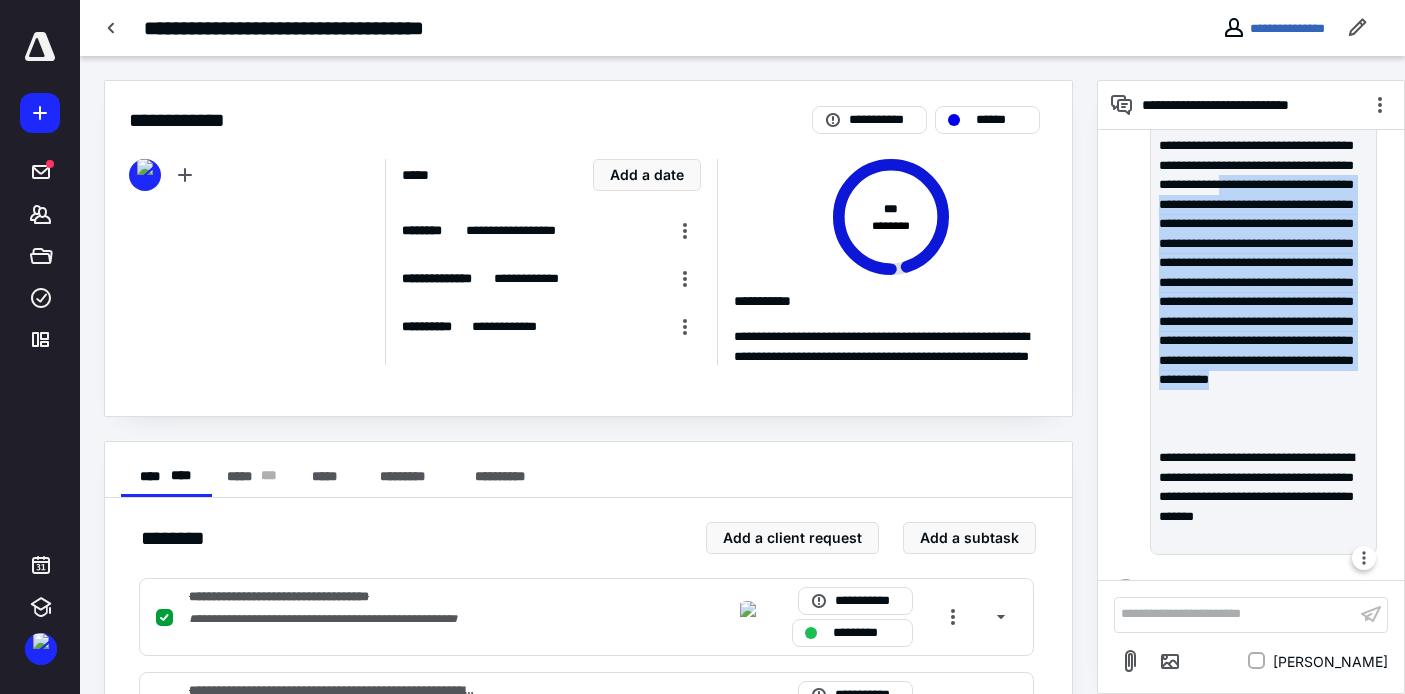 drag, startPoint x: 1344, startPoint y: 188, endPoint x: 1333, endPoint y: 430, distance: 242.24988 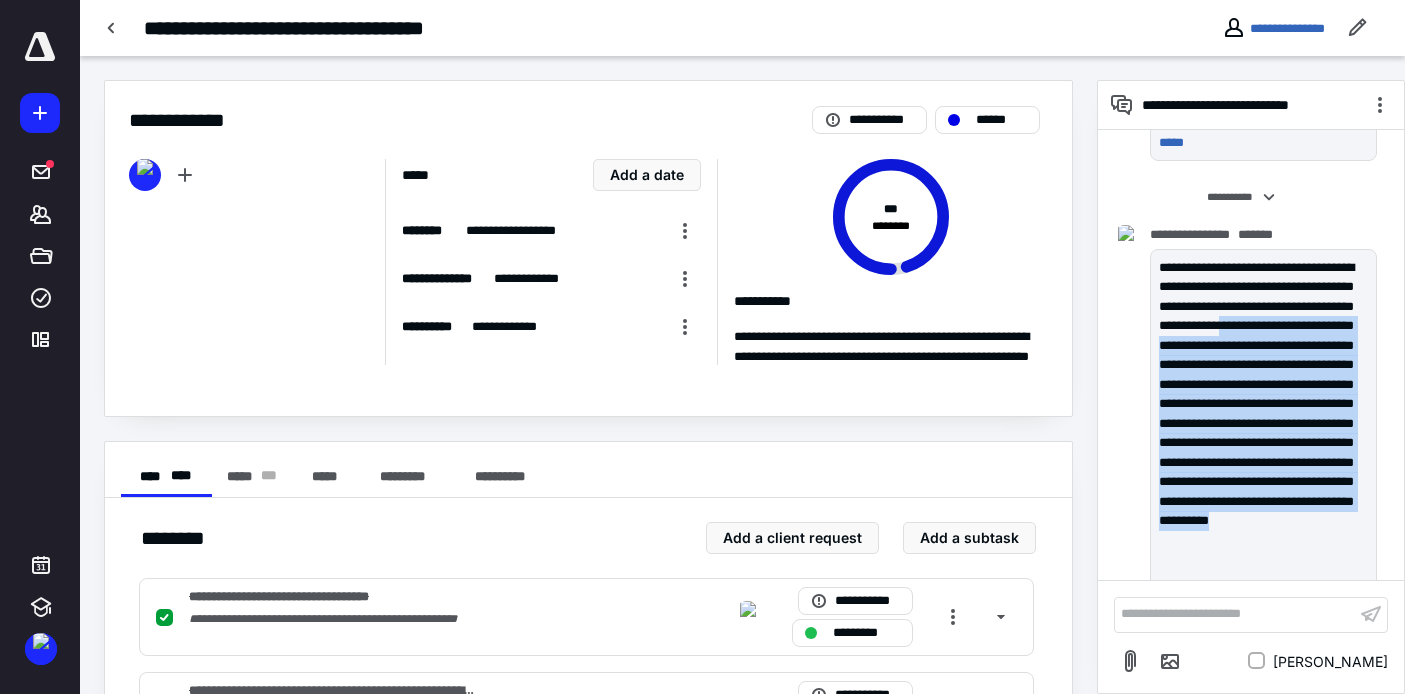 scroll, scrollTop: 137, scrollLeft: 0, axis: vertical 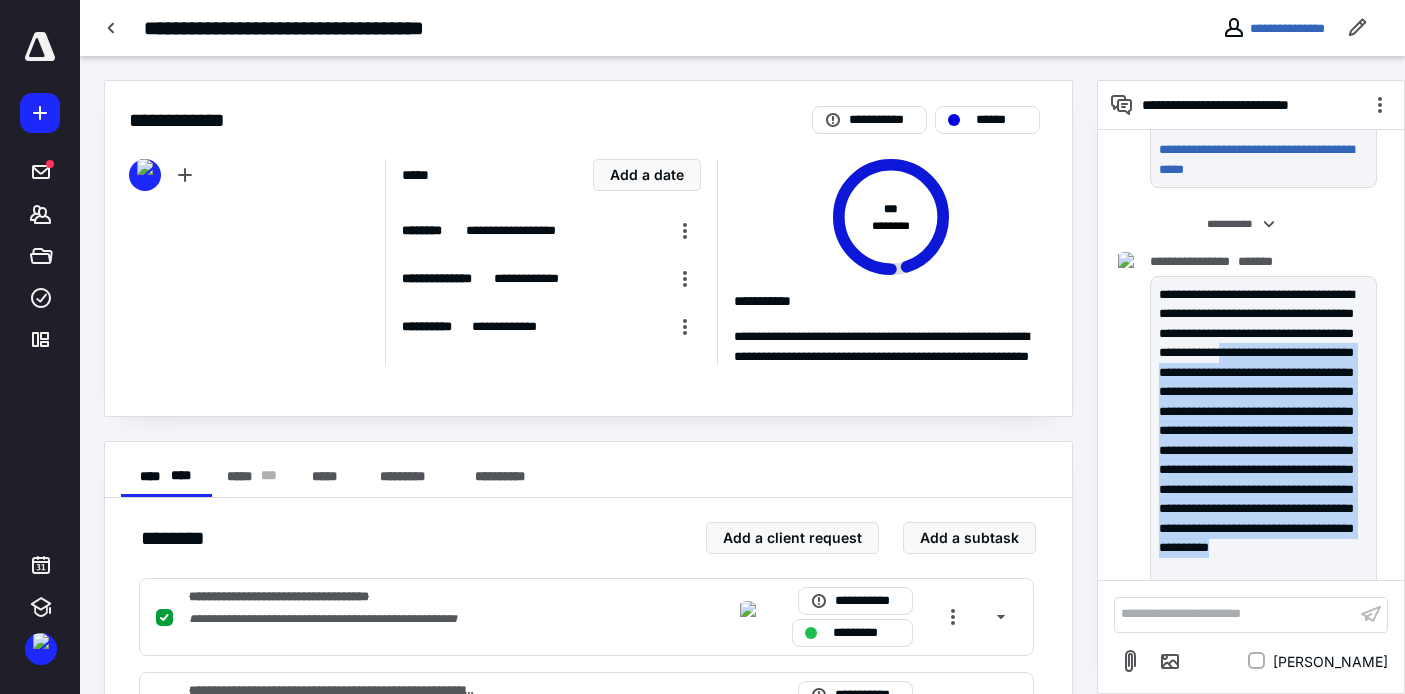 click on "**********" at bounding box center (1263, 451) 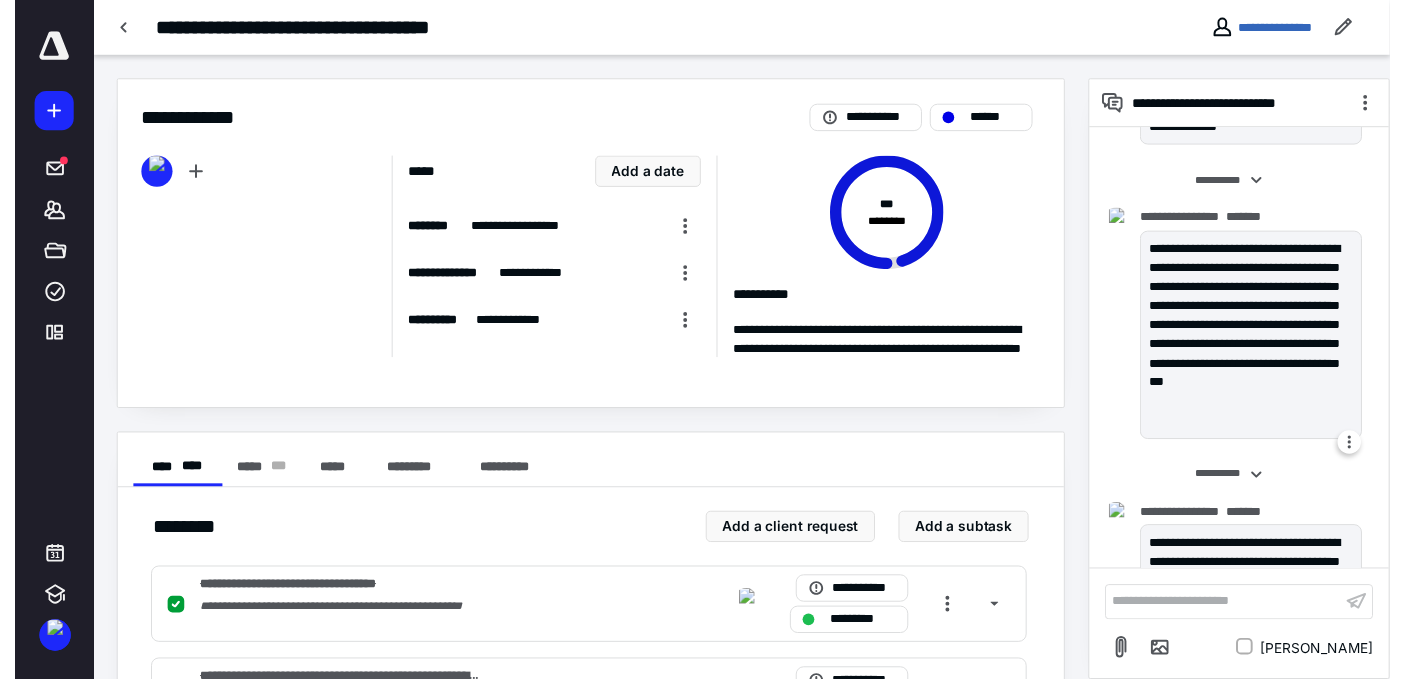 scroll, scrollTop: 1382, scrollLeft: 0, axis: vertical 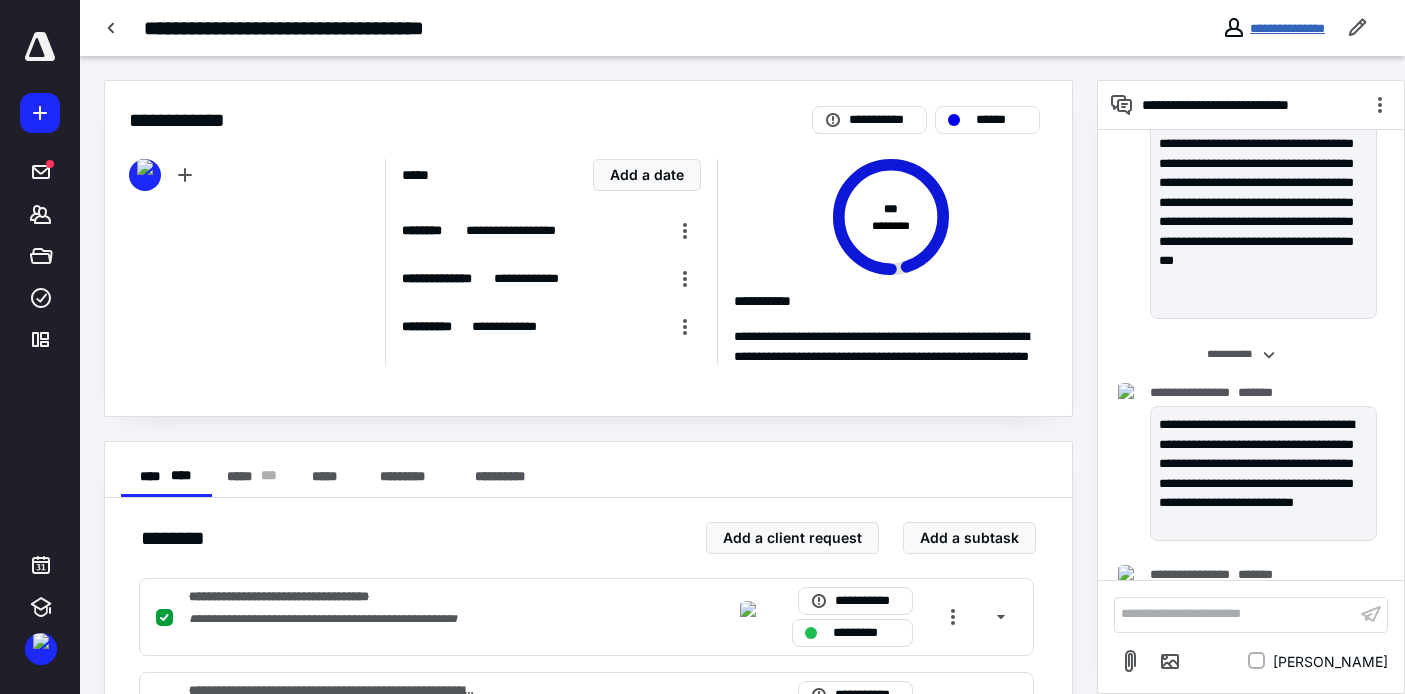 click on "**********" at bounding box center (1287, 28) 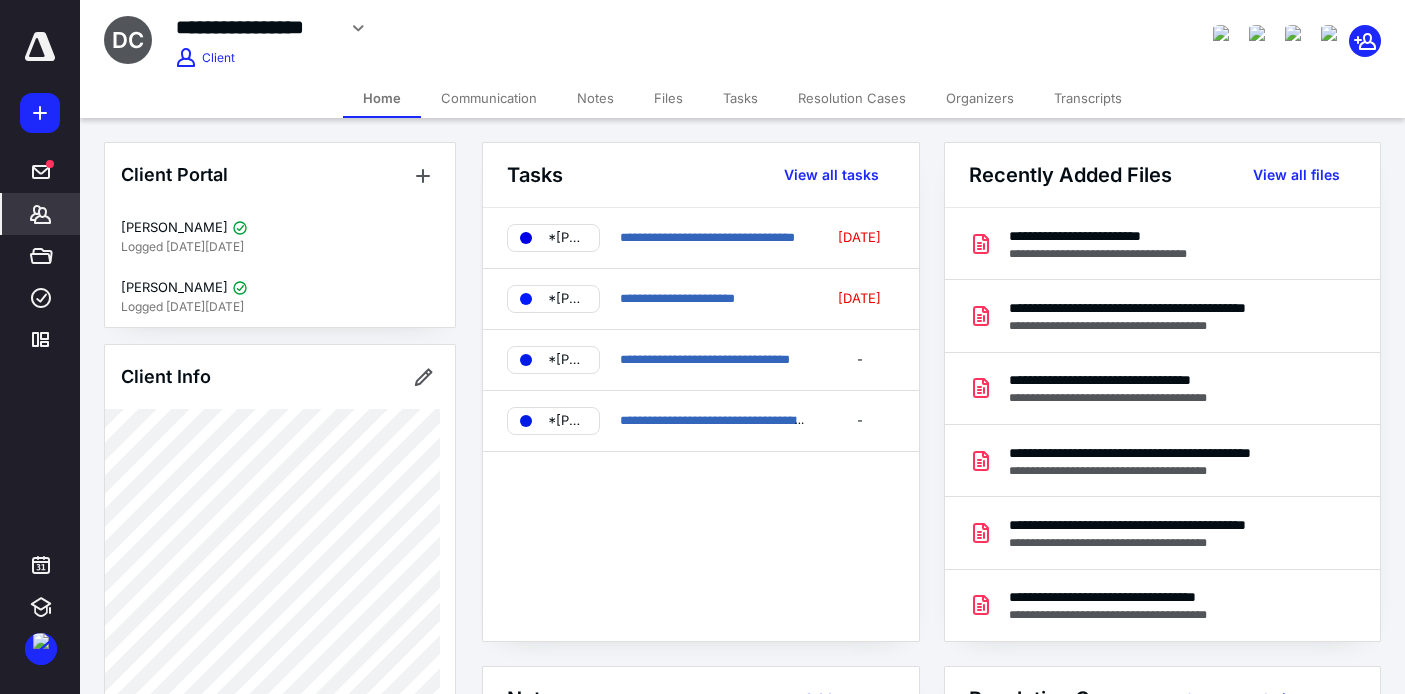 click on "Tasks" at bounding box center (740, 98) 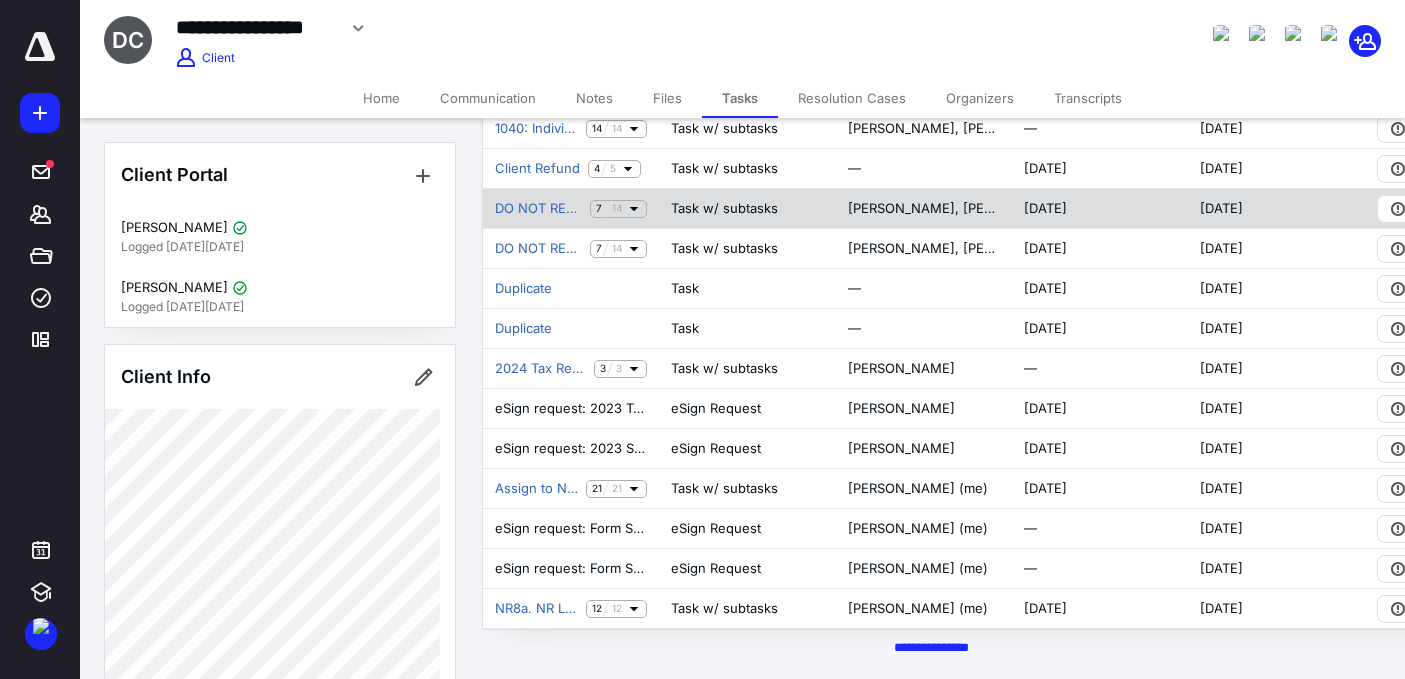 scroll, scrollTop: 706, scrollLeft: 0, axis: vertical 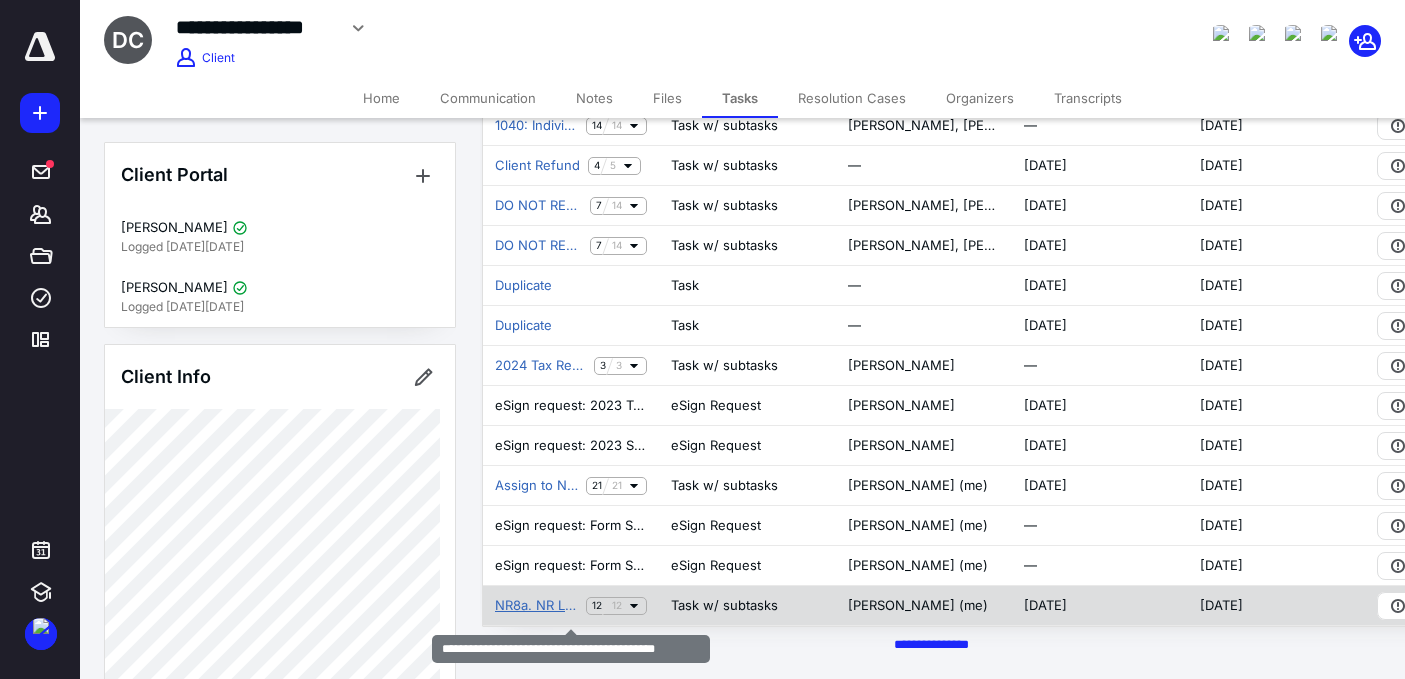 click on "NR8a. NR Lead Help: Entity Setup Discussion" at bounding box center [536, 606] 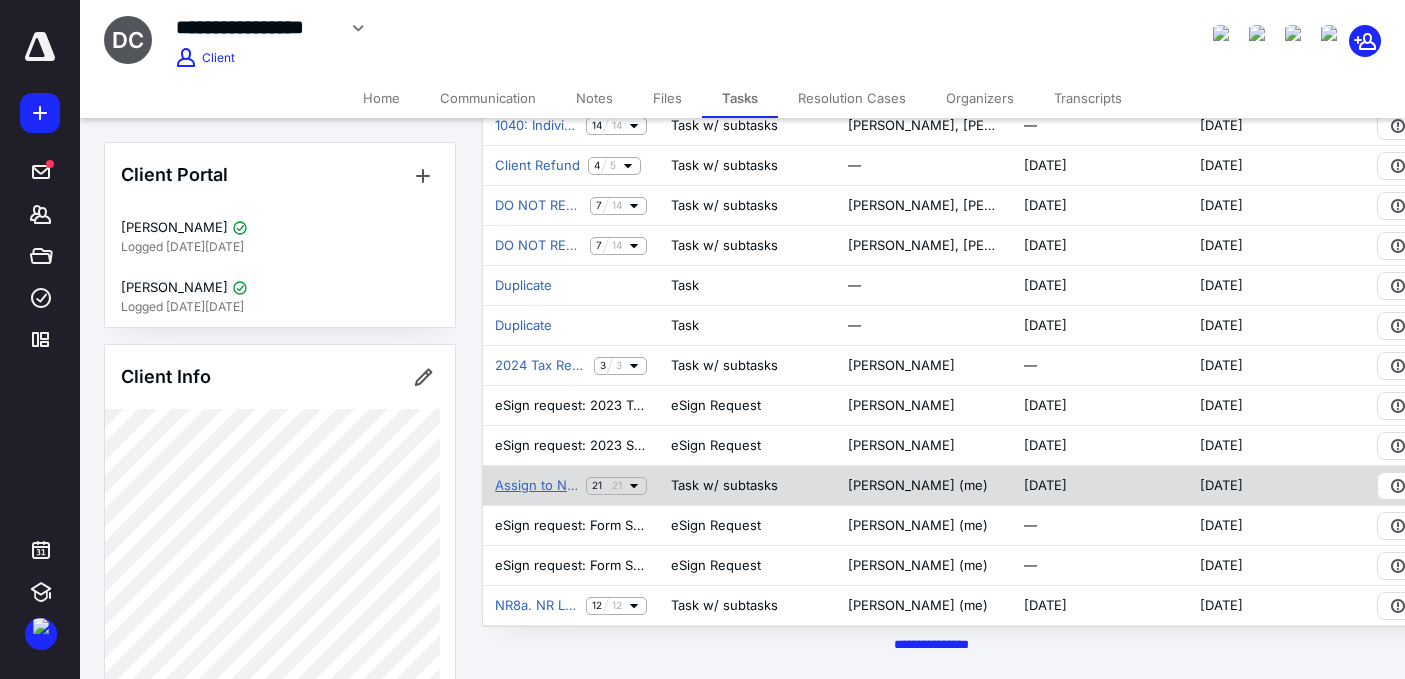 click on "Assign to NR BL" at bounding box center (536, 486) 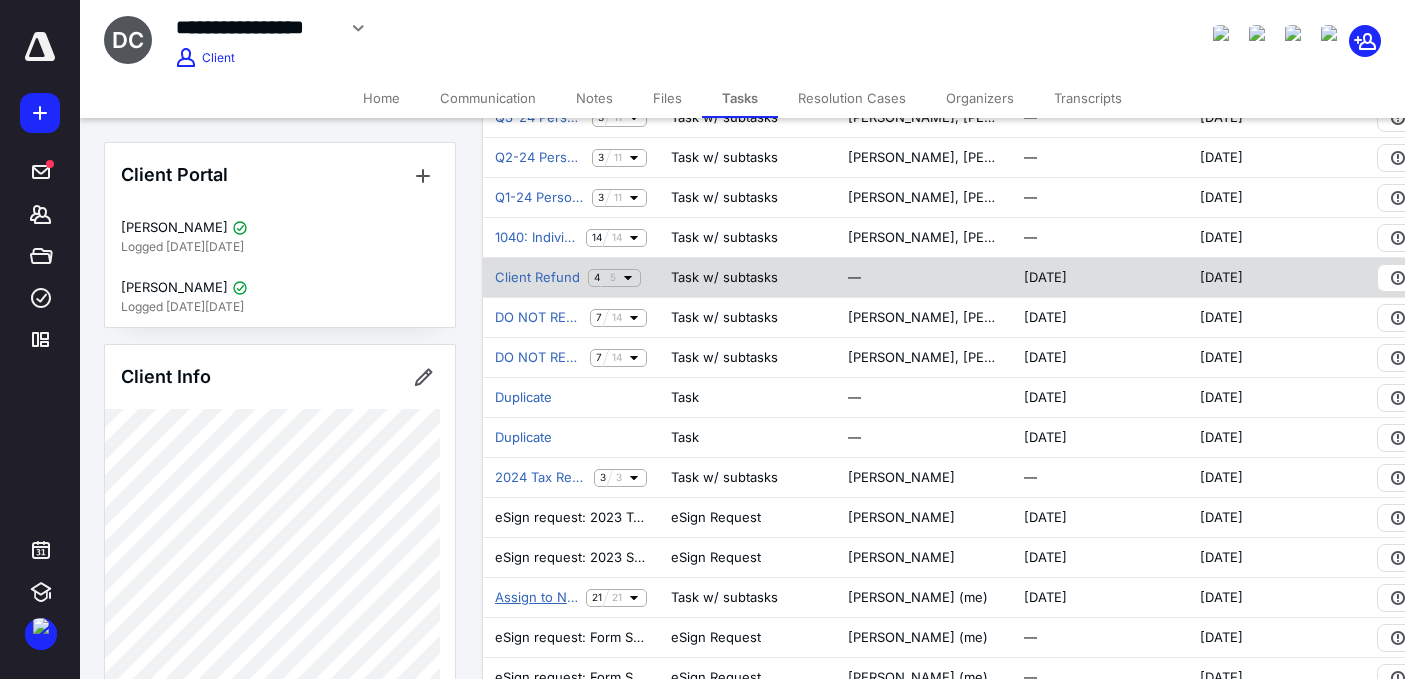 scroll, scrollTop: 706, scrollLeft: 0, axis: vertical 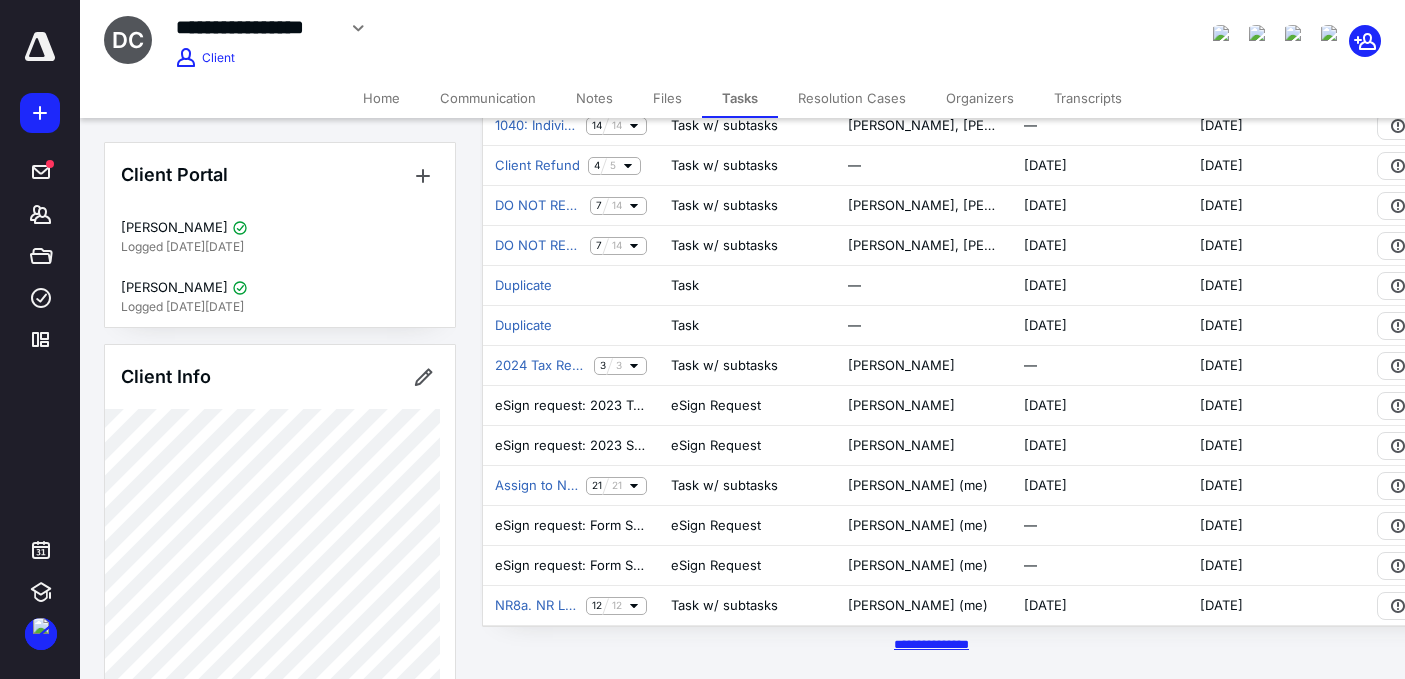 click on "********* *****" at bounding box center [931, 644] 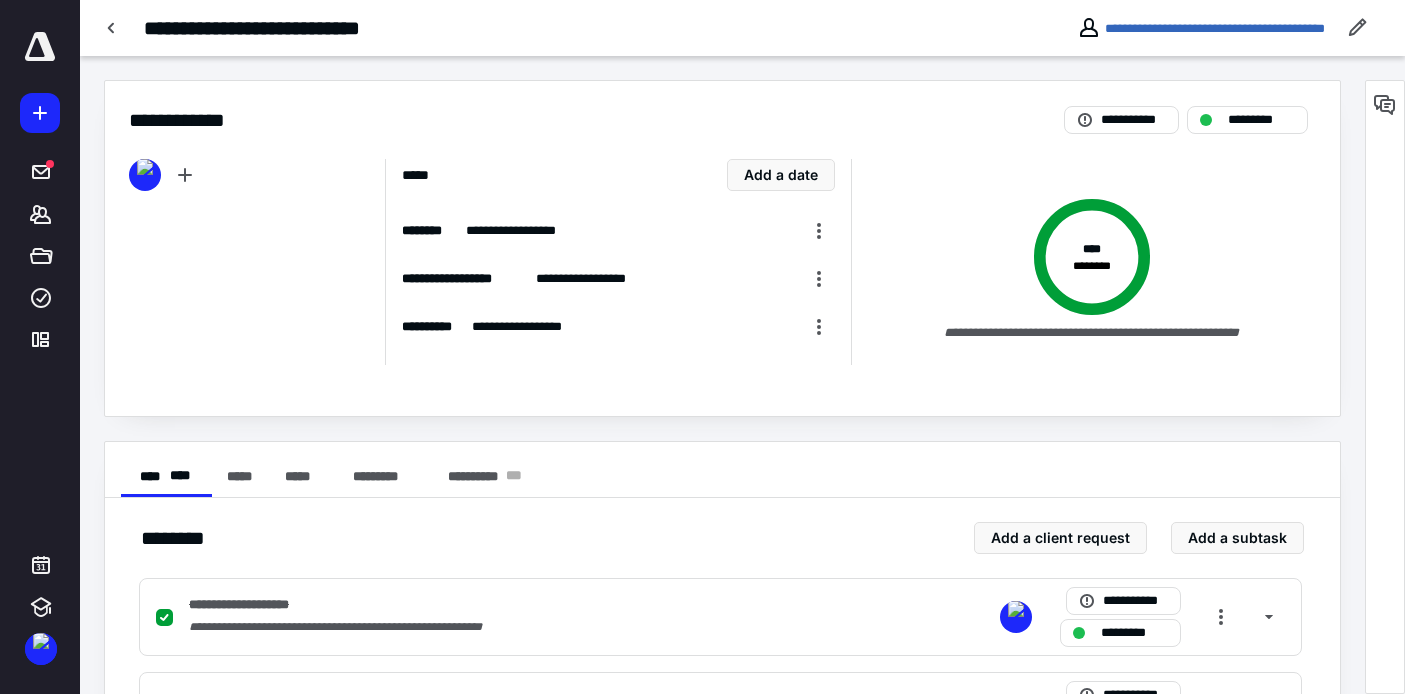 scroll, scrollTop: 0, scrollLeft: 0, axis: both 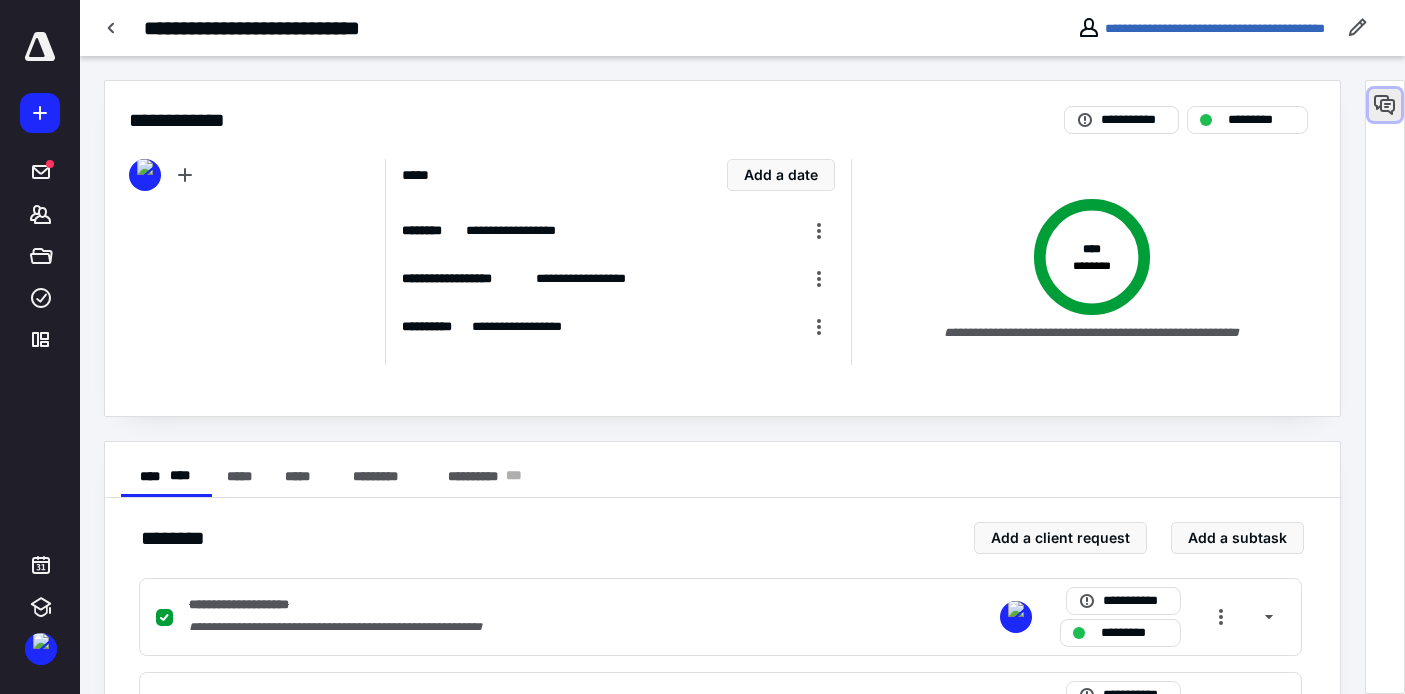 click at bounding box center [1385, 105] 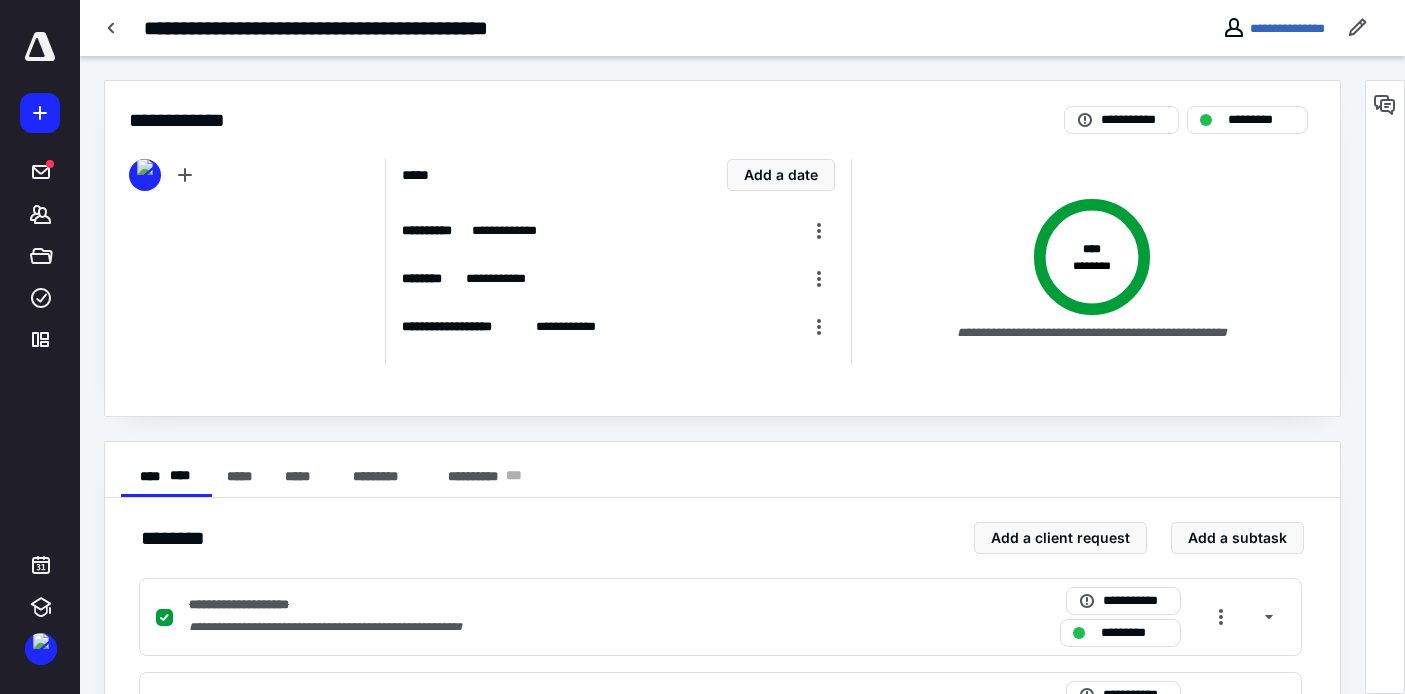 scroll, scrollTop: 0, scrollLeft: 0, axis: both 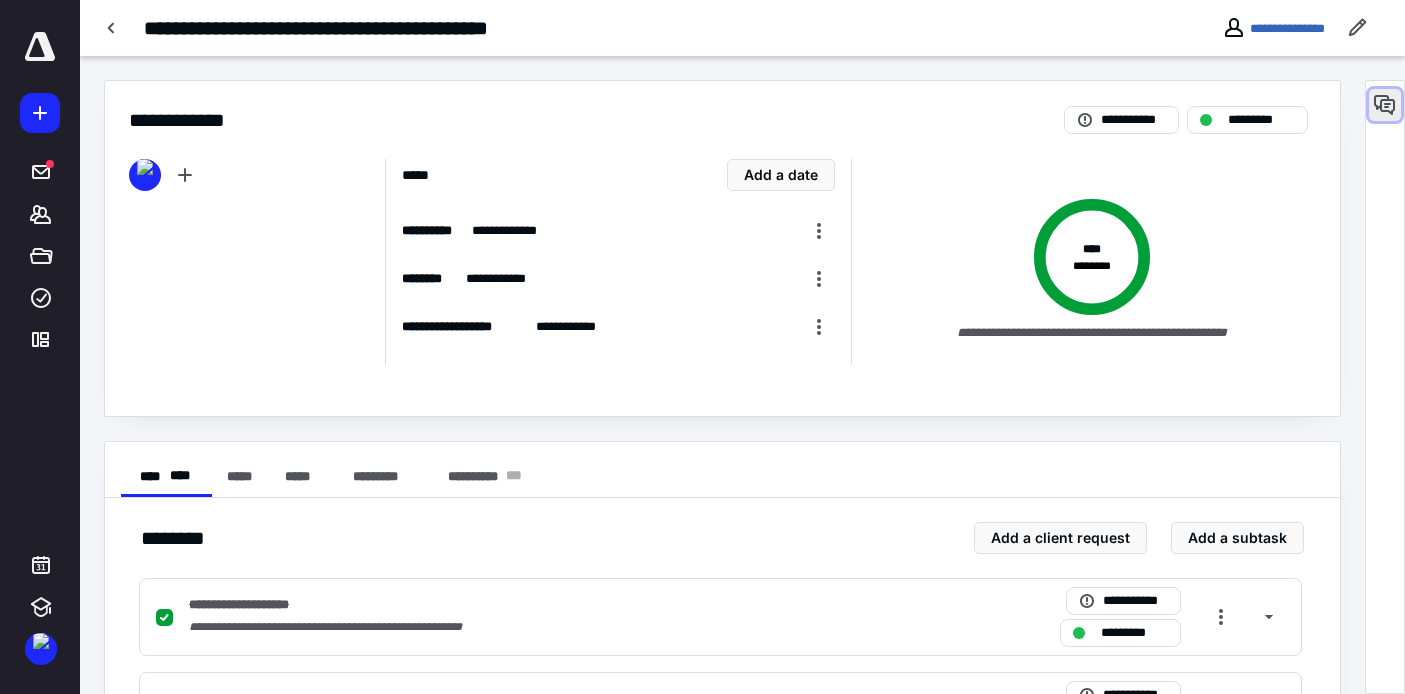 click at bounding box center [1385, 105] 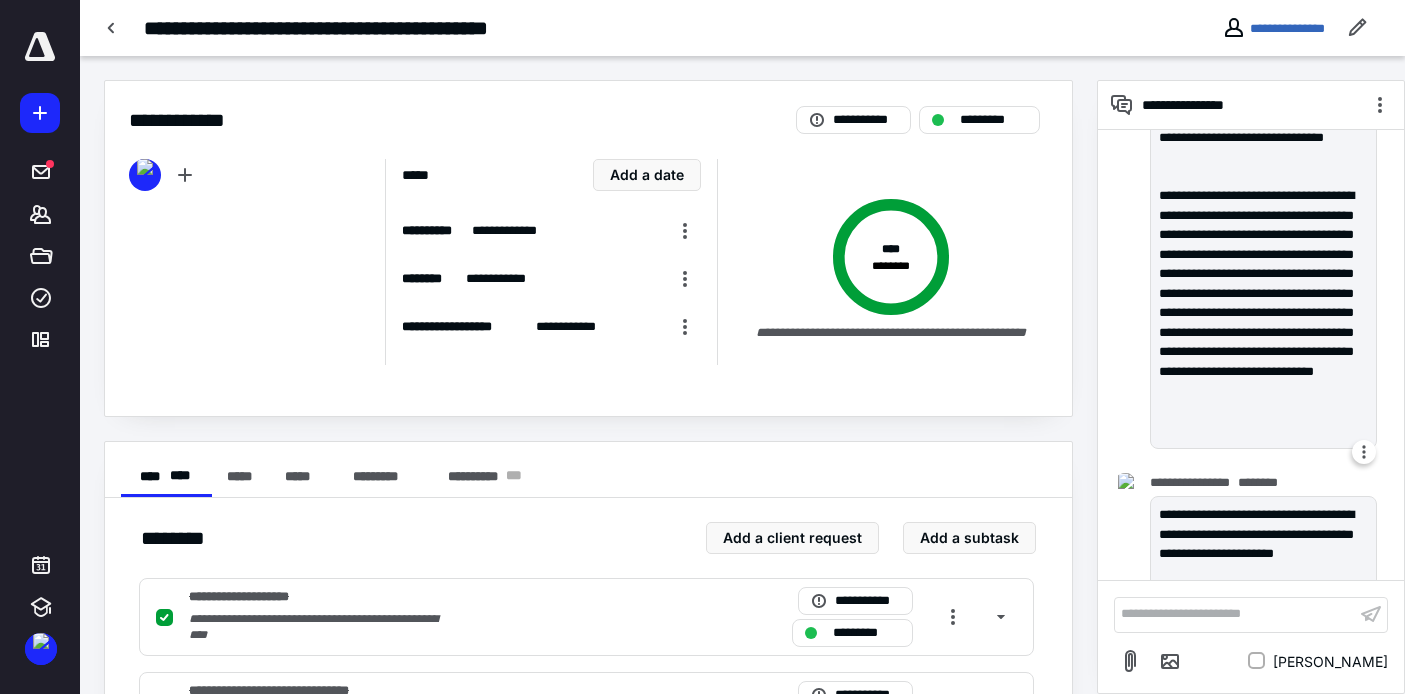 scroll, scrollTop: 5380, scrollLeft: 0, axis: vertical 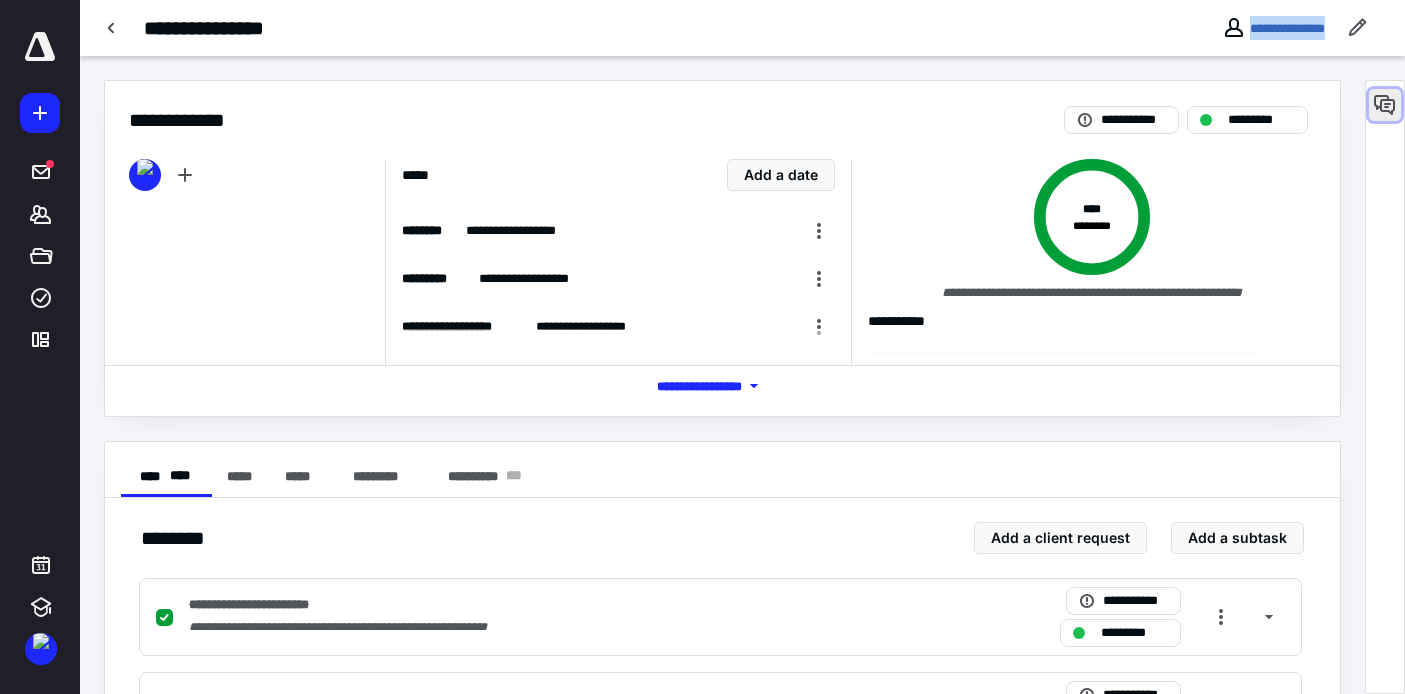 click at bounding box center (1385, 105) 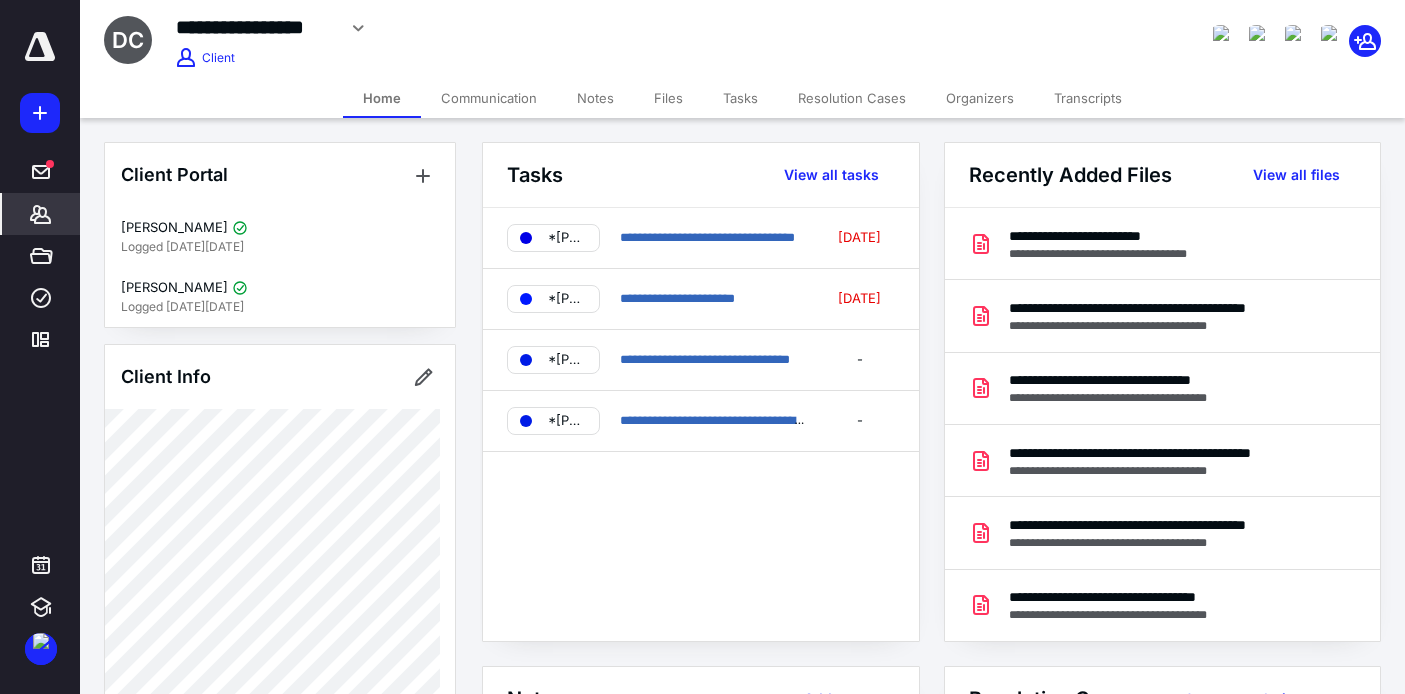 scroll, scrollTop: 0, scrollLeft: 0, axis: both 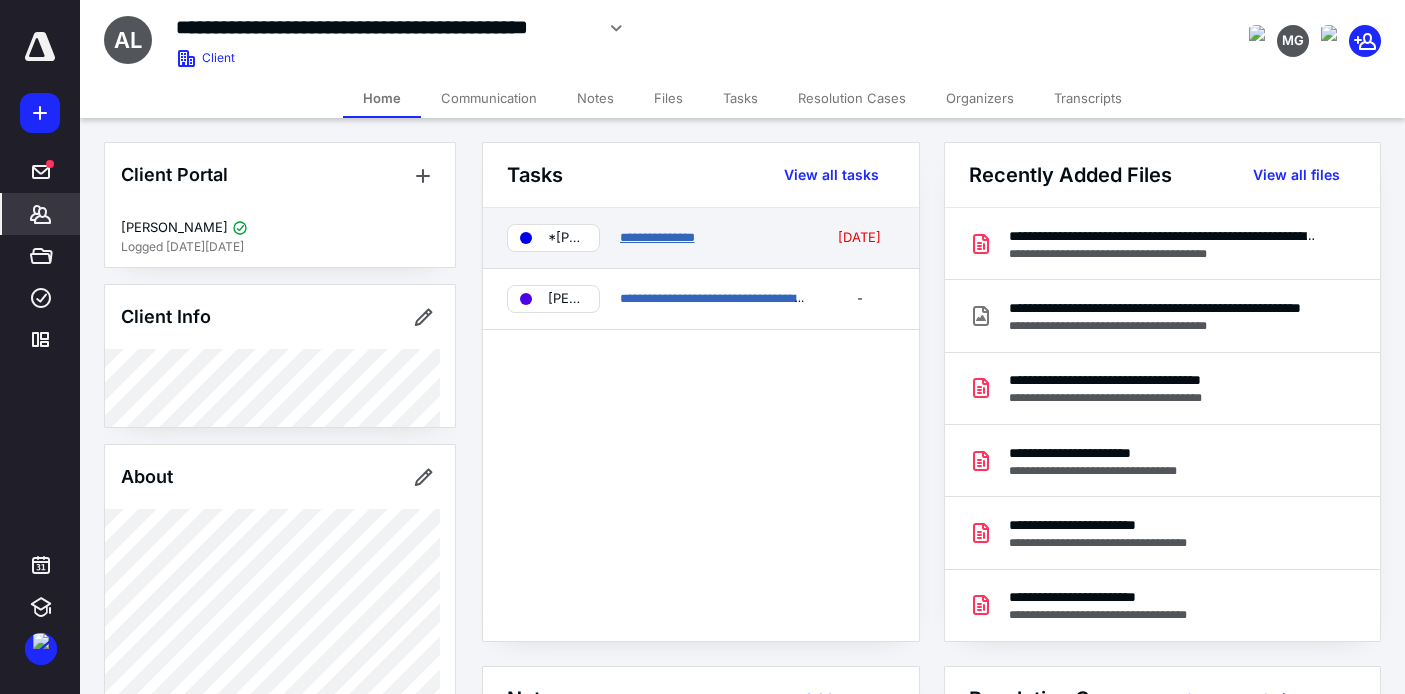 click on "**********" at bounding box center [657, 237] 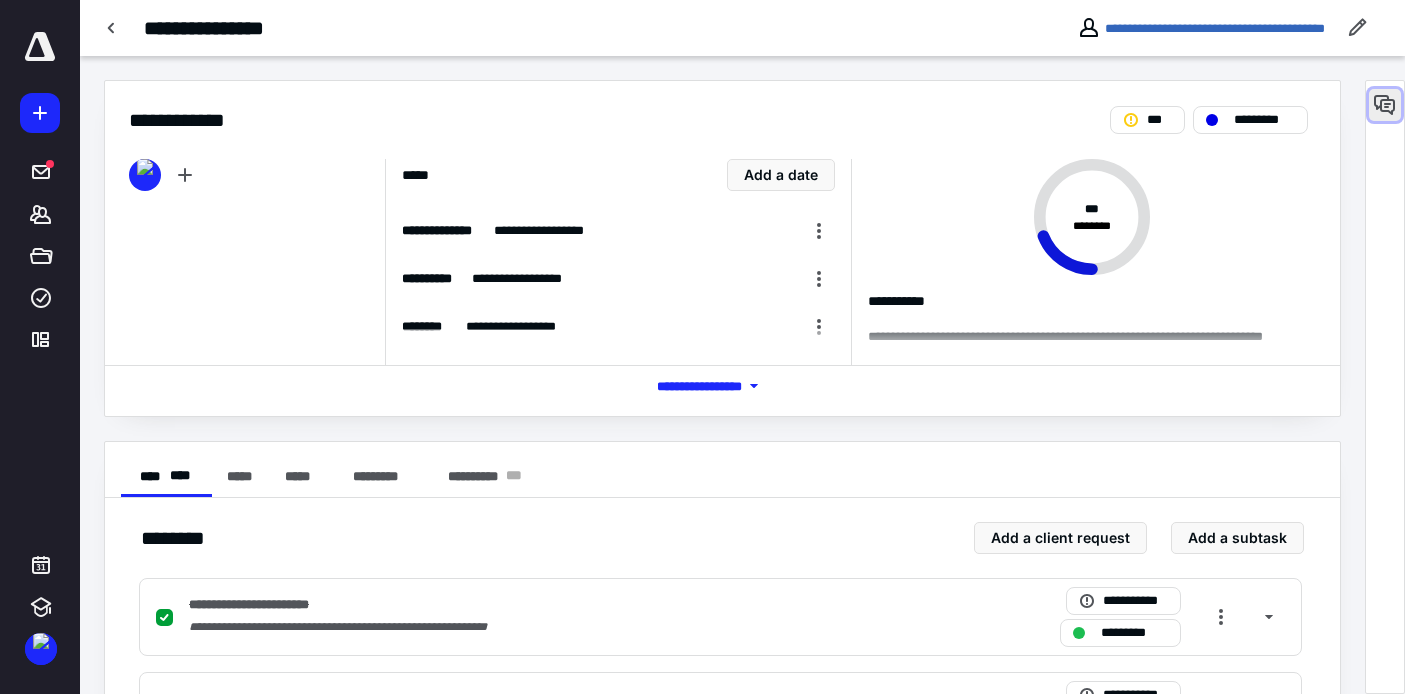 click at bounding box center (1385, 105) 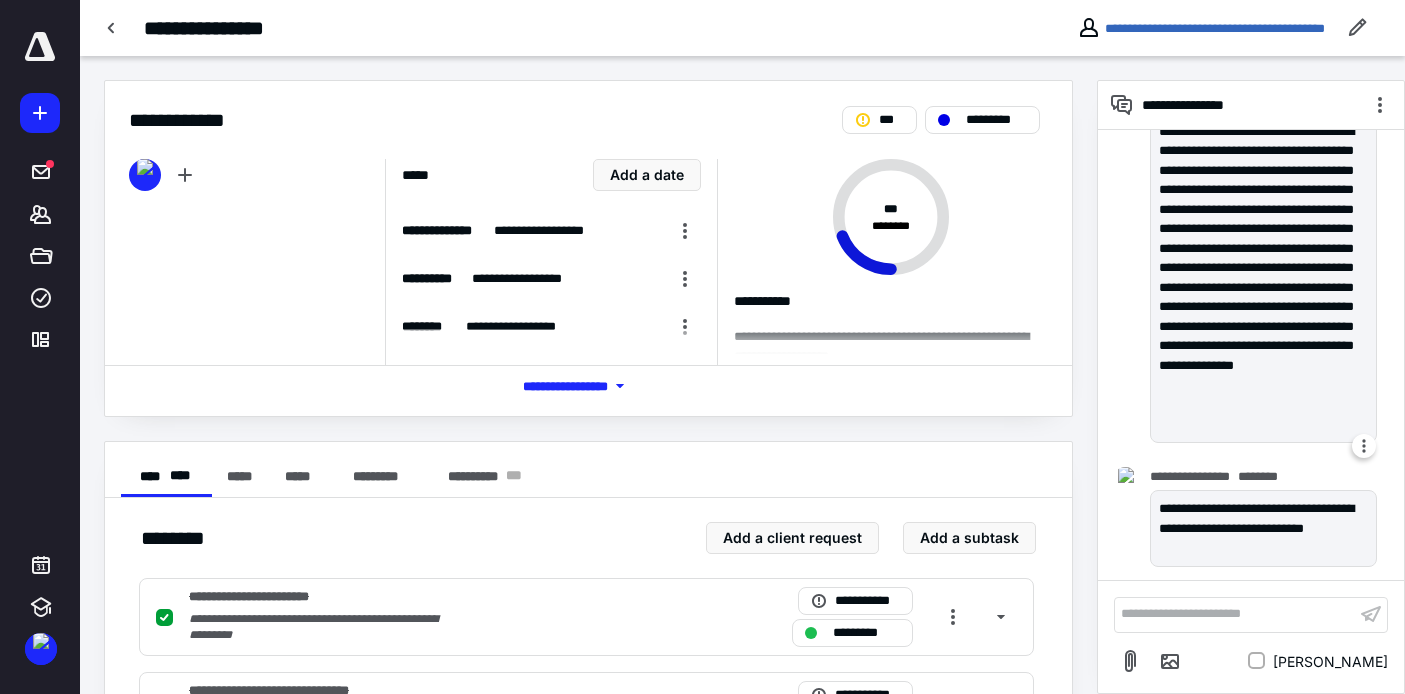 scroll, scrollTop: 143, scrollLeft: 0, axis: vertical 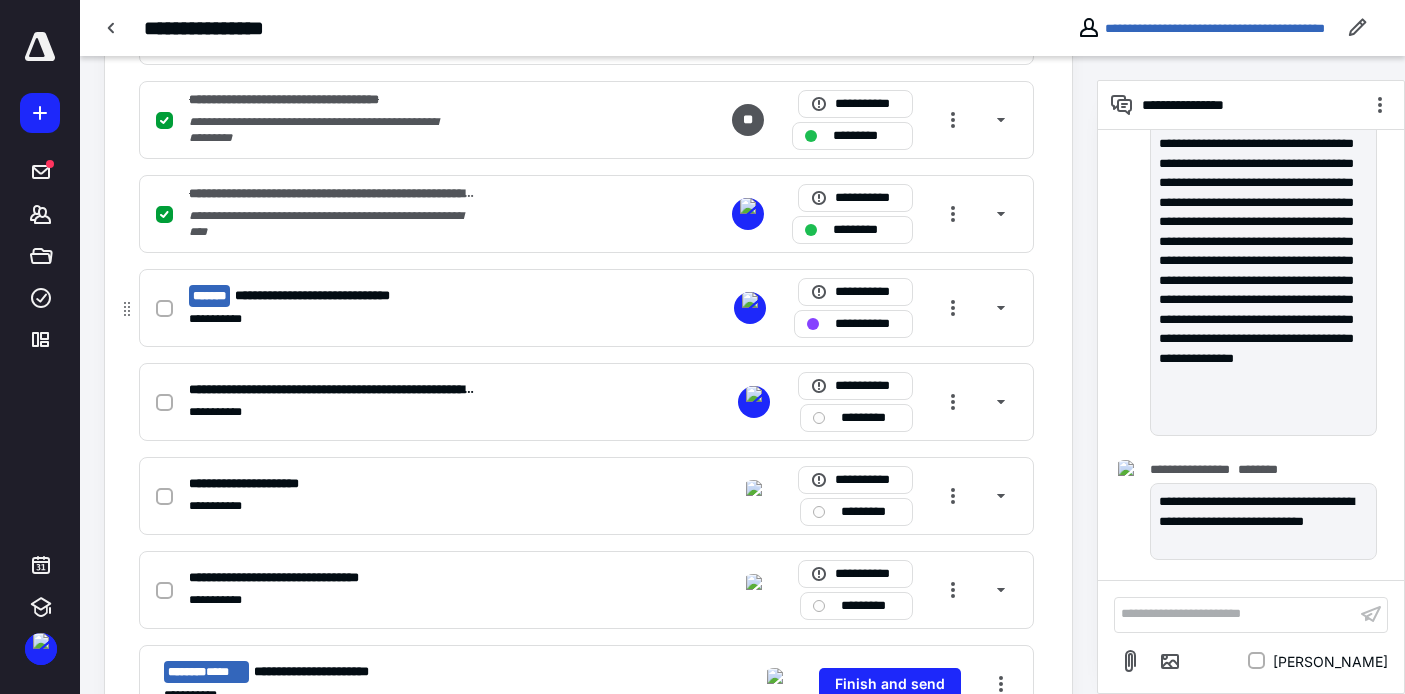 click on "**********" at bounding box center [586, 308] 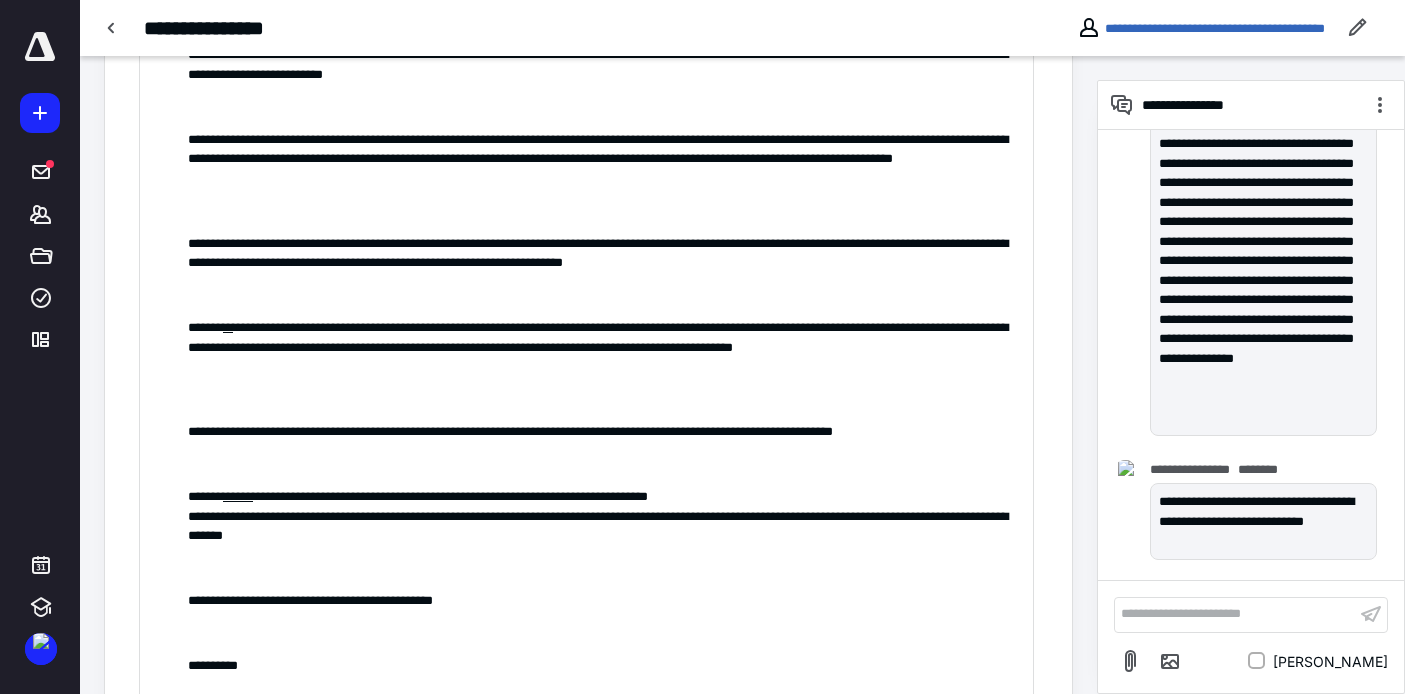 scroll, scrollTop: 1089, scrollLeft: 0, axis: vertical 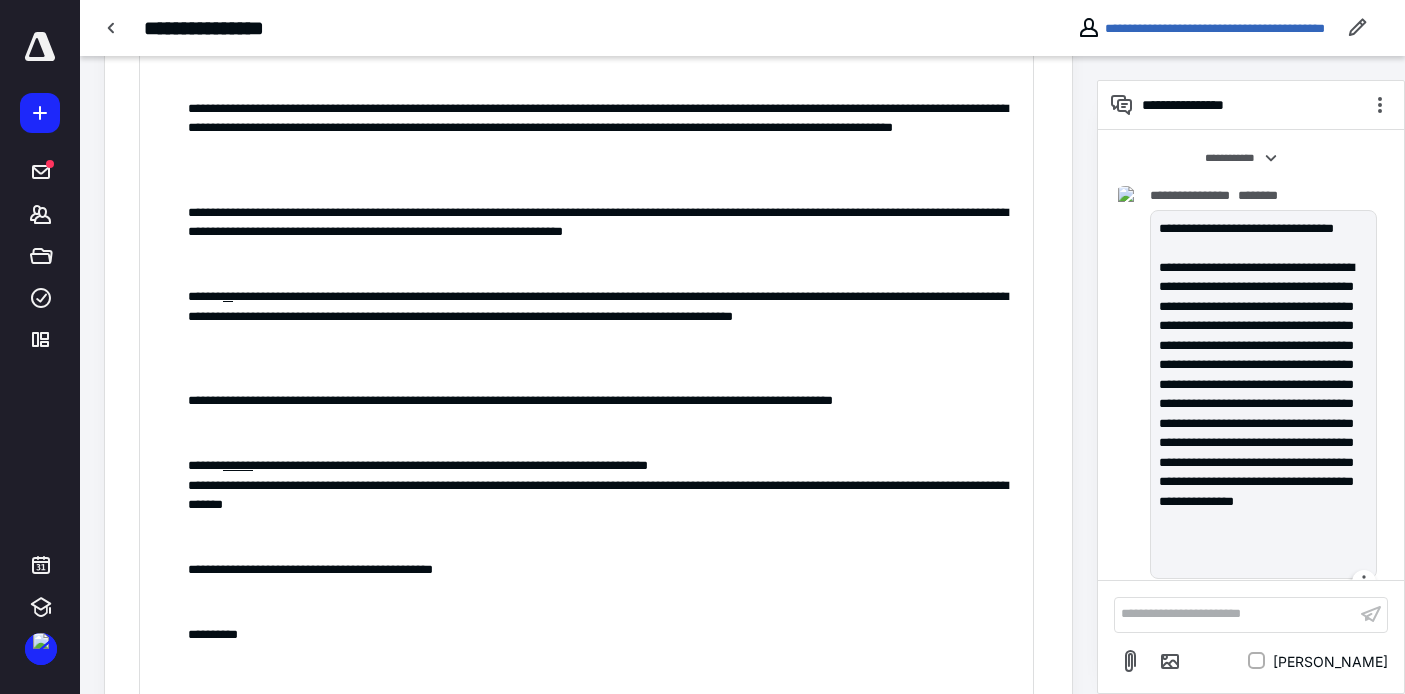 click on "**********" at bounding box center [1263, 414] 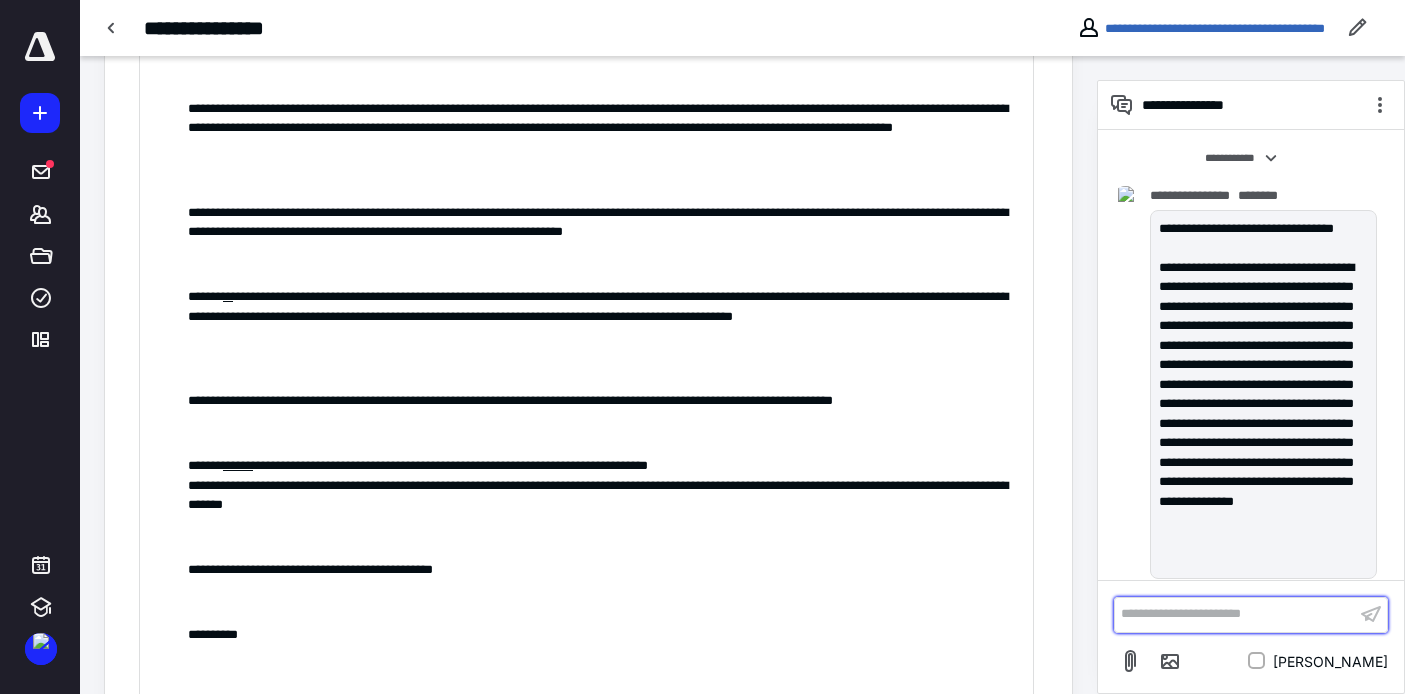 click on "**********" at bounding box center [1235, 614] 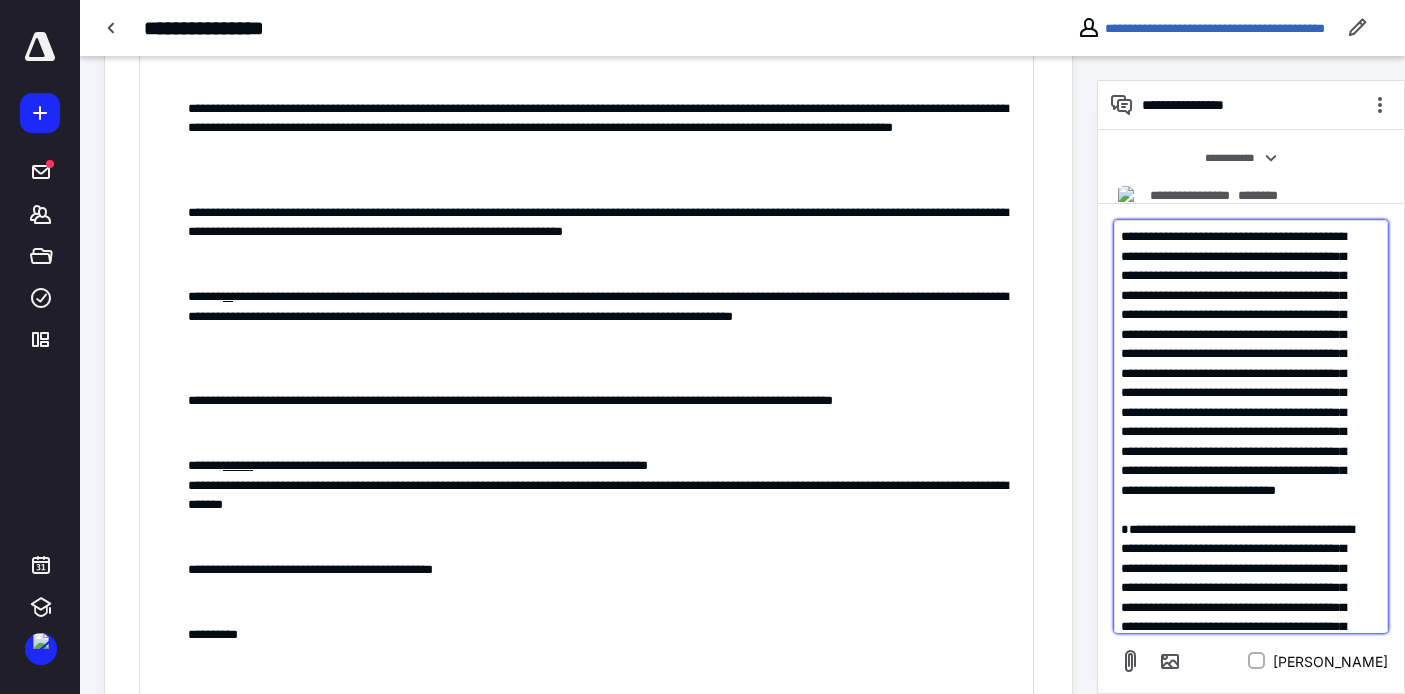 scroll, scrollTop: 459, scrollLeft: 0, axis: vertical 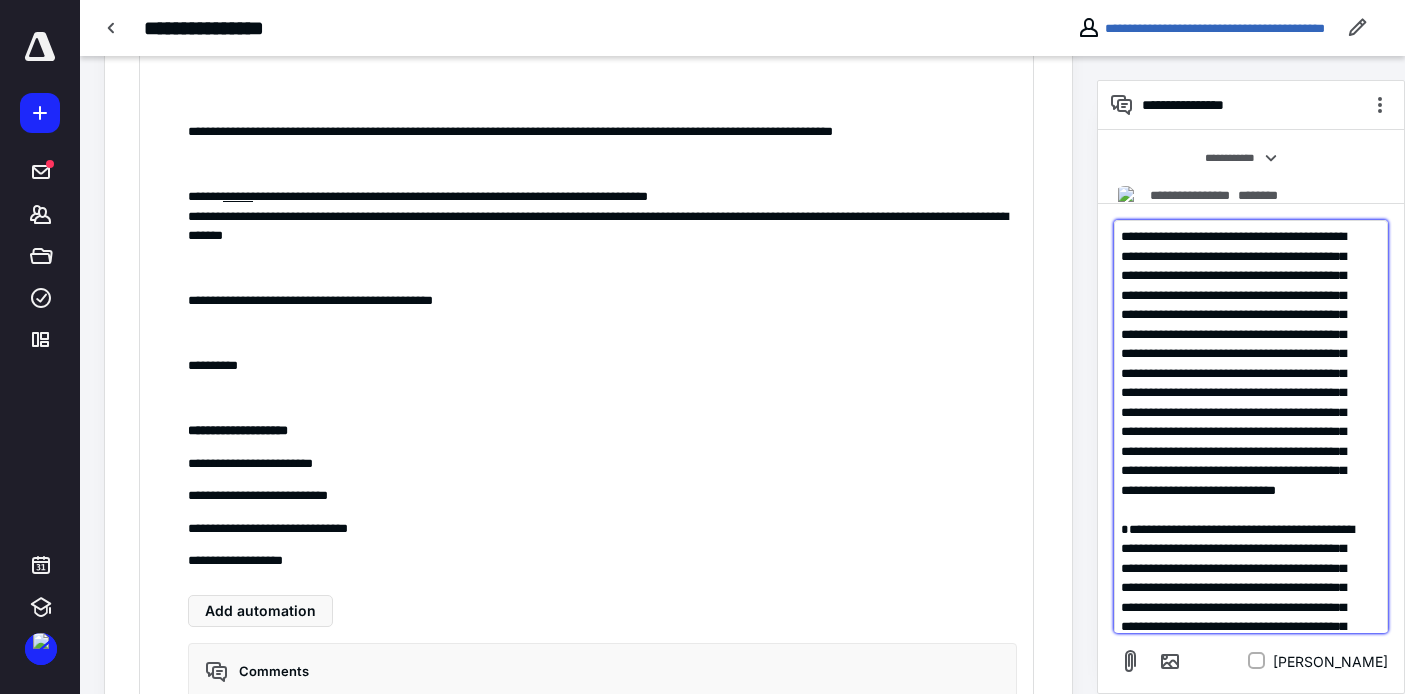 click on "**********" at bounding box center (1233, 363) 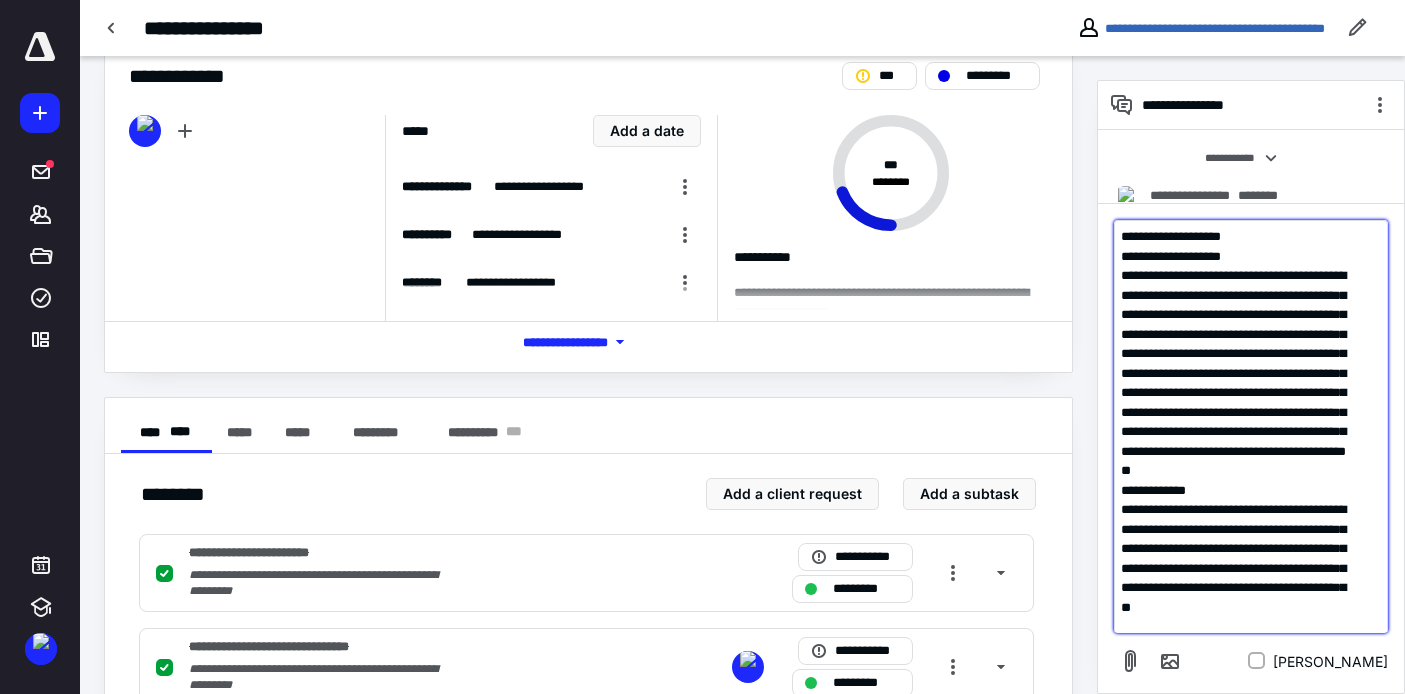 scroll, scrollTop: 123, scrollLeft: 0, axis: vertical 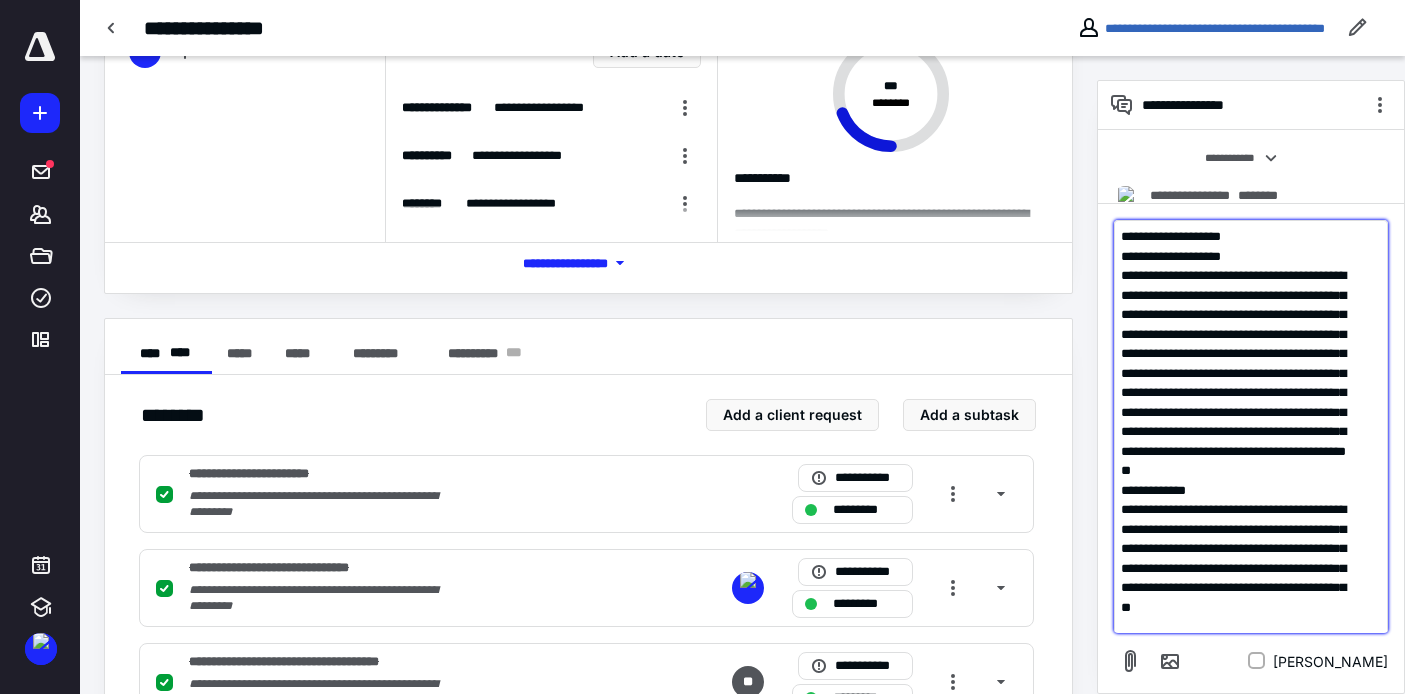 click on "**********" at bounding box center (1171, 236) 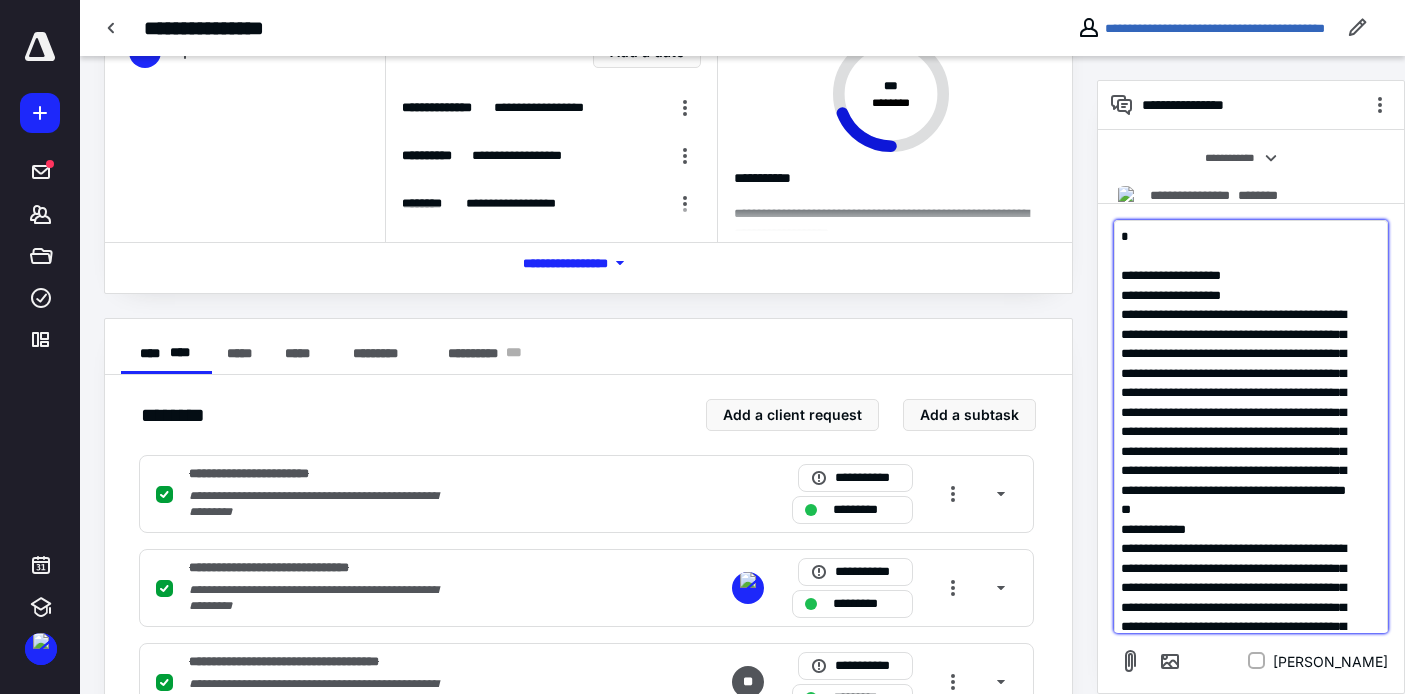 type 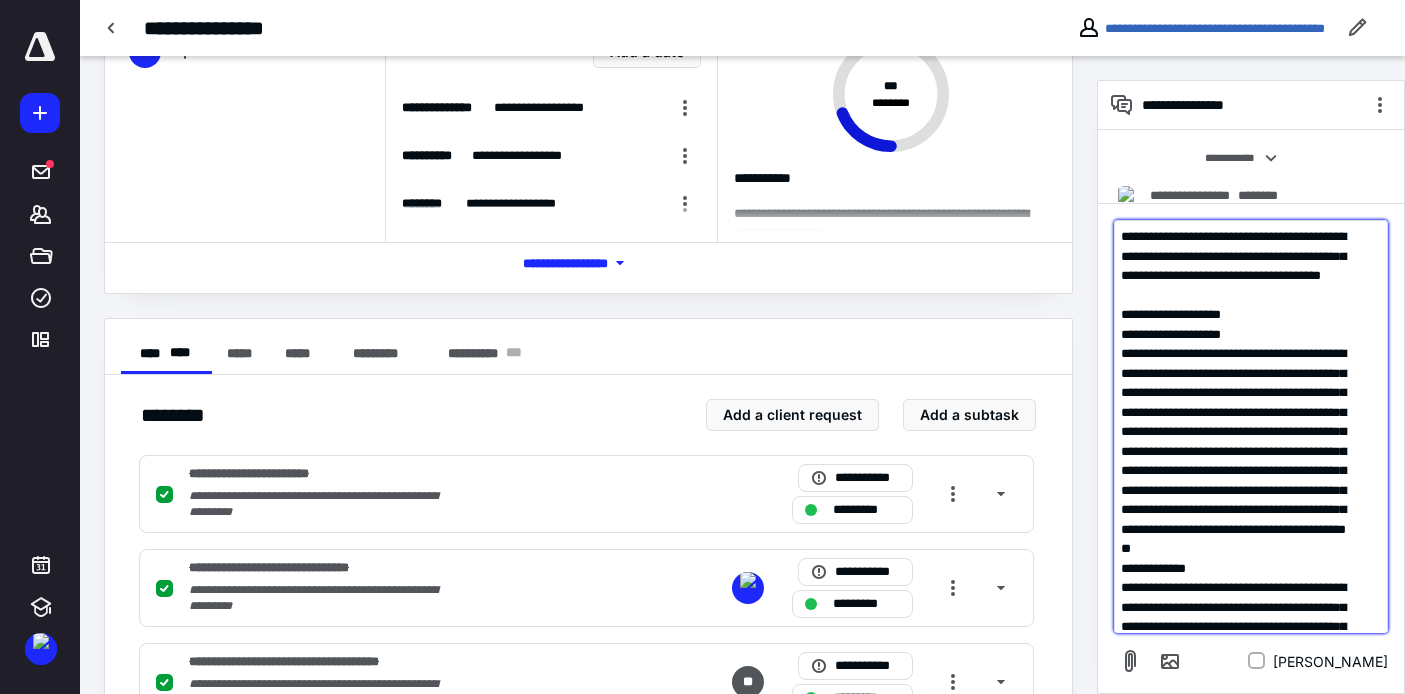 scroll, scrollTop: 1122, scrollLeft: 0, axis: vertical 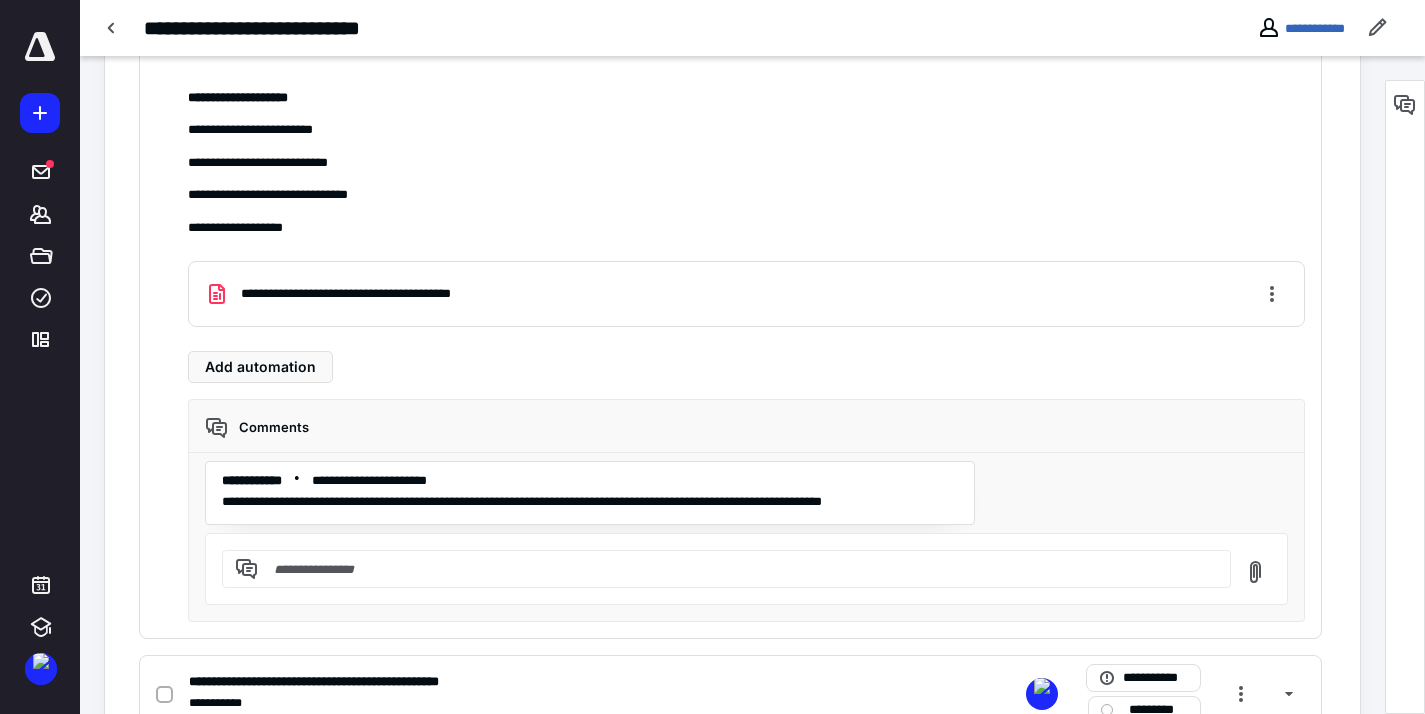 click at bounding box center (738, 569) 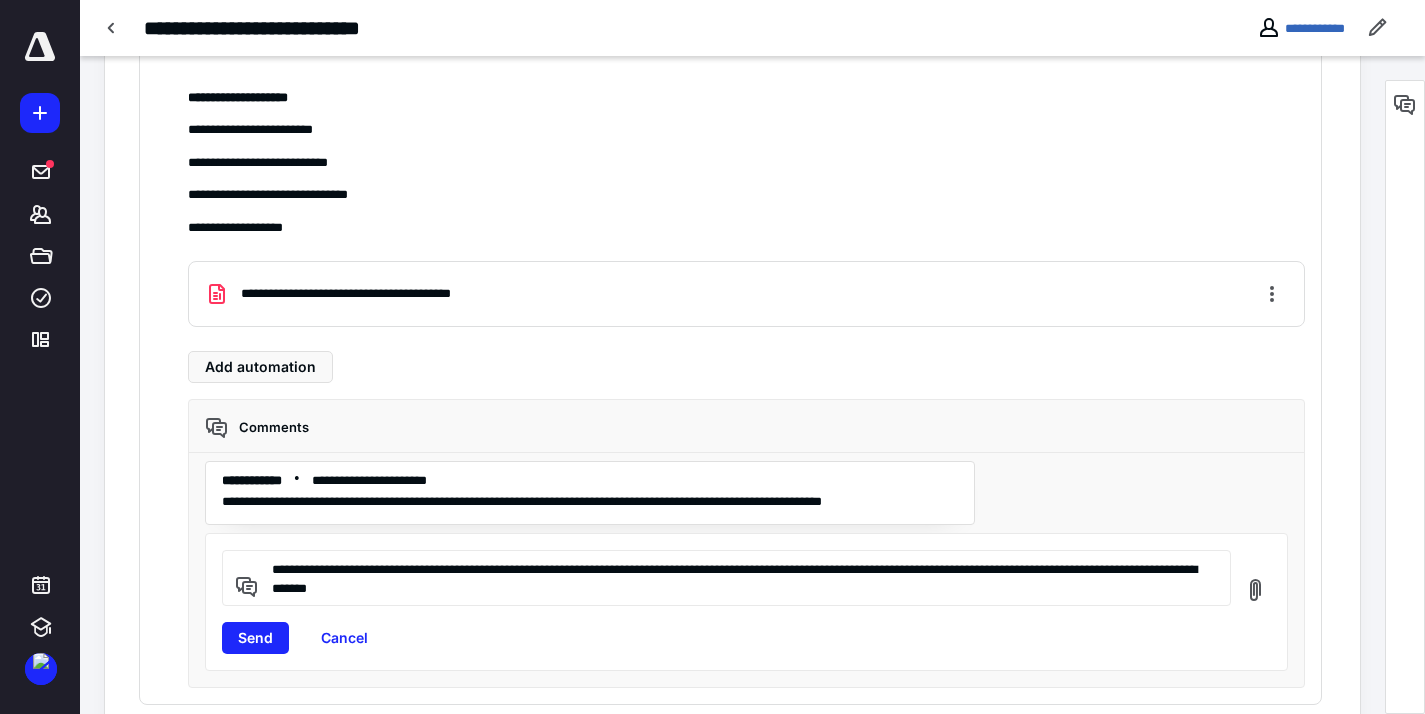 click on "**********" at bounding box center (738, 578) 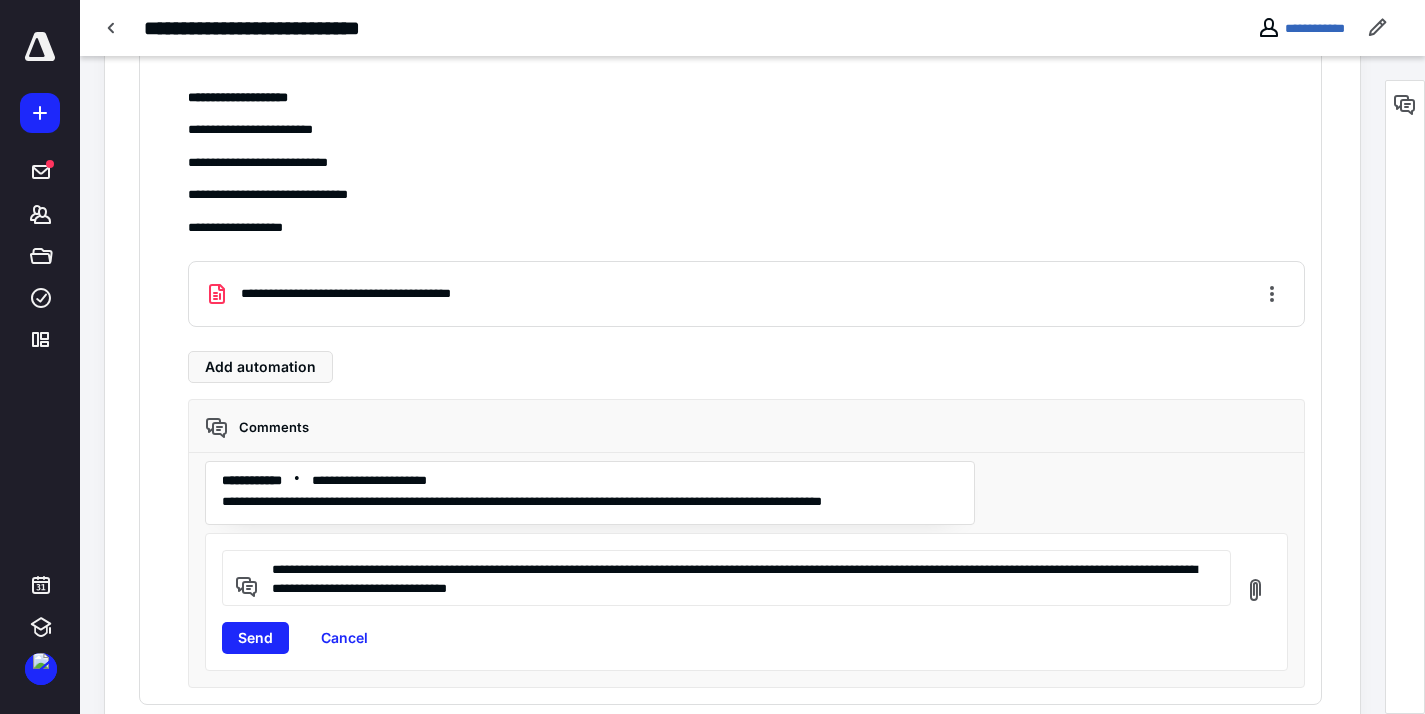 drag, startPoint x: 535, startPoint y: 593, endPoint x: 510, endPoint y: 590, distance: 25.179358 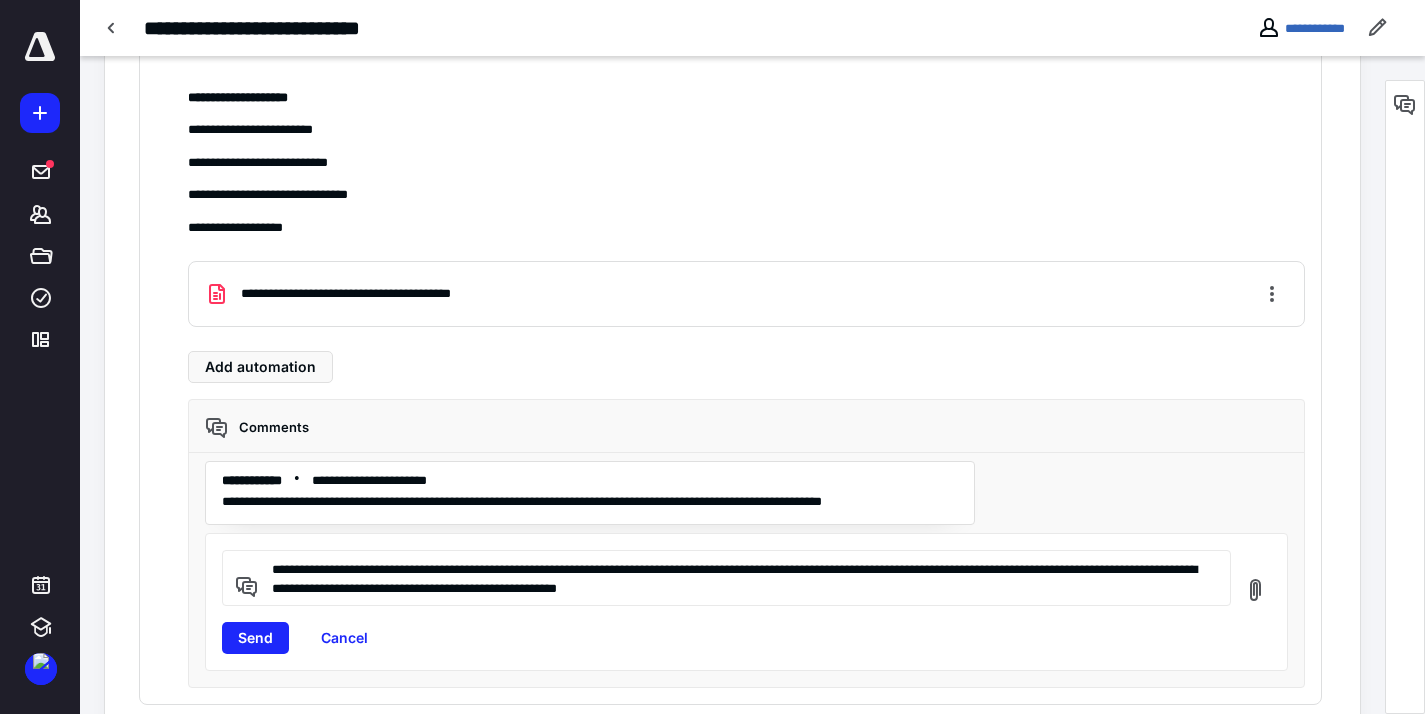 click on "**********" at bounding box center (738, 578) 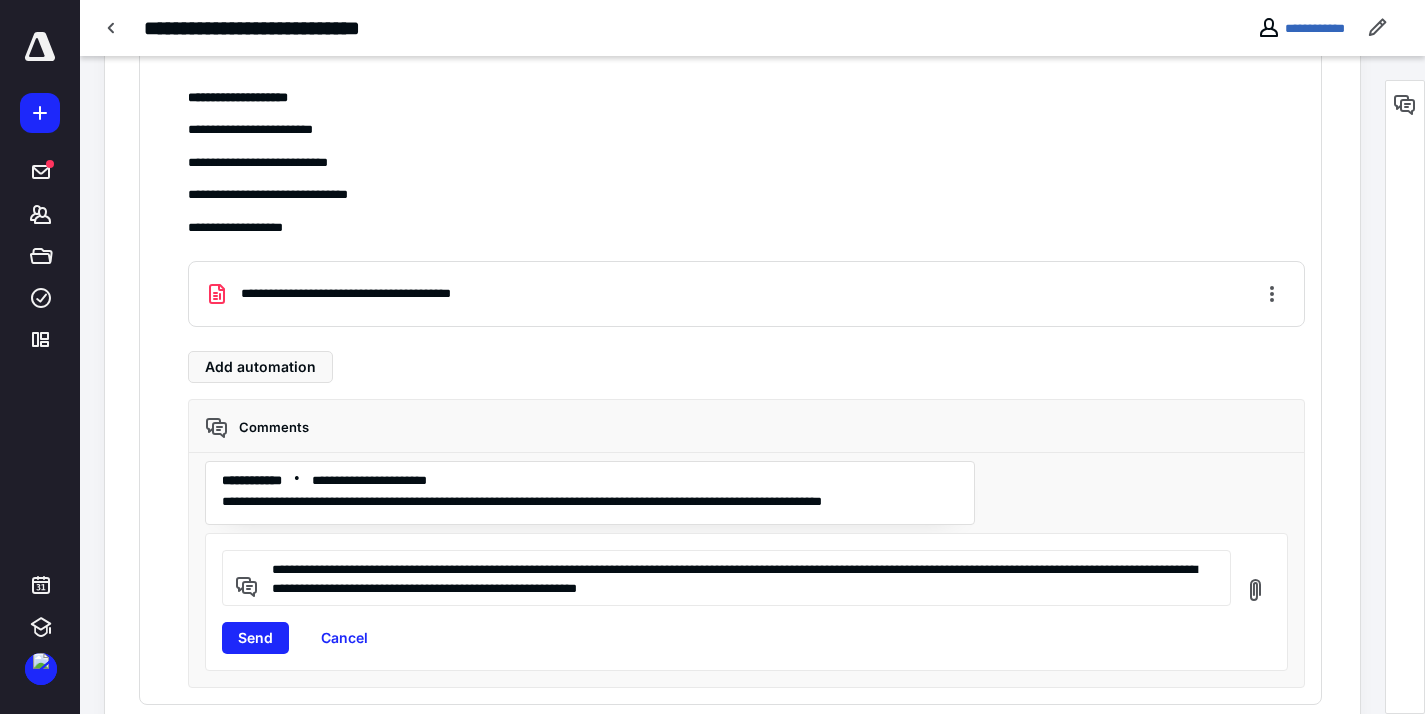 drag, startPoint x: 688, startPoint y: 589, endPoint x: 671, endPoint y: 590, distance: 17.029387 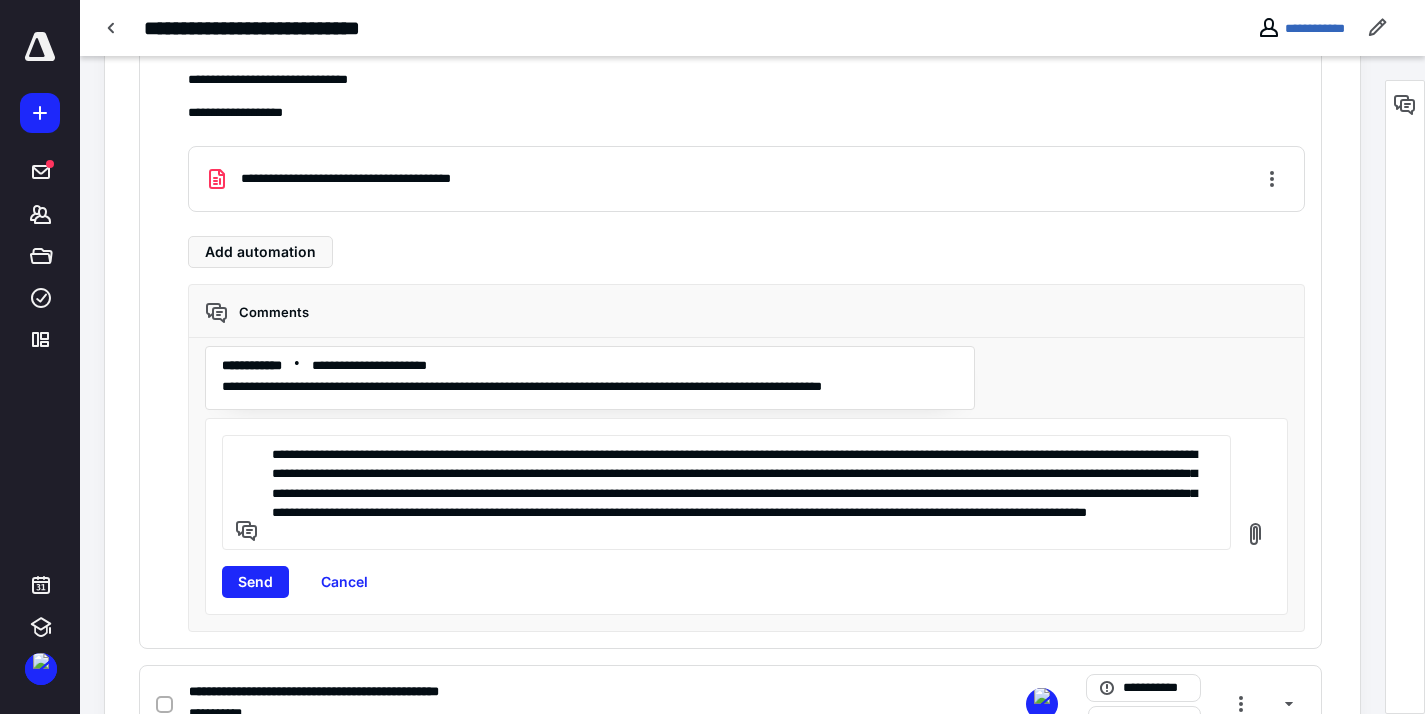 scroll, scrollTop: 2310, scrollLeft: 0, axis: vertical 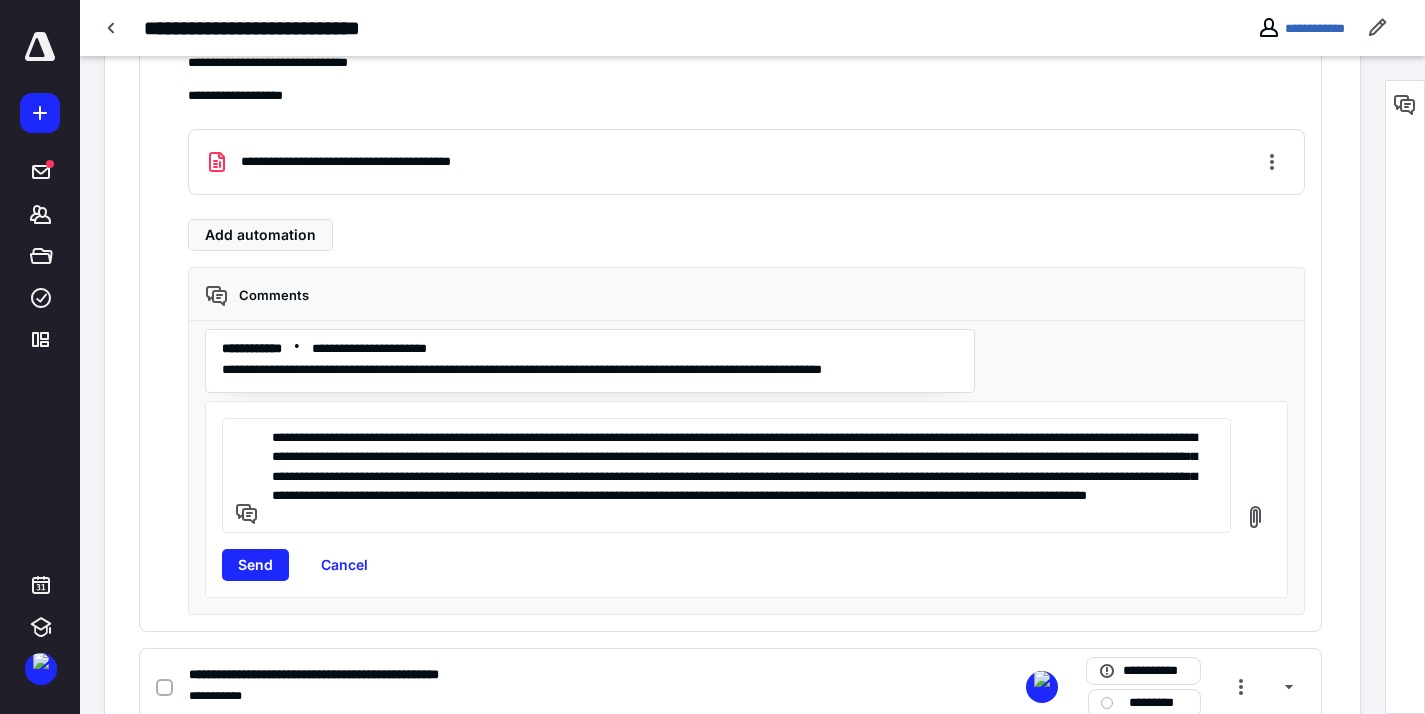 click on "**********" at bounding box center (738, 475) 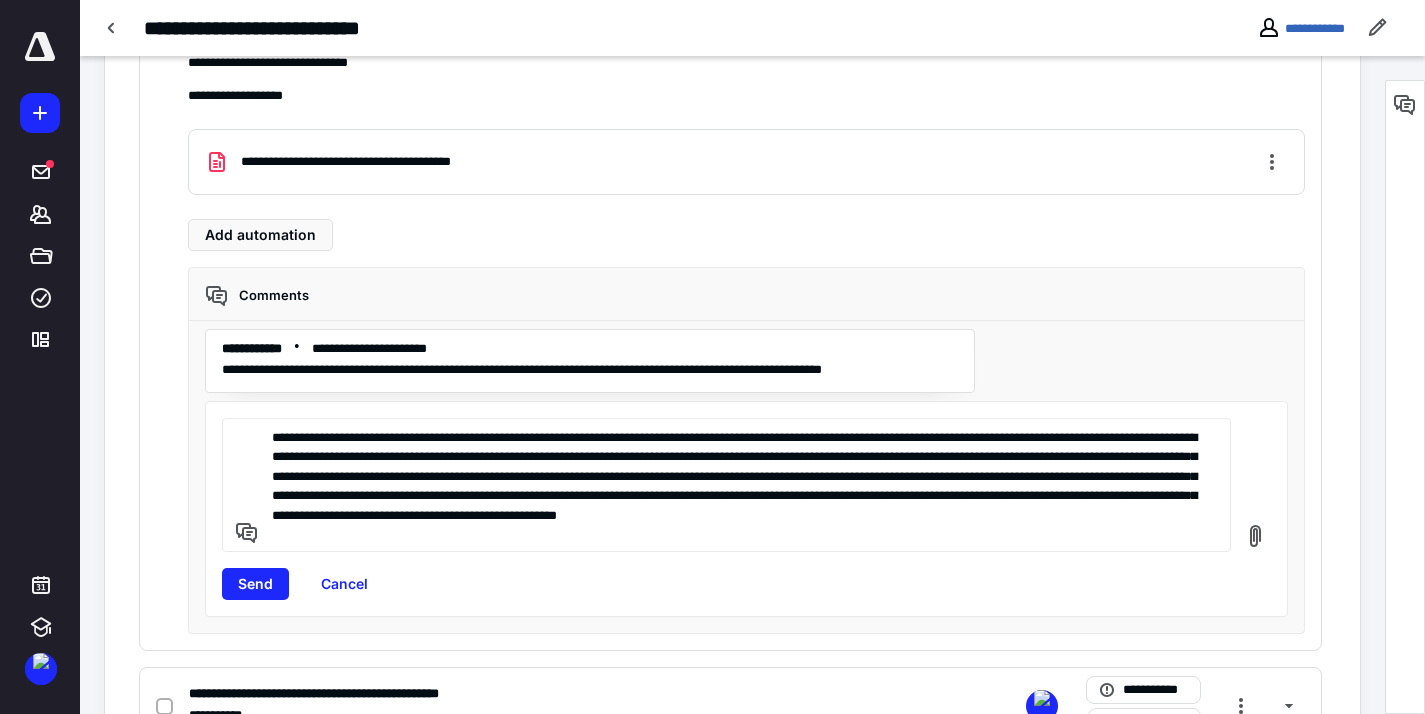 click on "**********" at bounding box center [738, 485] 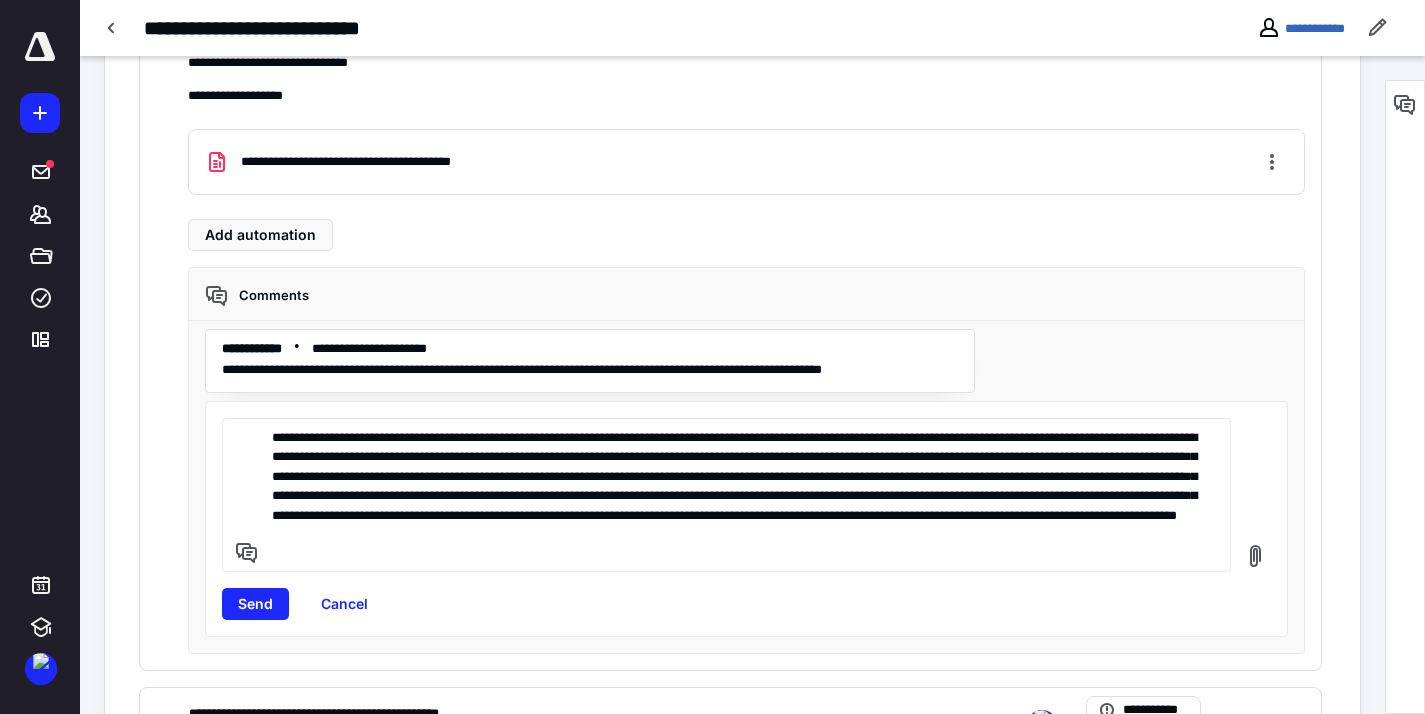 click on "**********" at bounding box center [738, 495] 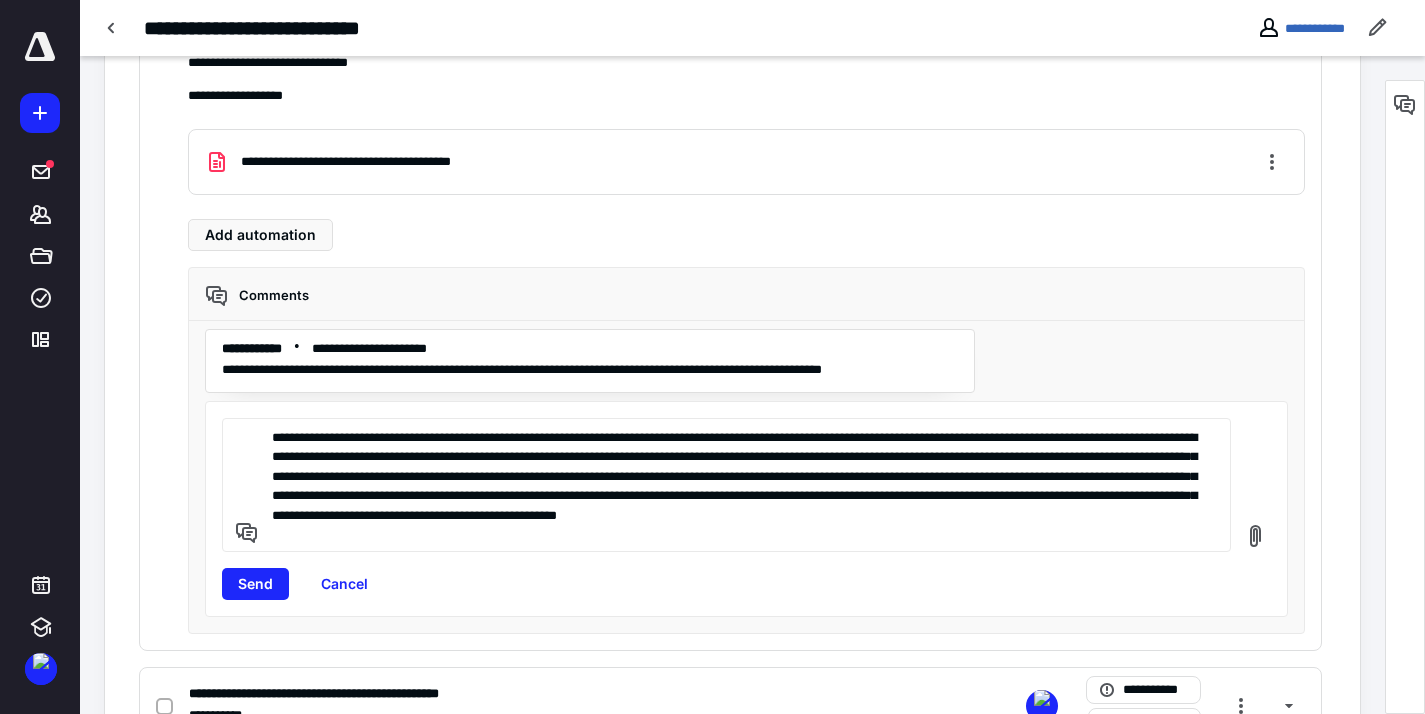 click on "**********" at bounding box center (738, 485) 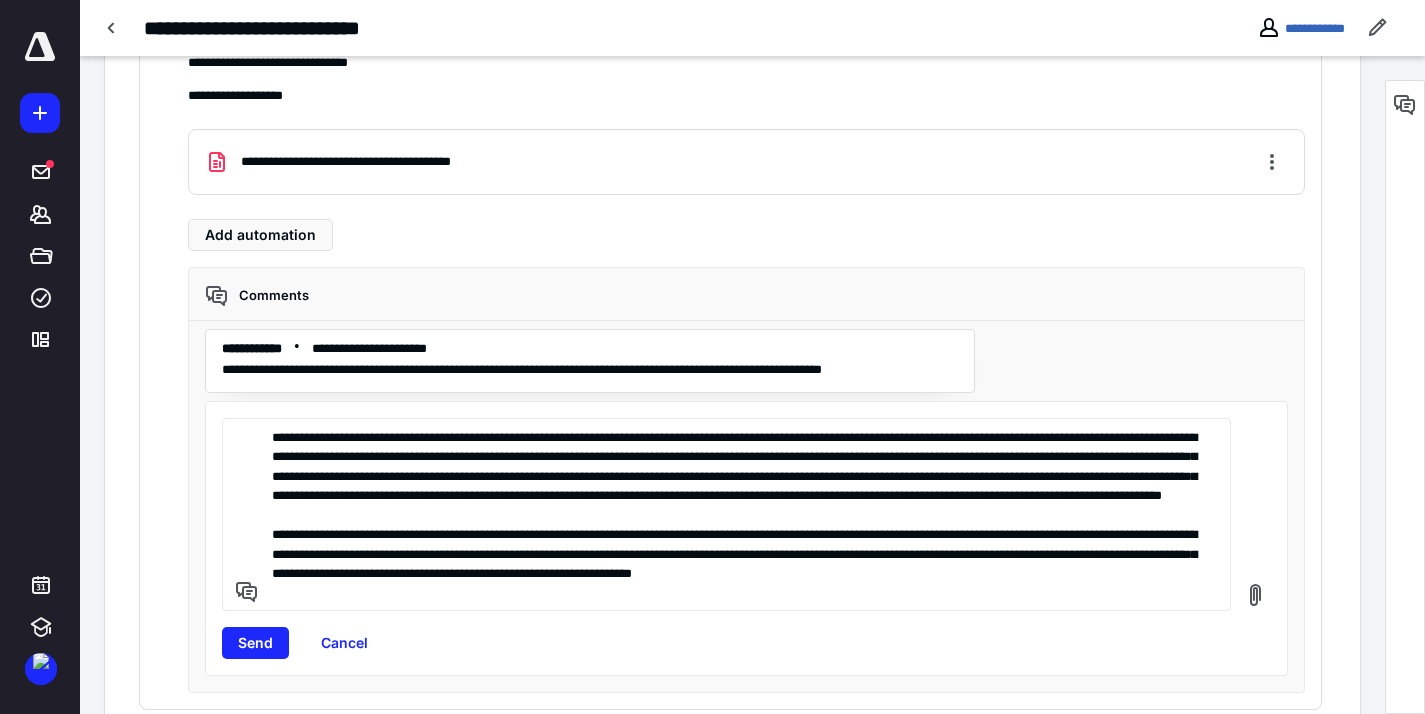 drag, startPoint x: 628, startPoint y: 497, endPoint x: 587, endPoint y: 490, distance: 41.59327 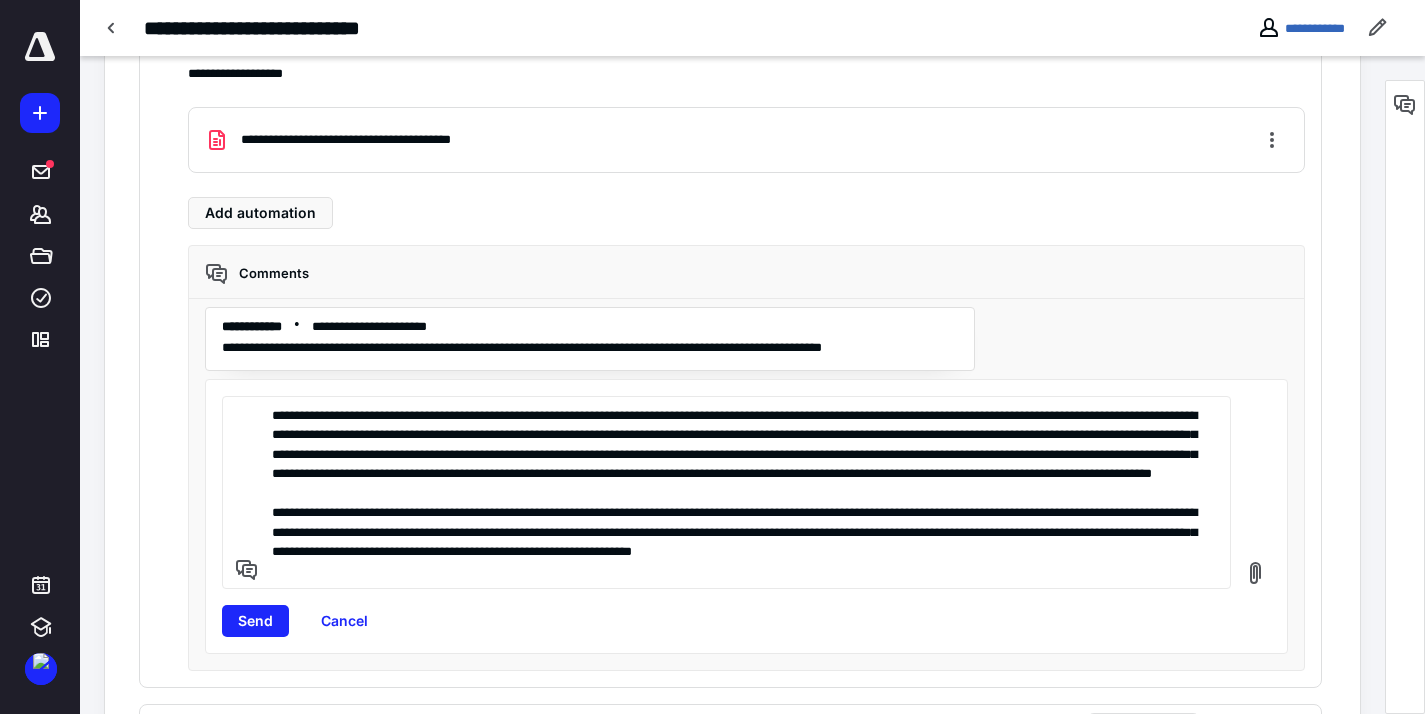 scroll, scrollTop: 2332, scrollLeft: 0, axis: vertical 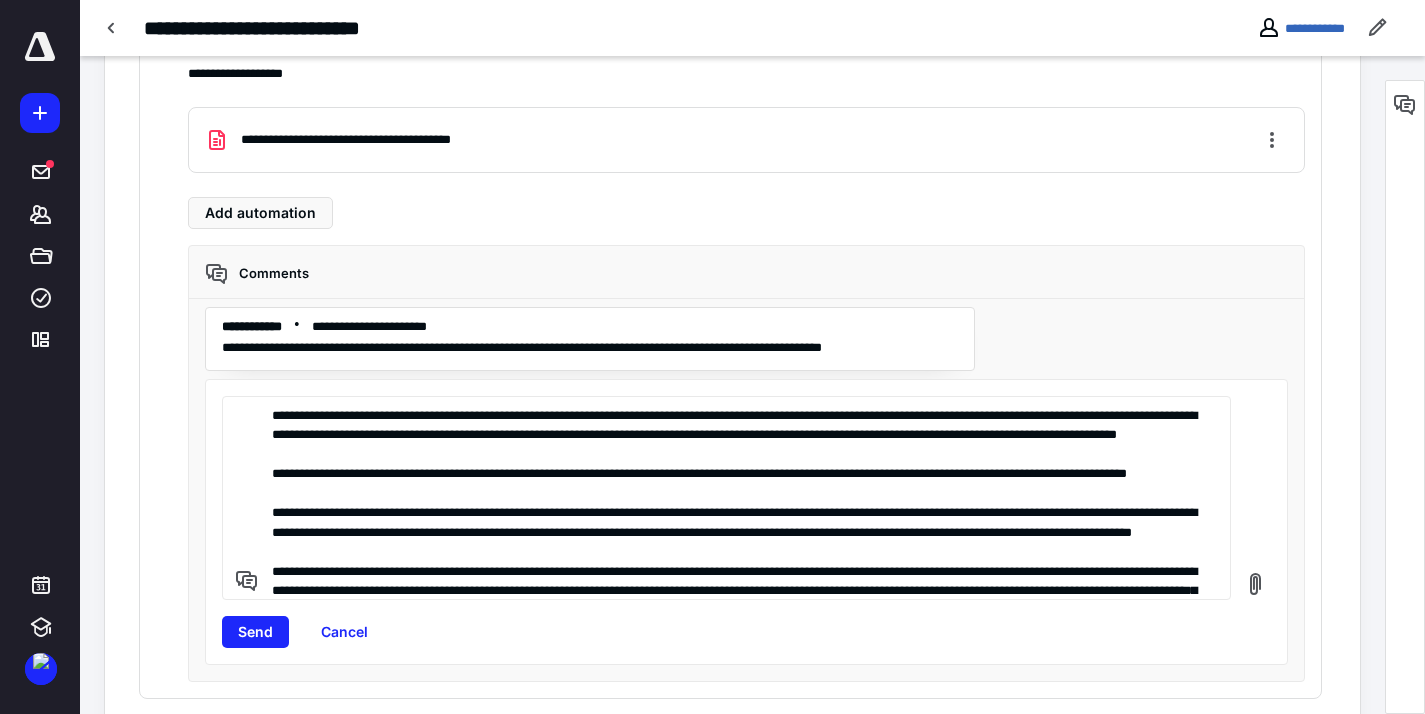 drag, startPoint x: 653, startPoint y: 588, endPoint x: 612, endPoint y: 576, distance: 42.72002 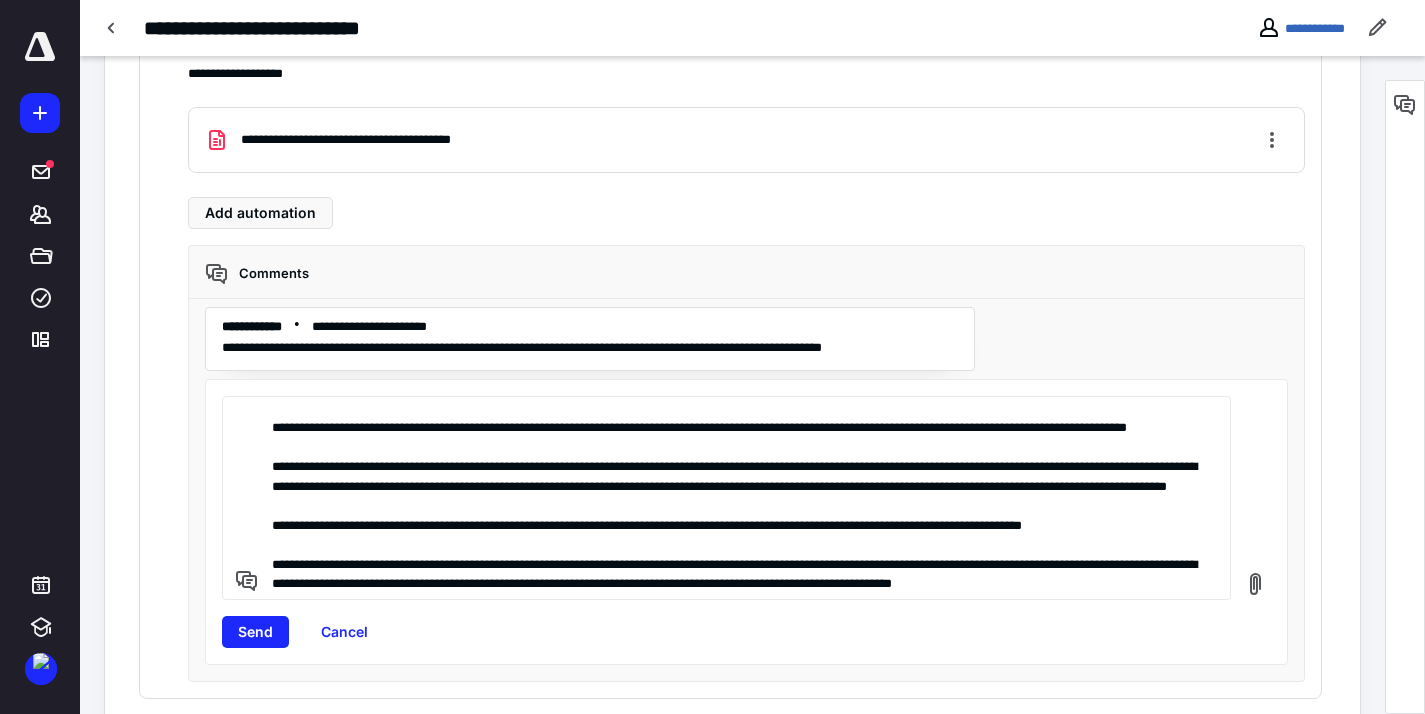 scroll, scrollTop: 124, scrollLeft: 0, axis: vertical 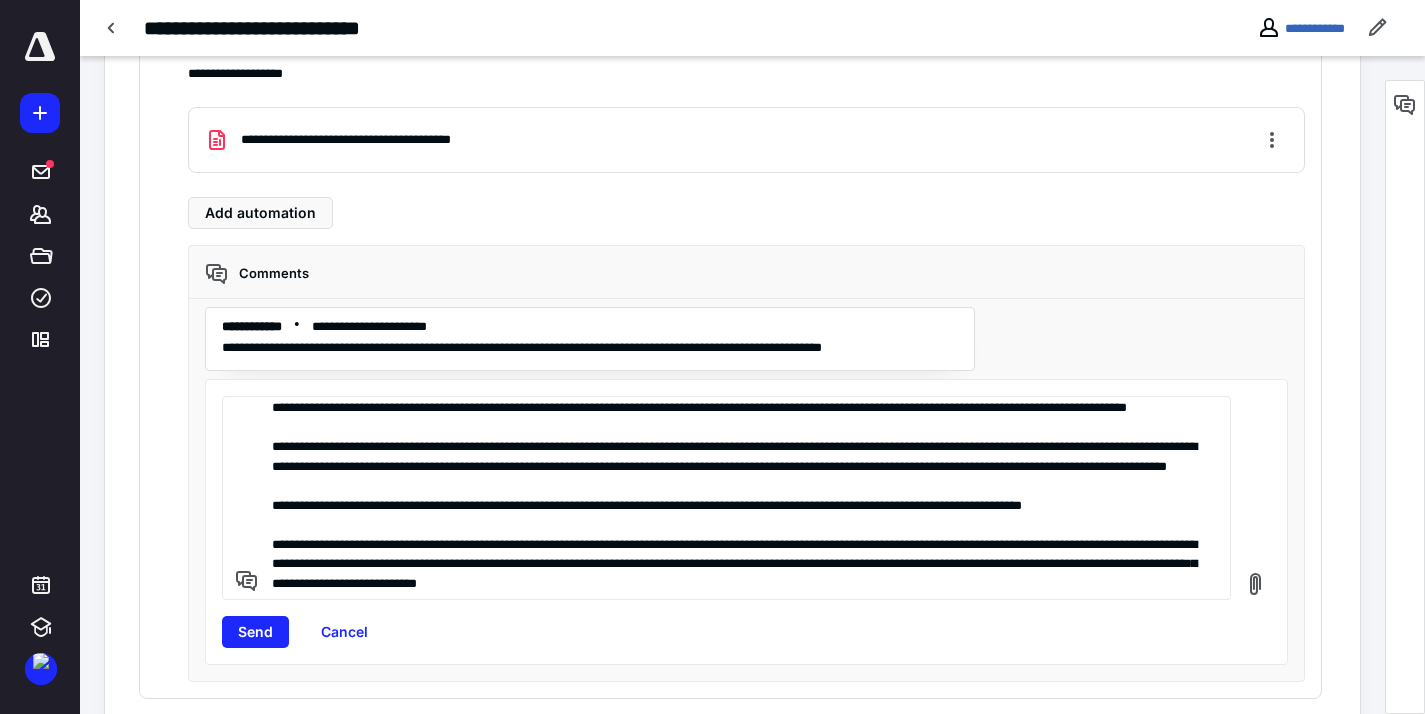 click at bounding box center [738, 498] 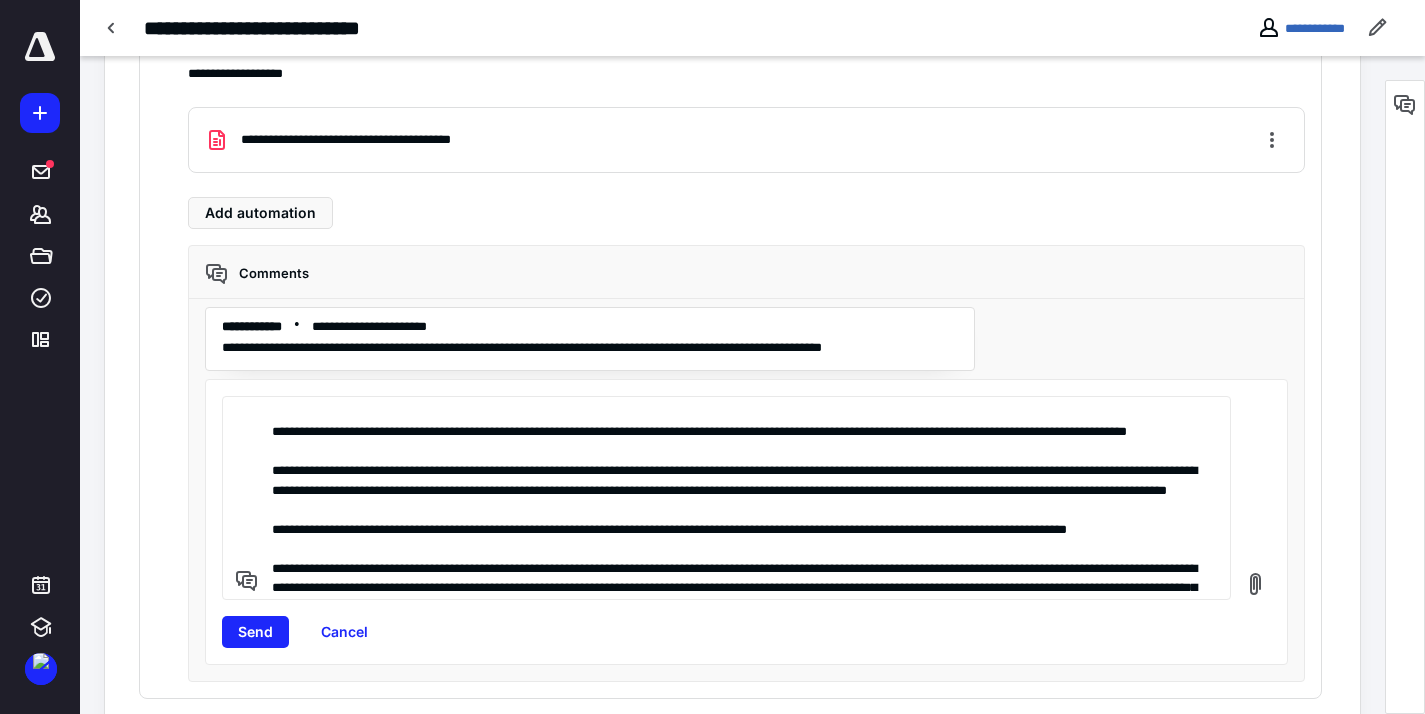 scroll, scrollTop: 38, scrollLeft: 0, axis: vertical 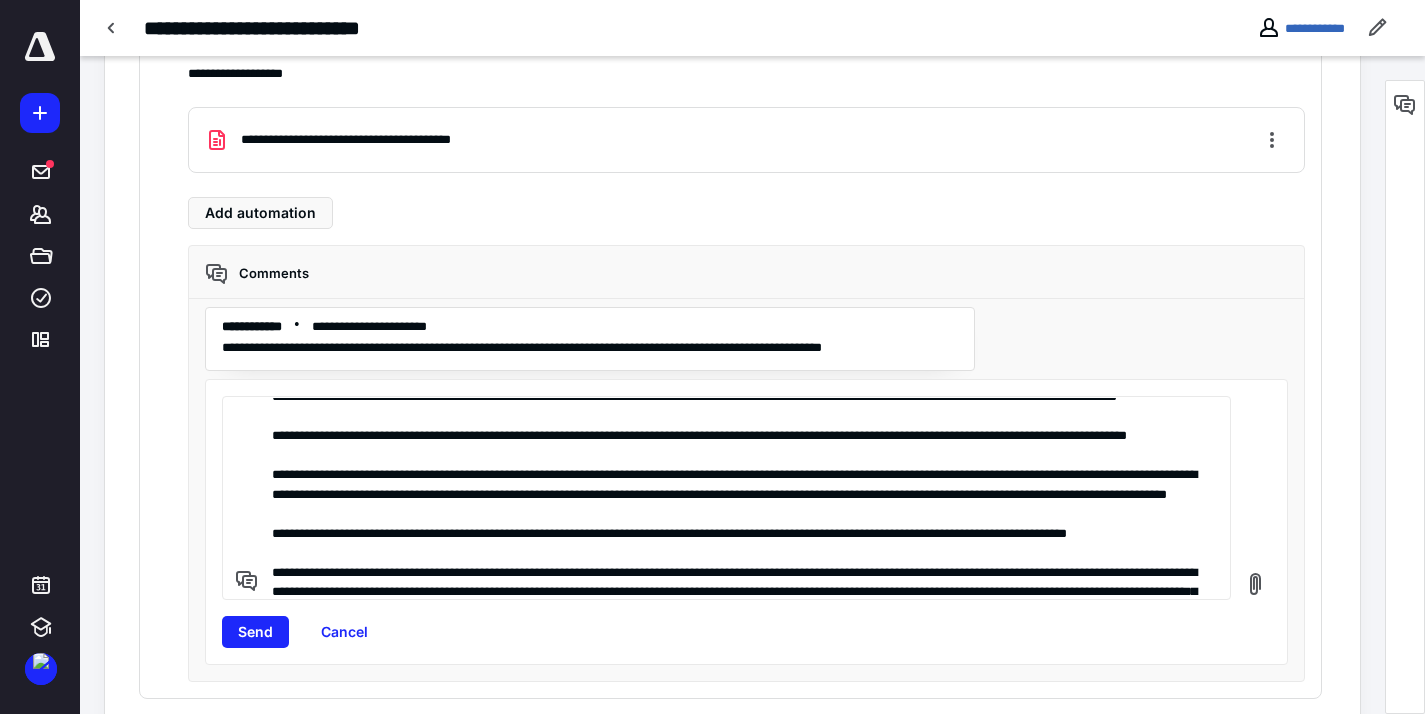 click at bounding box center (738, 498) 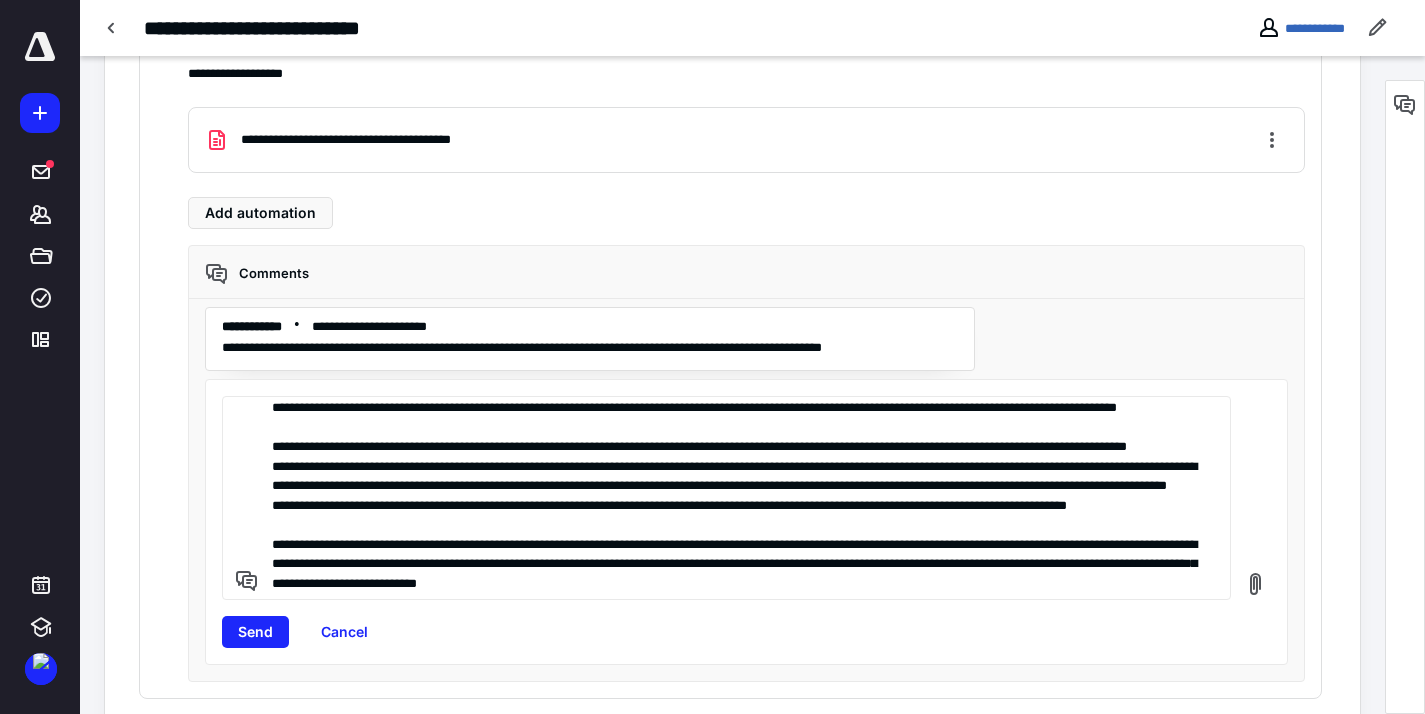 scroll, scrollTop: 104, scrollLeft: 0, axis: vertical 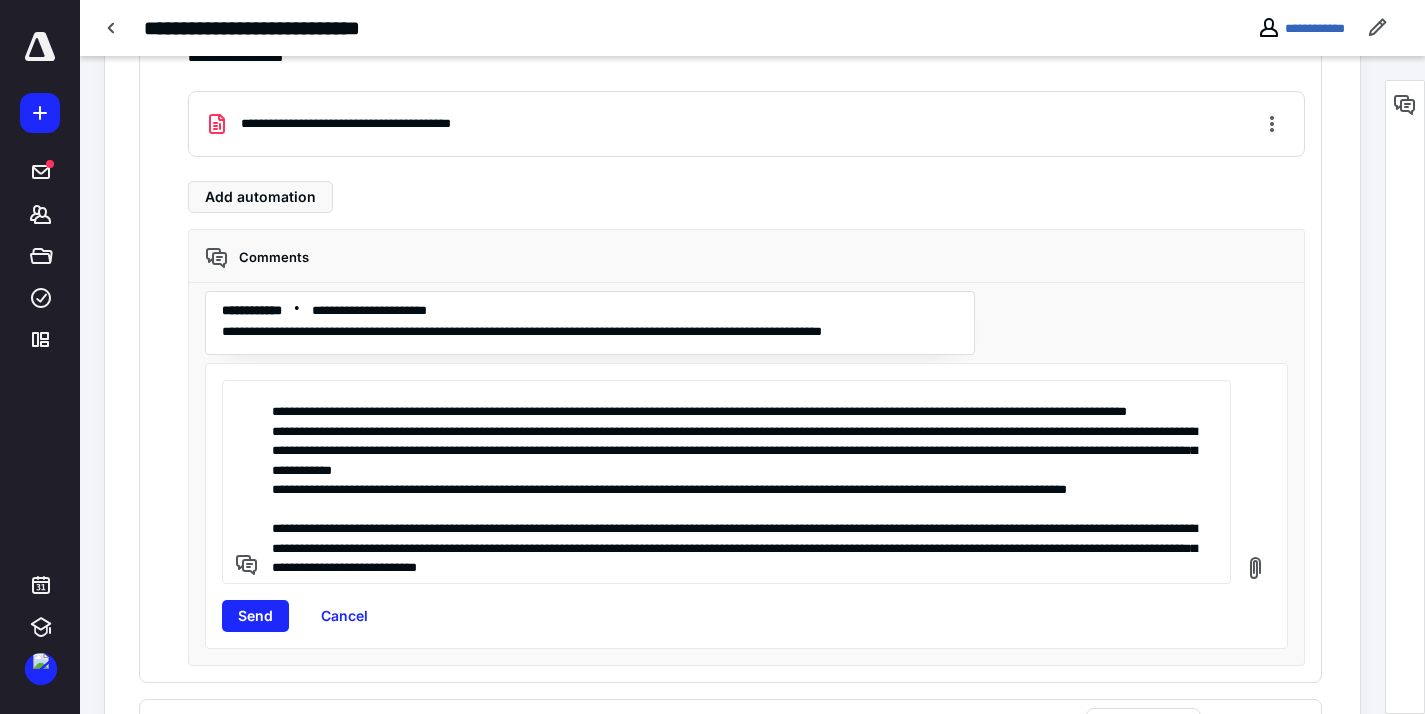click at bounding box center [738, 482] 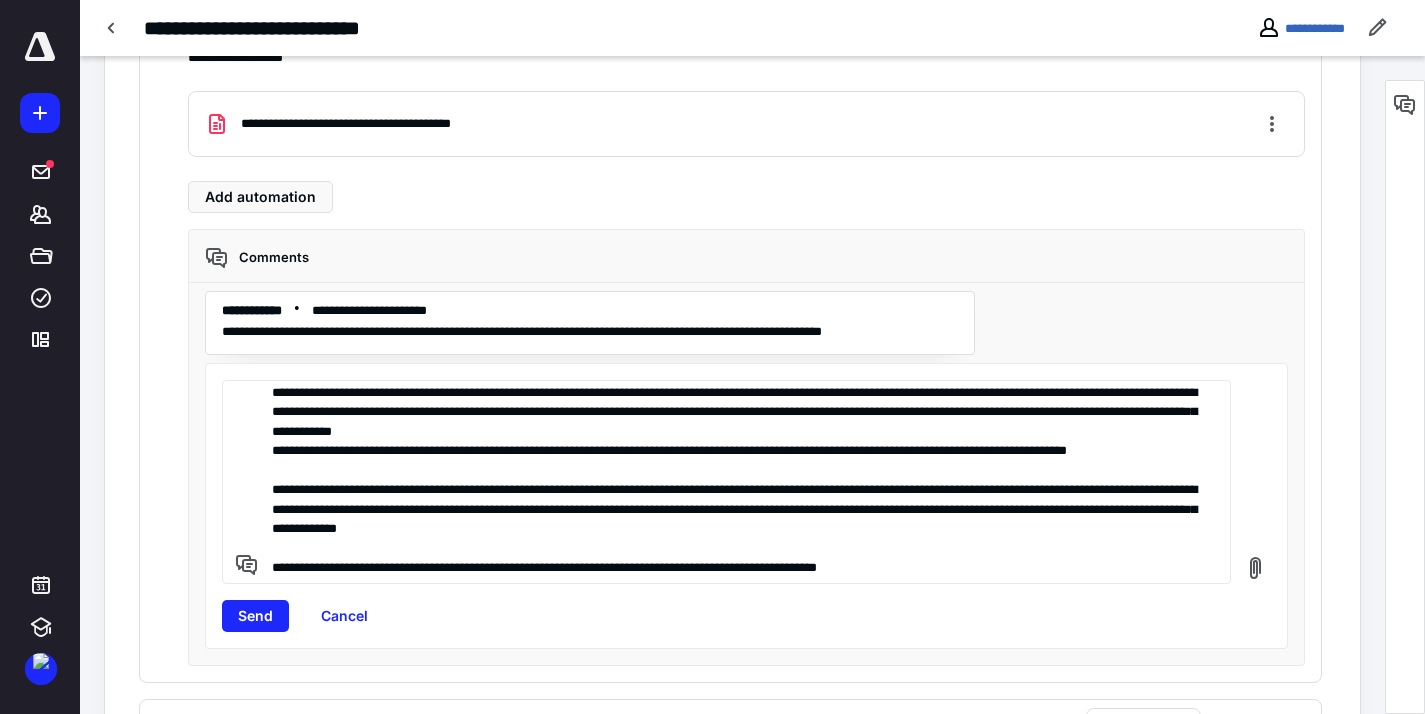 scroll, scrollTop: 137, scrollLeft: 0, axis: vertical 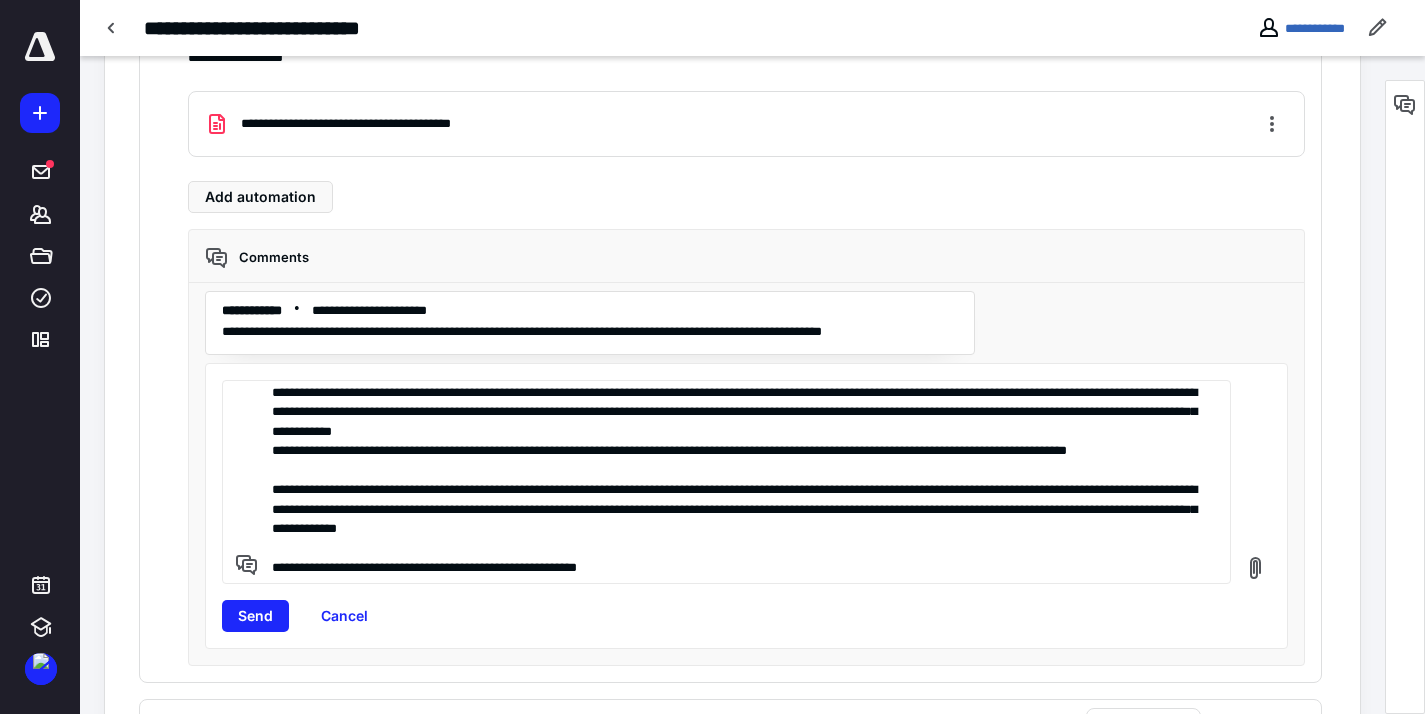 click at bounding box center (738, 482) 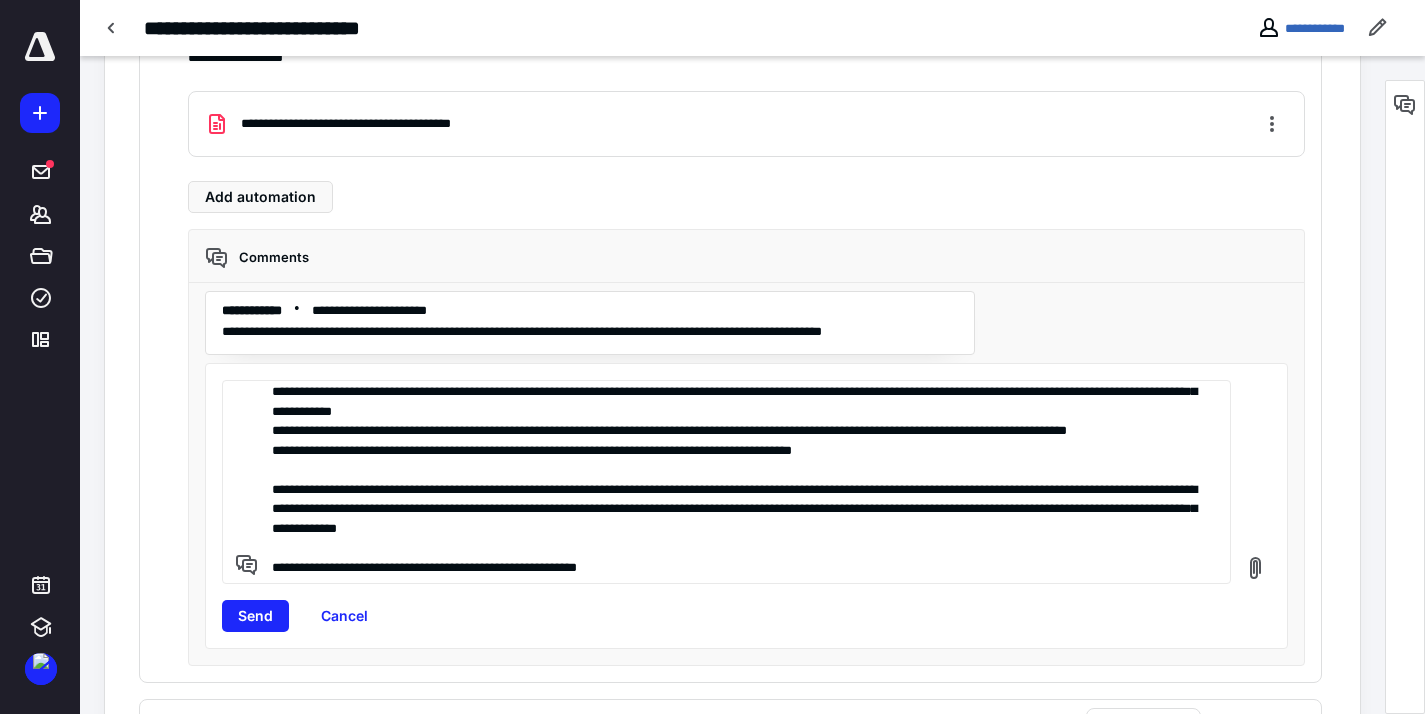scroll, scrollTop: 163, scrollLeft: 0, axis: vertical 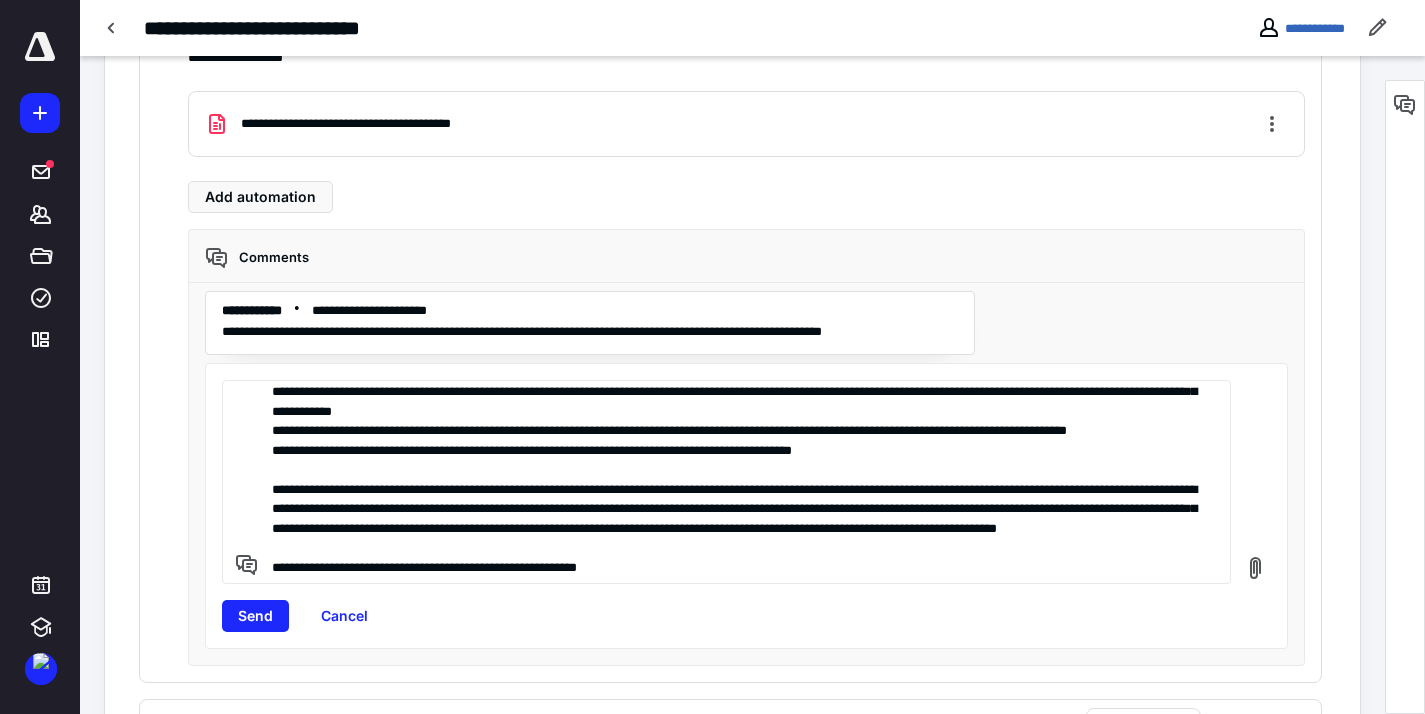 click at bounding box center (738, 482) 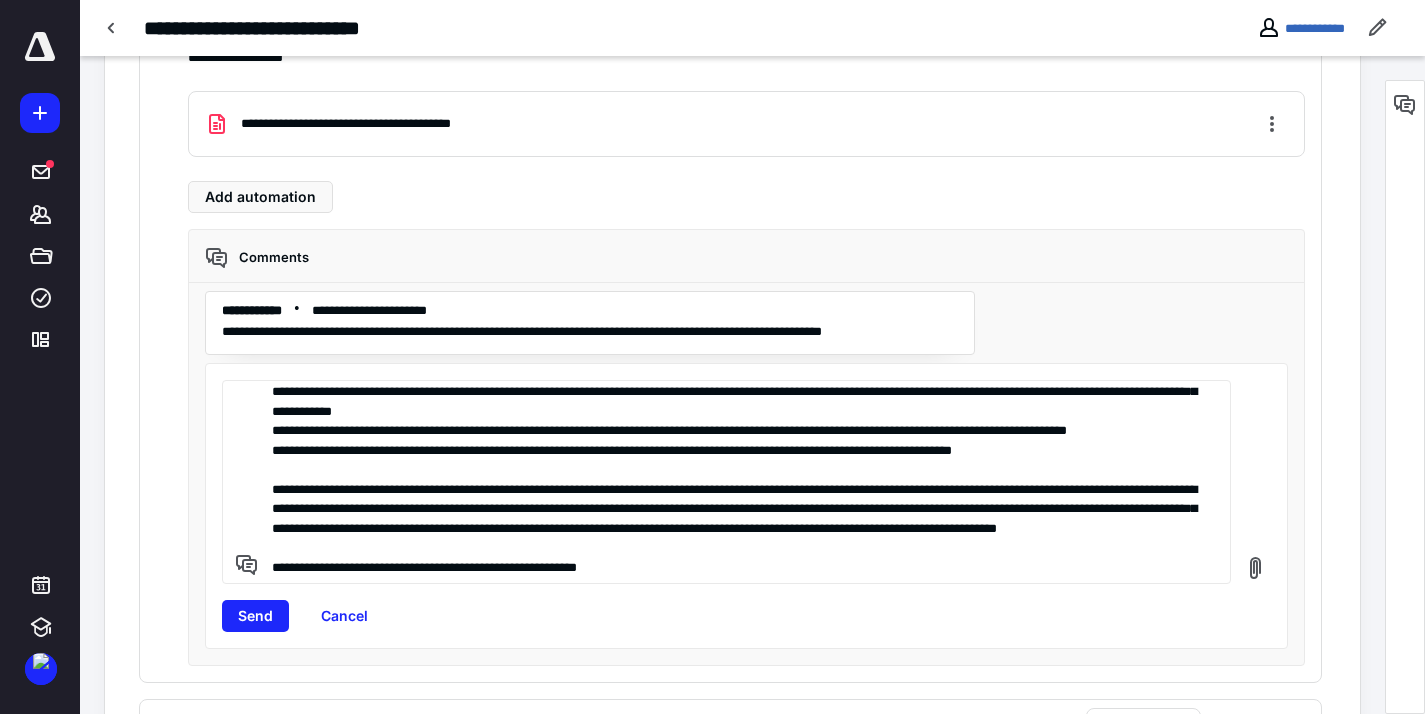 click at bounding box center (738, 482) 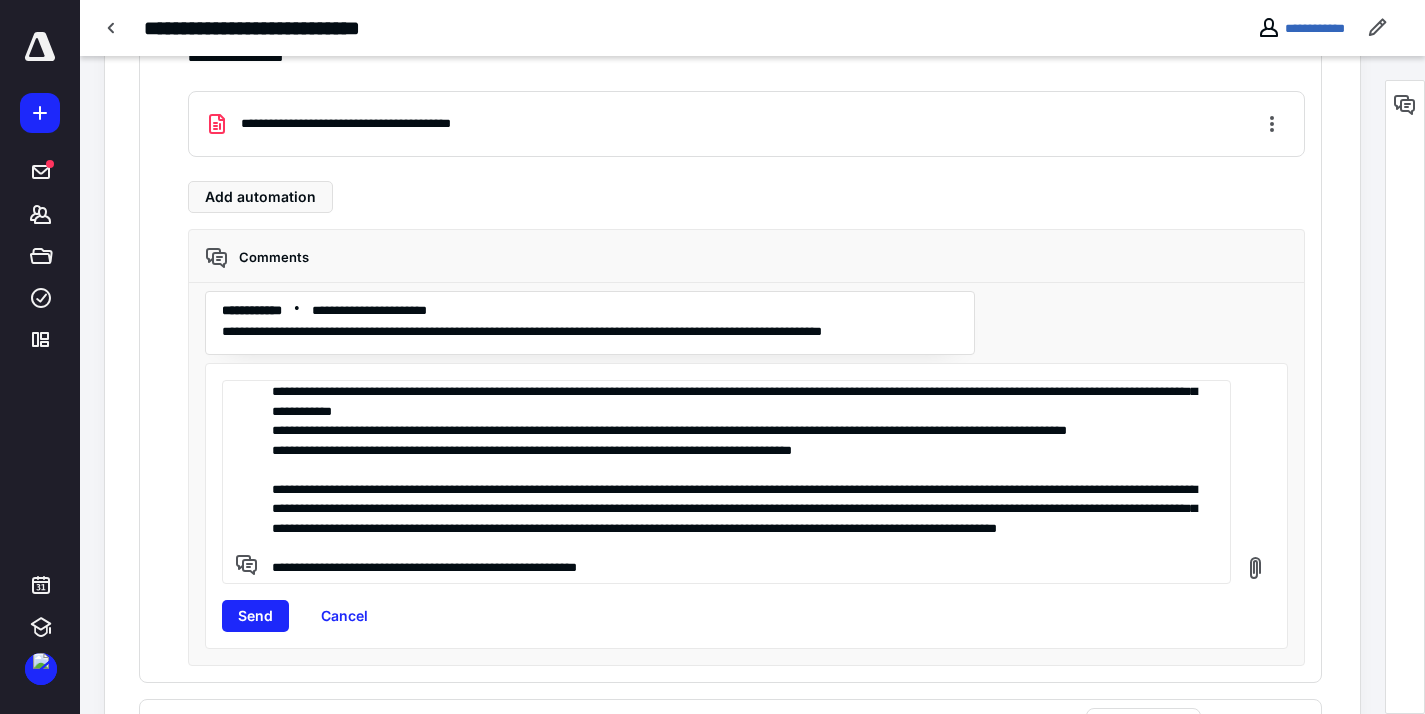 click at bounding box center [738, 482] 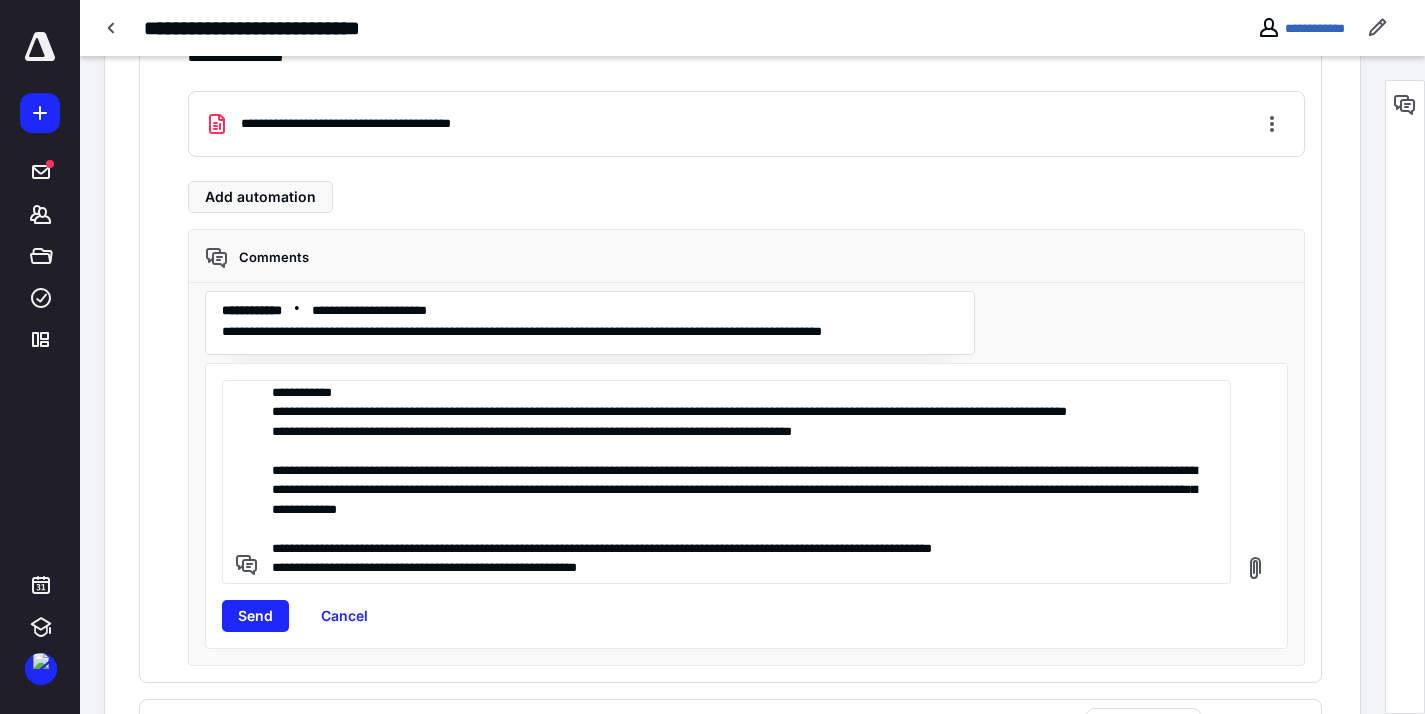 scroll, scrollTop: 182, scrollLeft: 0, axis: vertical 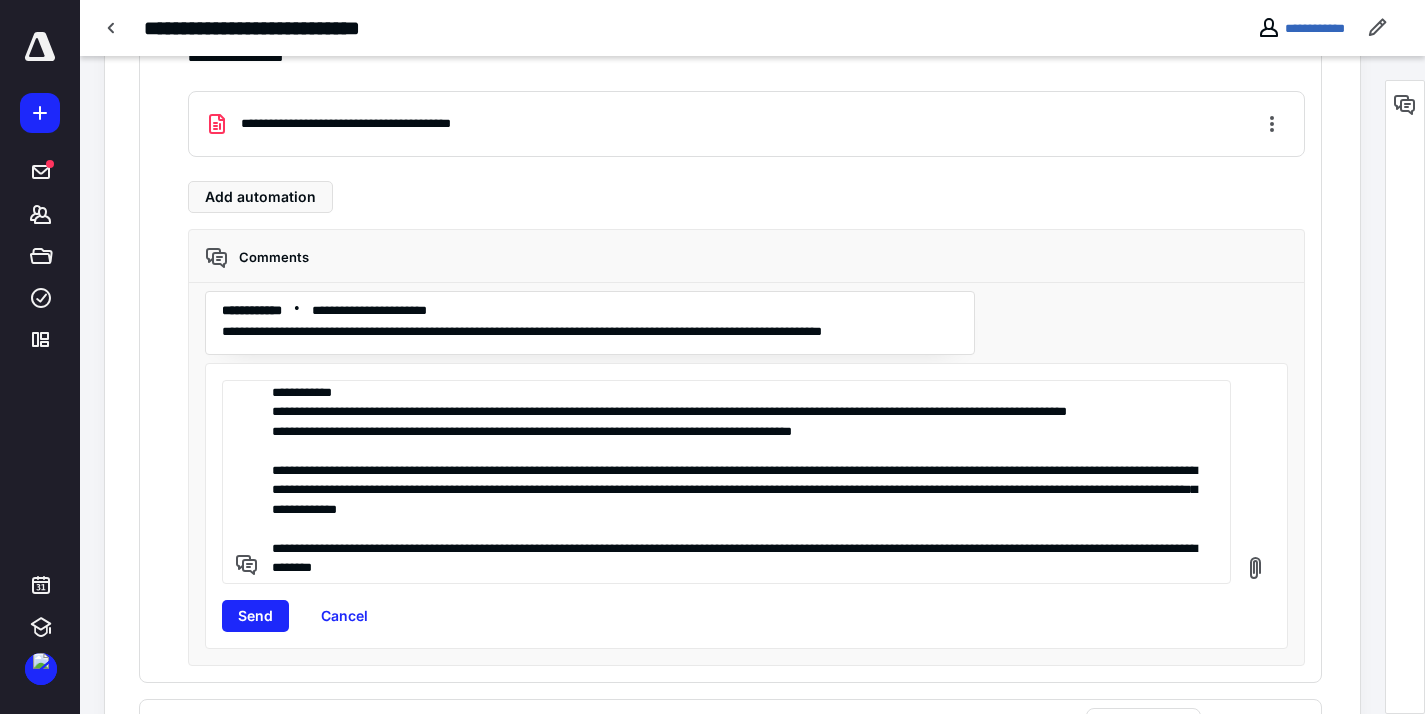 click at bounding box center (738, 482) 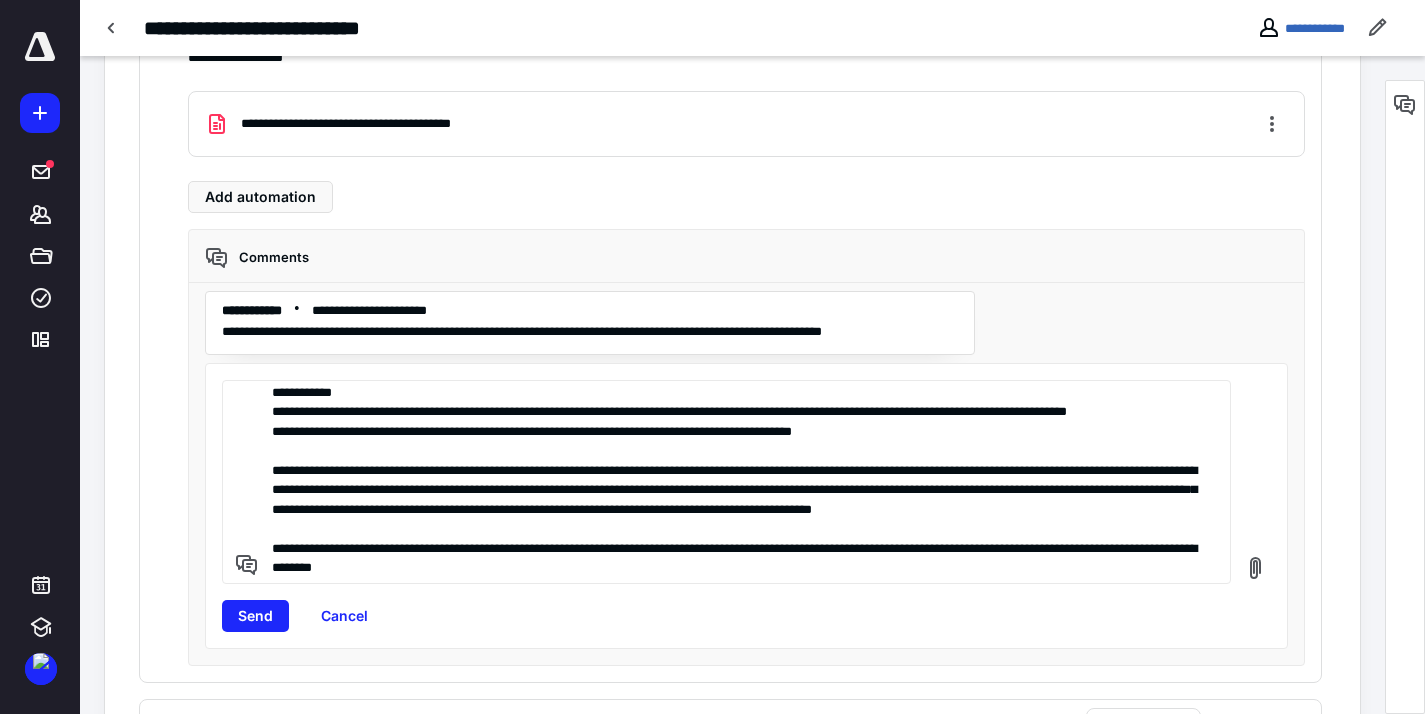 scroll, scrollTop: 136, scrollLeft: 0, axis: vertical 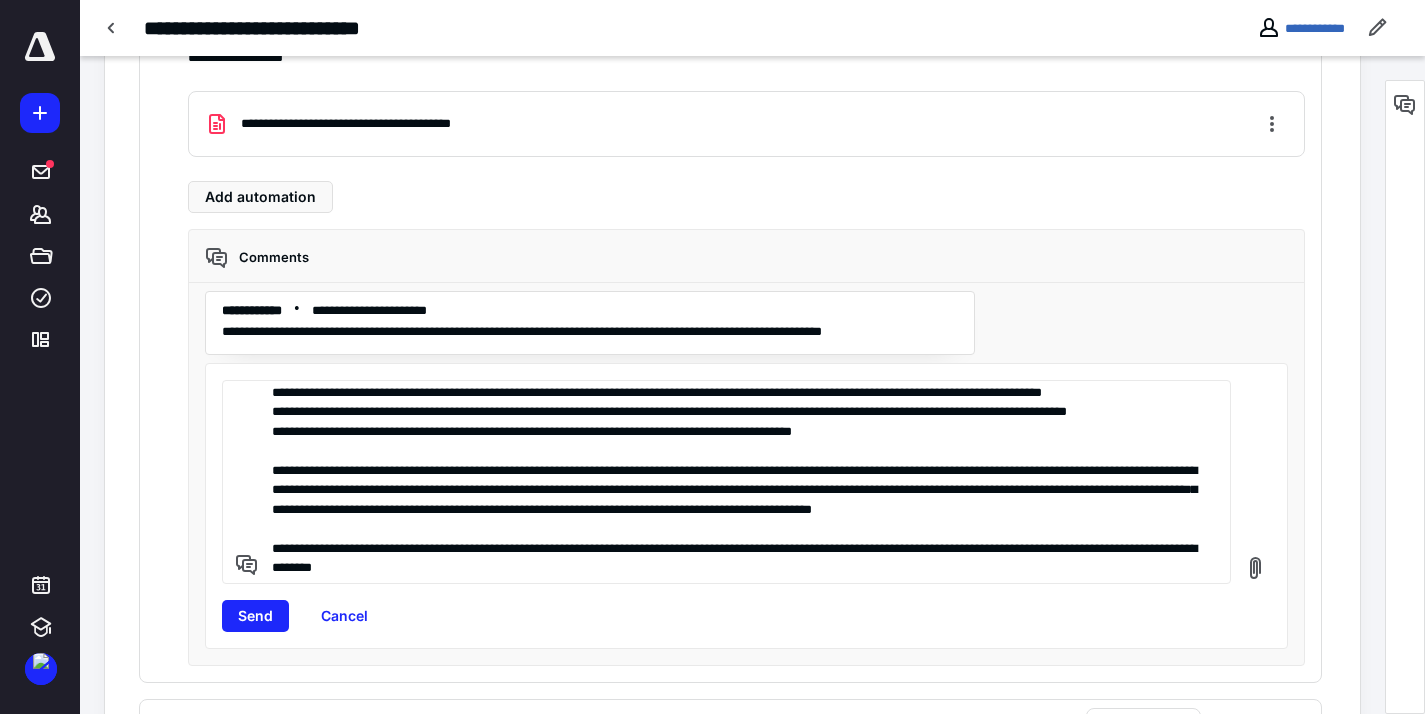 click at bounding box center (738, 482) 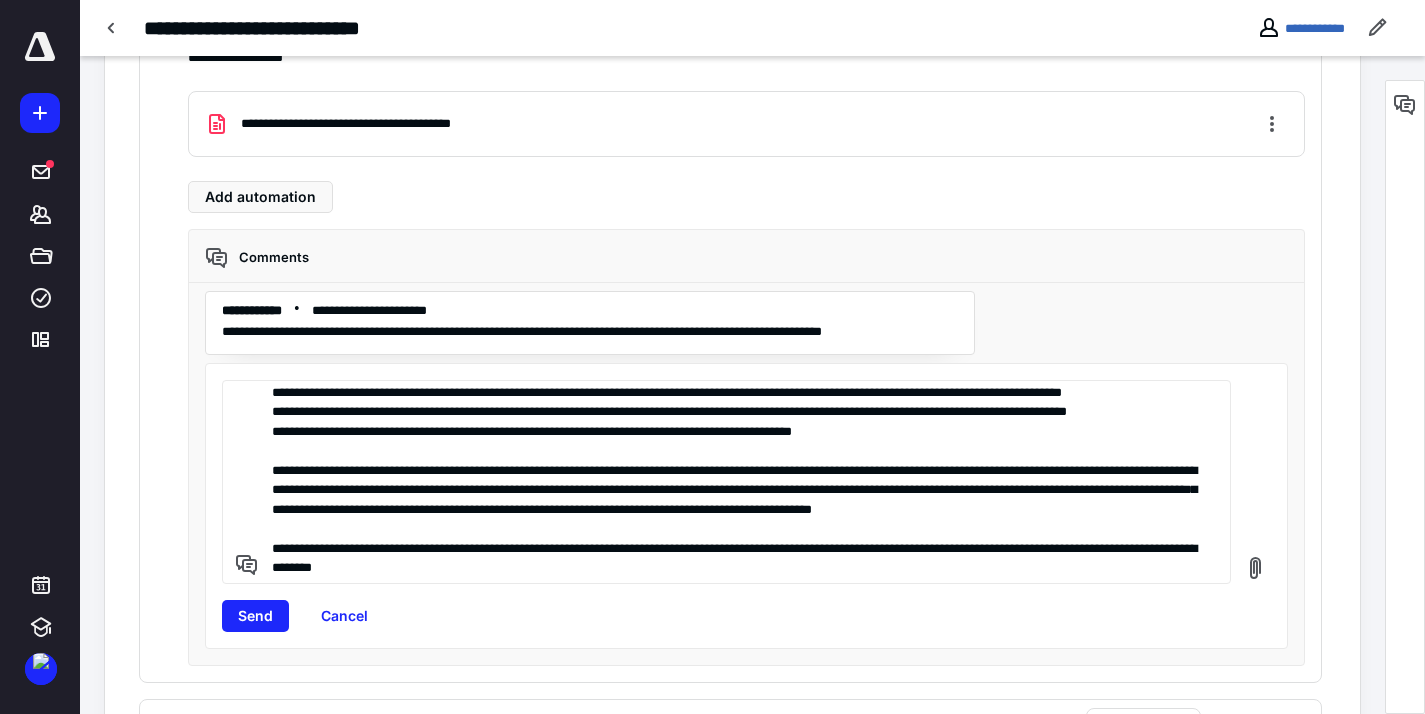 drag, startPoint x: 765, startPoint y: 438, endPoint x: 648, endPoint y: 445, distance: 117.20921 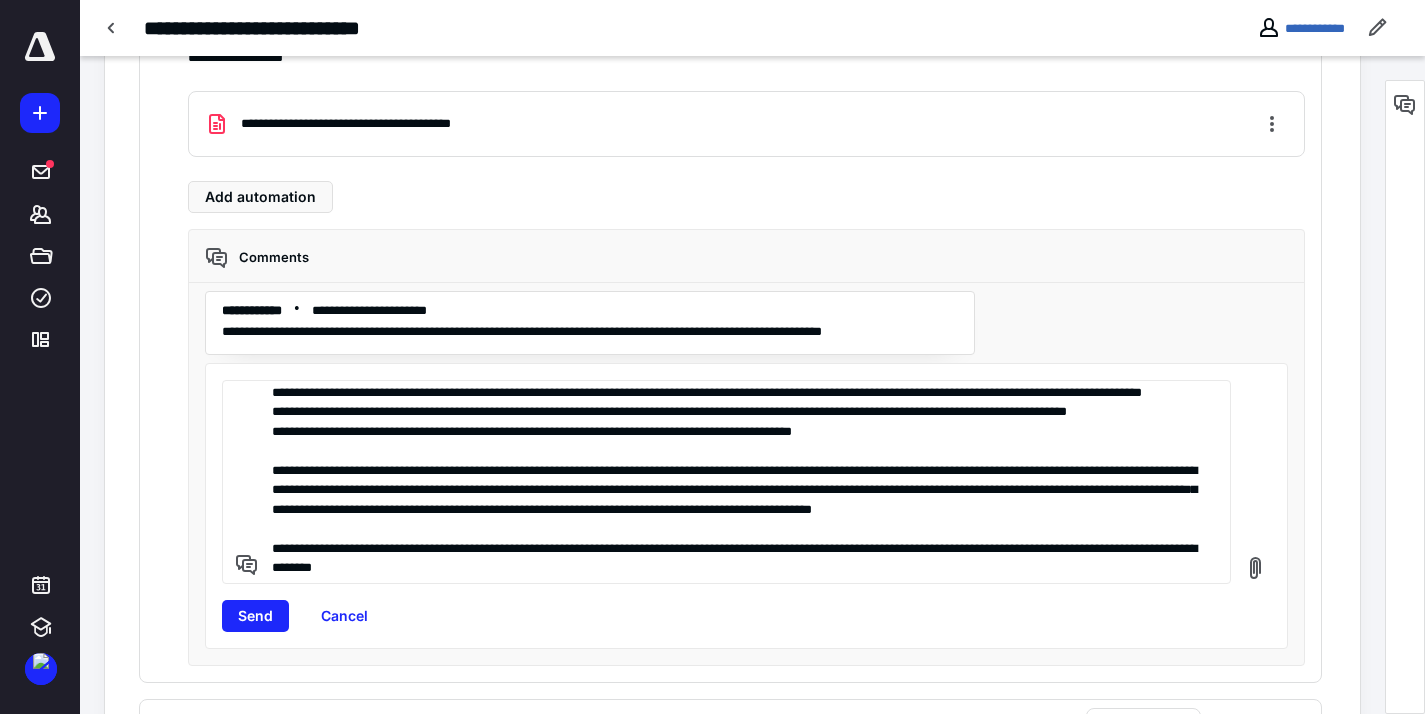 scroll, scrollTop: 221, scrollLeft: 0, axis: vertical 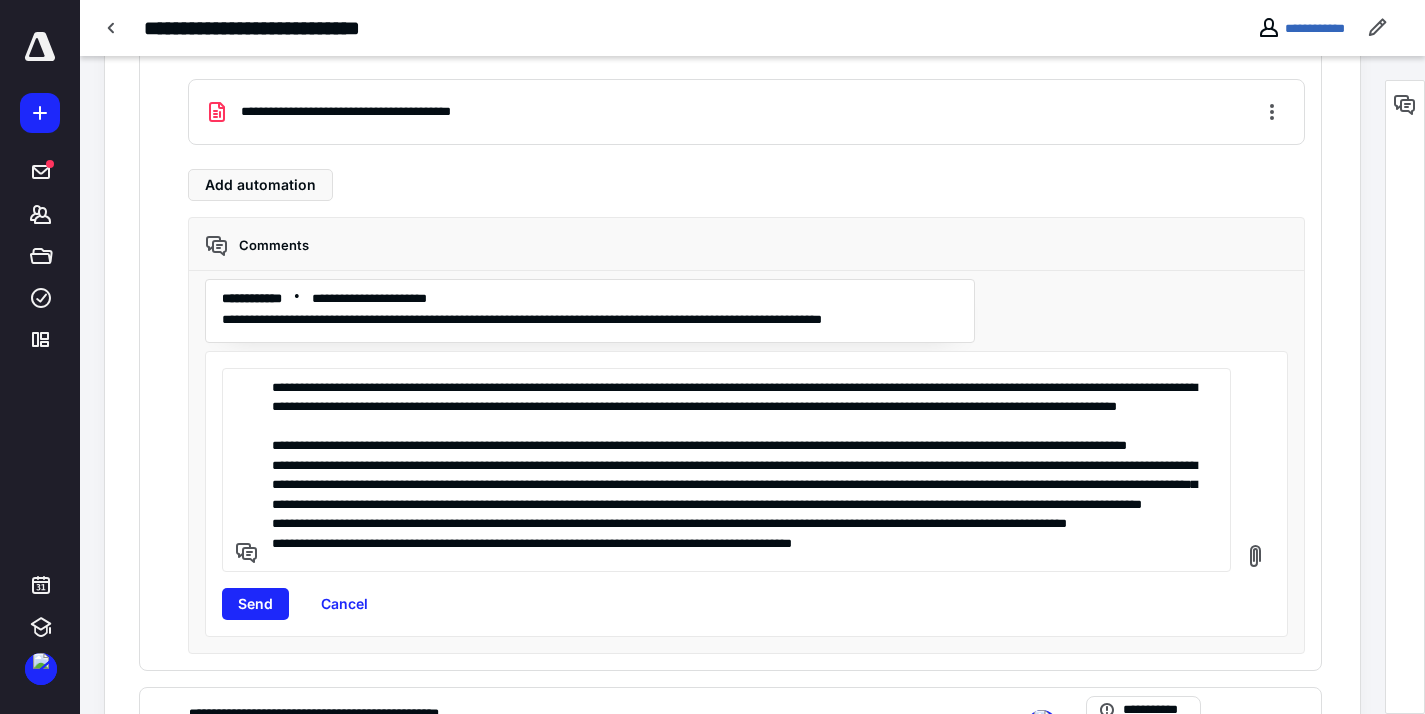 drag, startPoint x: 631, startPoint y: 562, endPoint x: 329, endPoint y: 300, distance: 399.80997 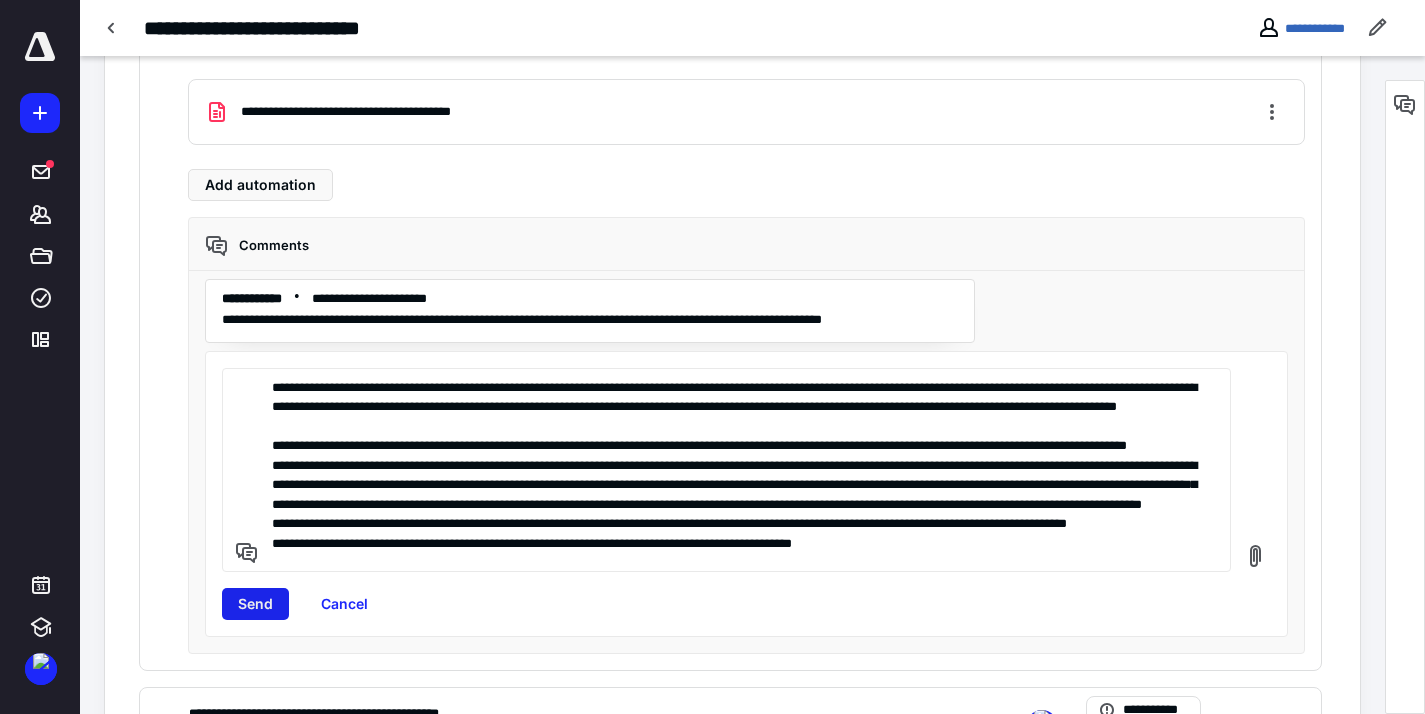 type on "**********" 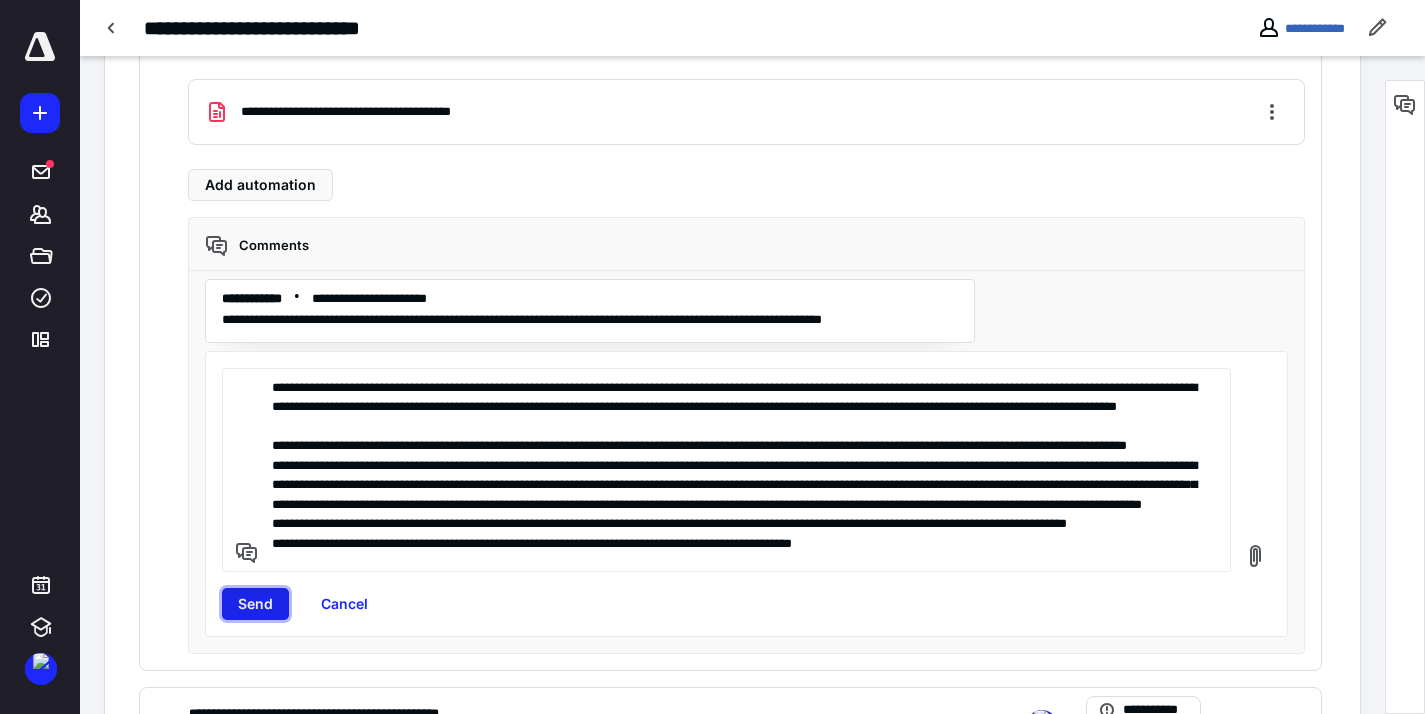 click on "Send" at bounding box center (255, 604) 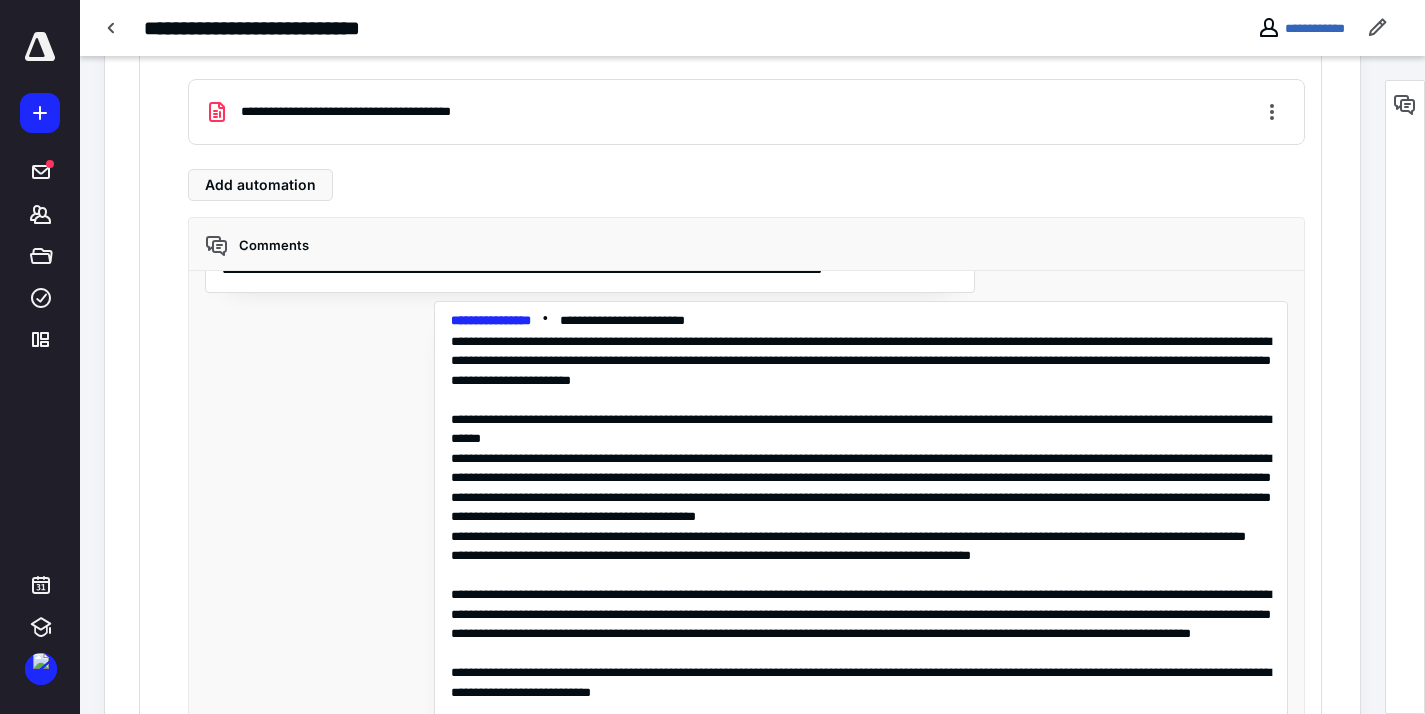 scroll, scrollTop: 60, scrollLeft: 0, axis: vertical 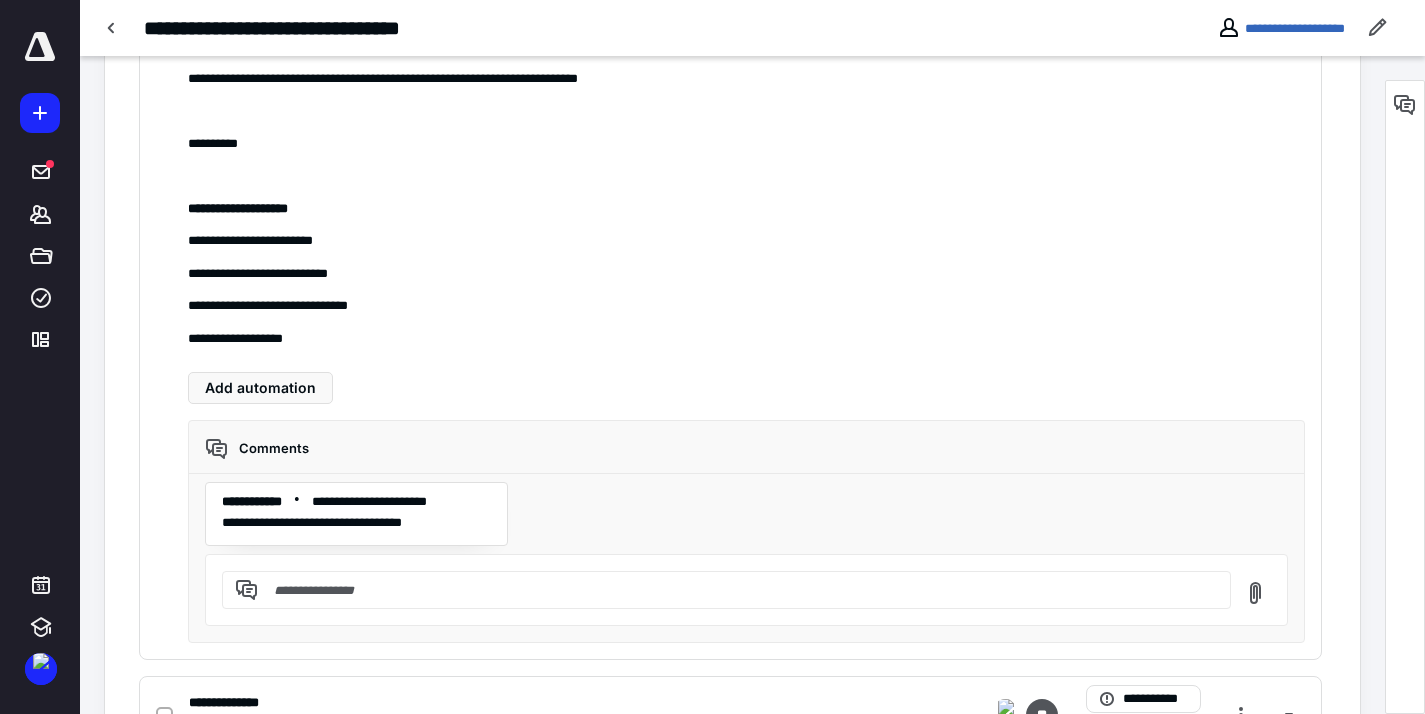 click at bounding box center [738, 590] 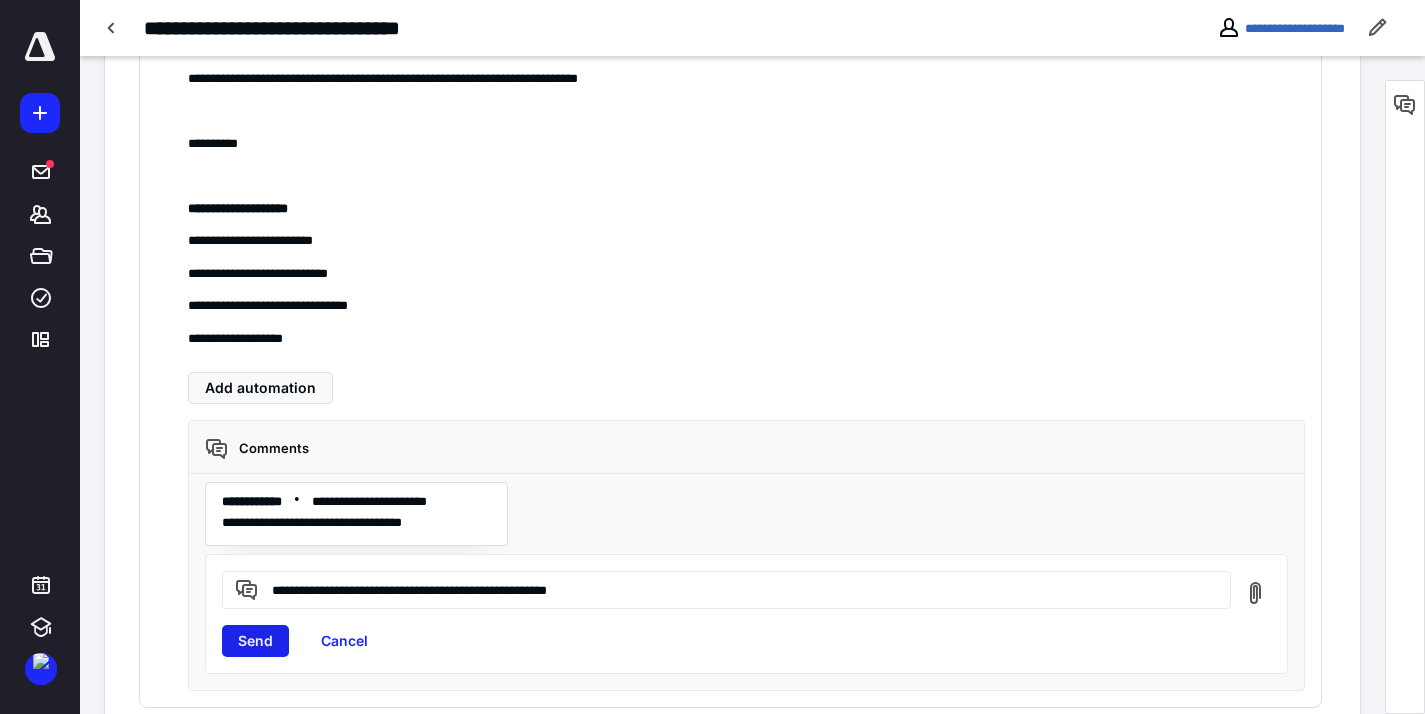 type on "**********" 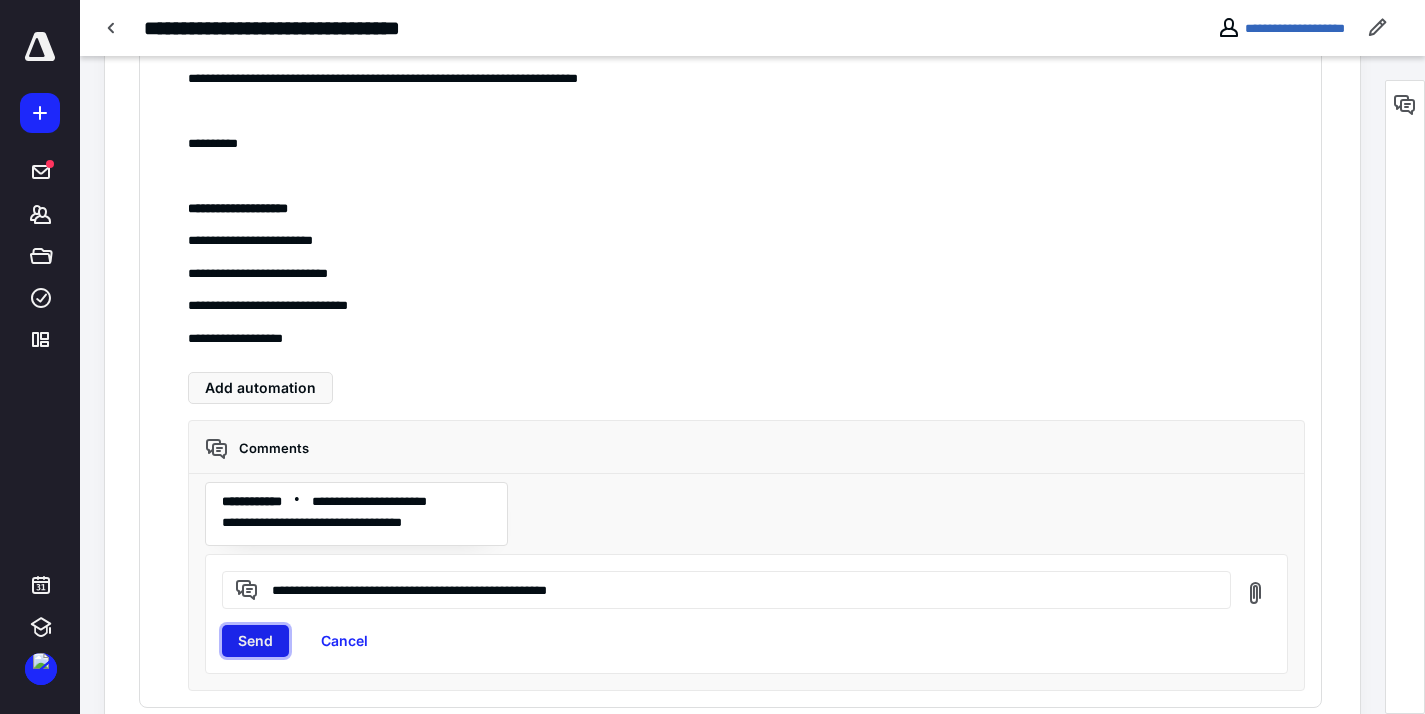 click on "Send" at bounding box center [255, 641] 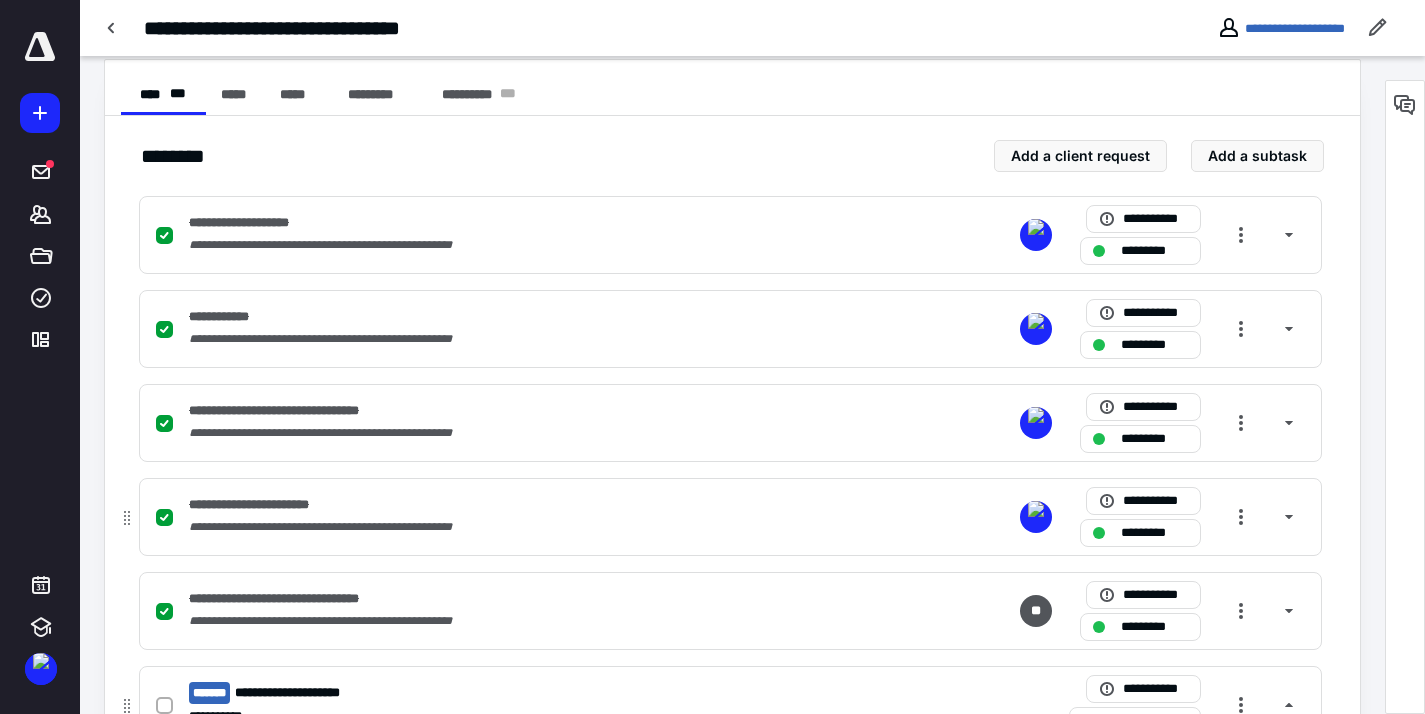 scroll, scrollTop: 522, scrollLeft: 0, axis: vertical 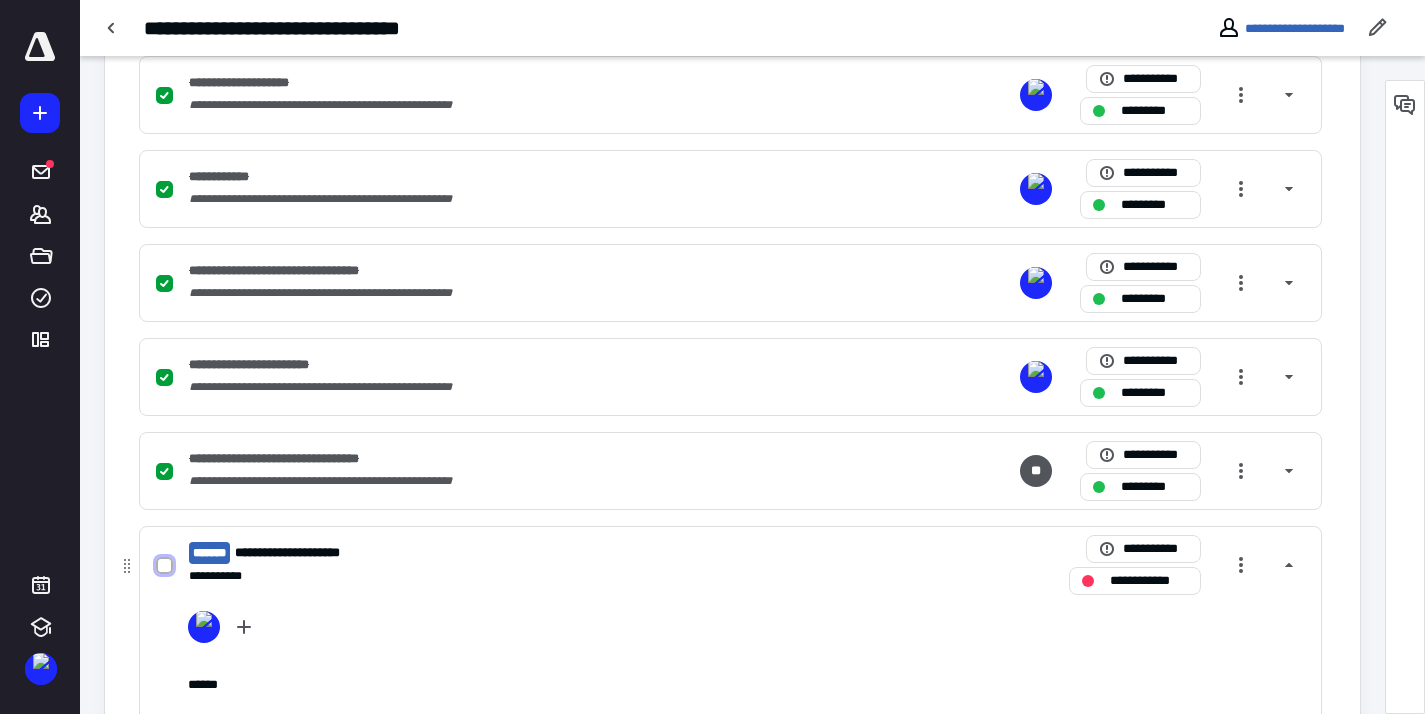 click at bounding box center (164, 566) 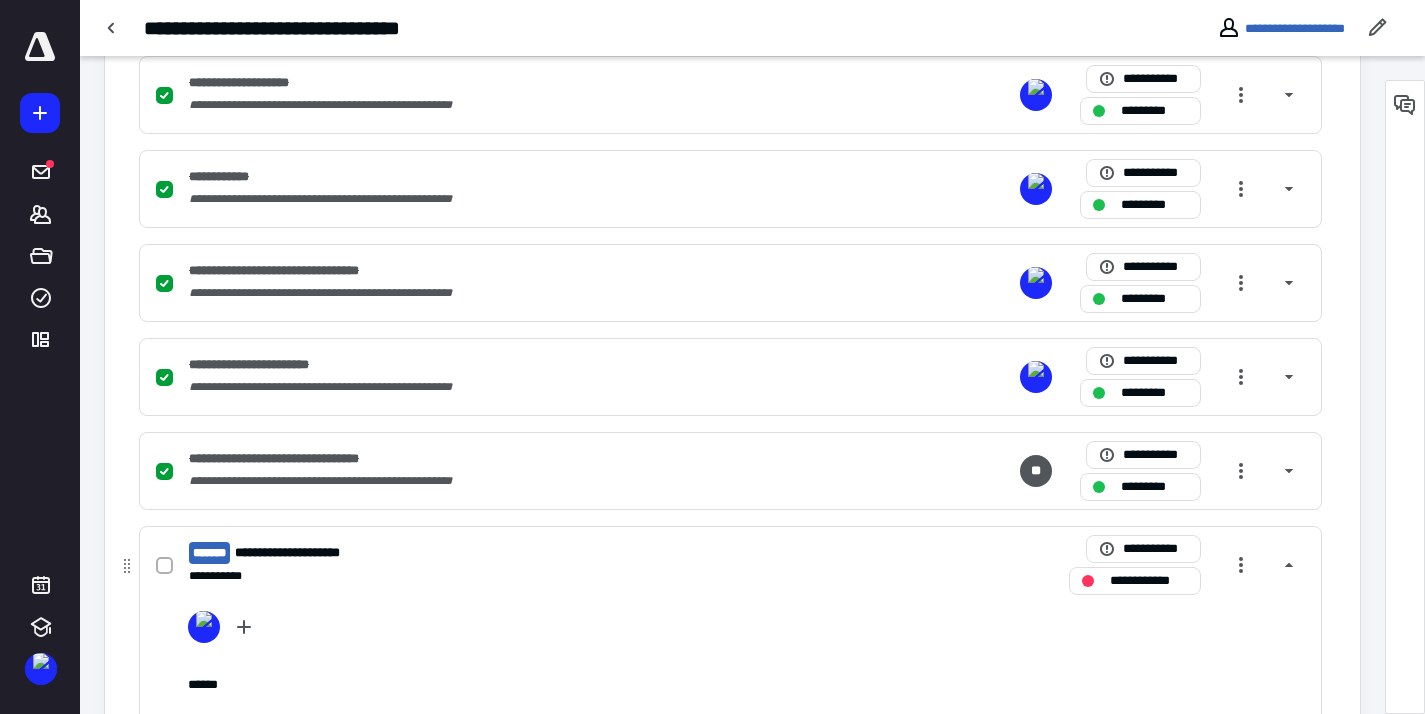 checkbox on "true" 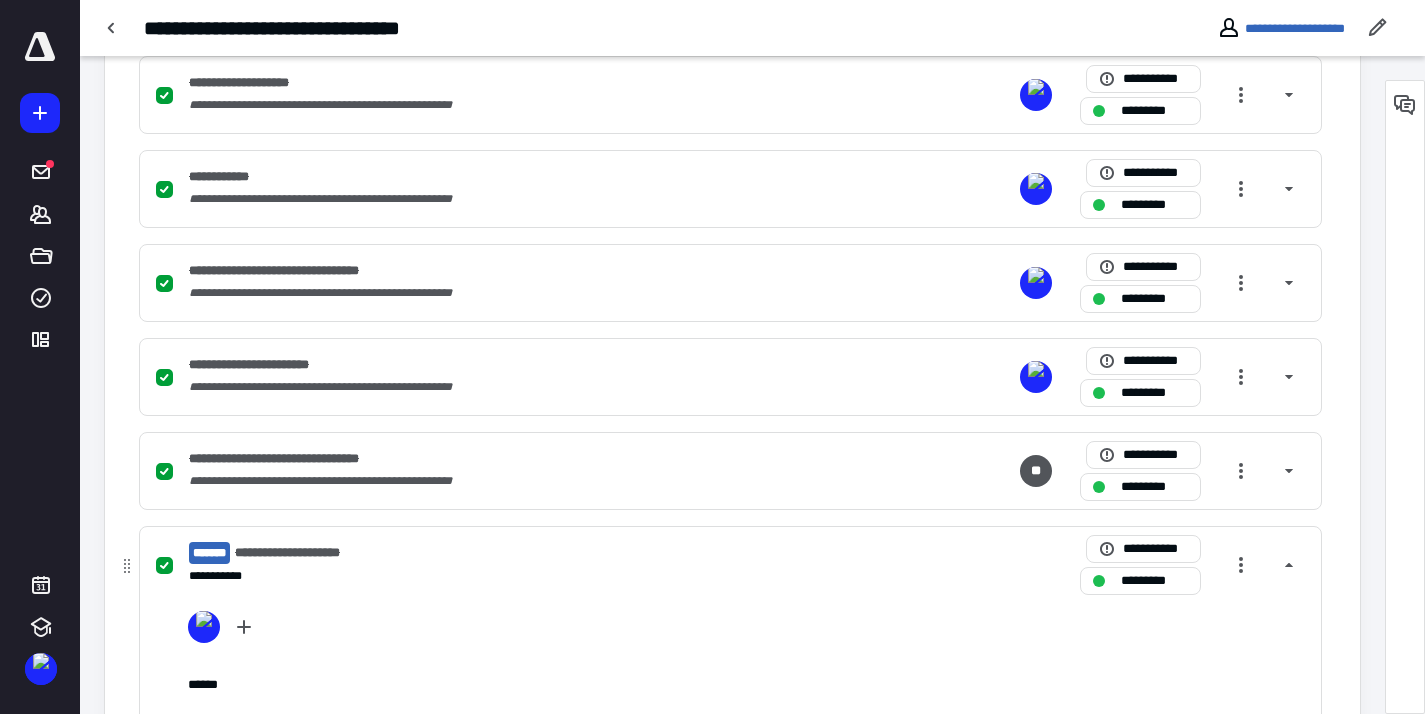 click on "**********" at bounding box center [311, 553] 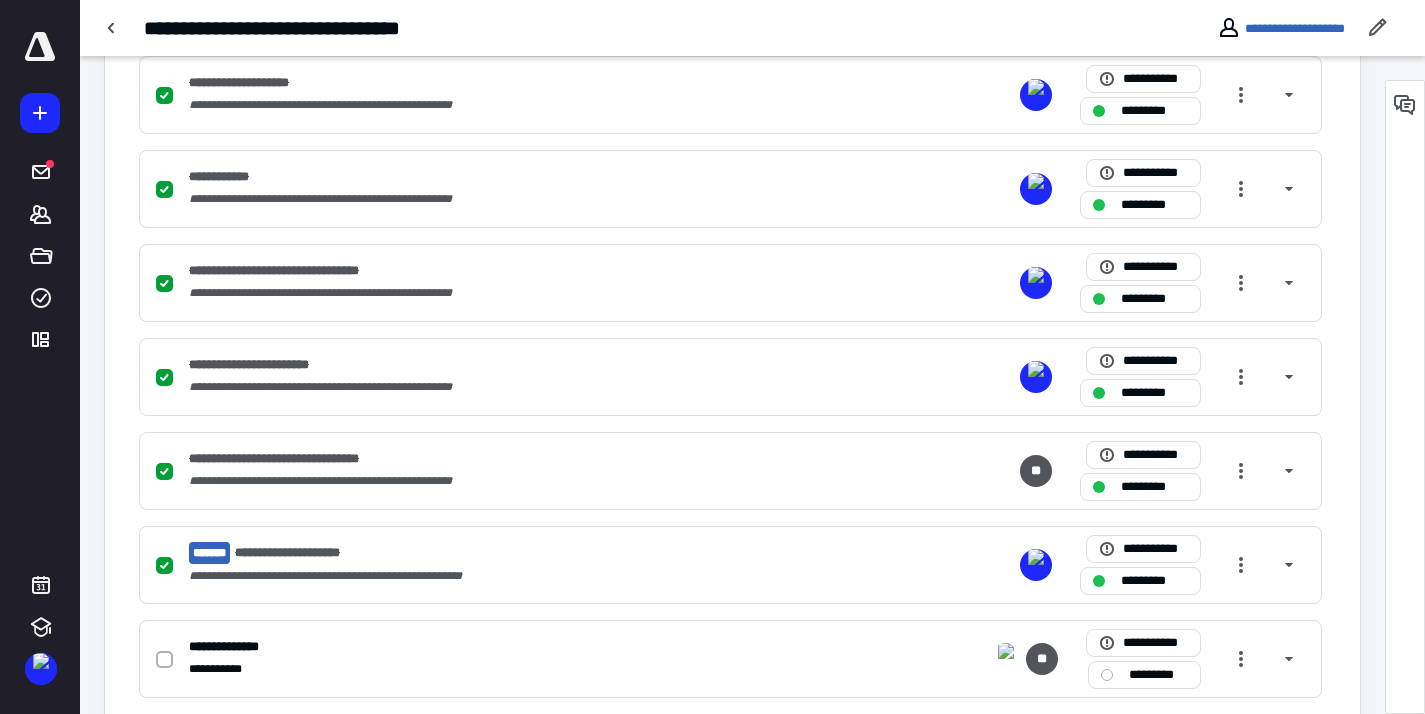 click at bounding box center (1405, 105) 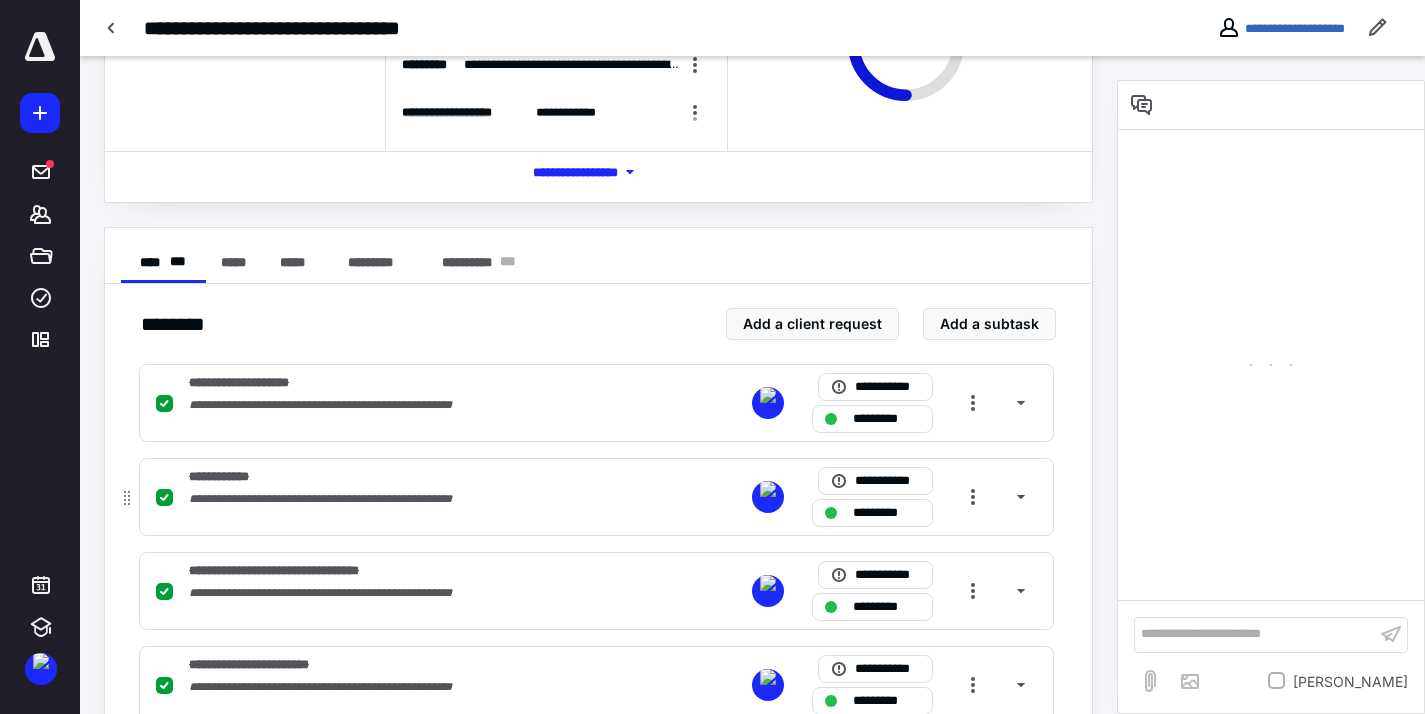 scroll, scrollTop: 0, scrollLeft: 0, axis: both 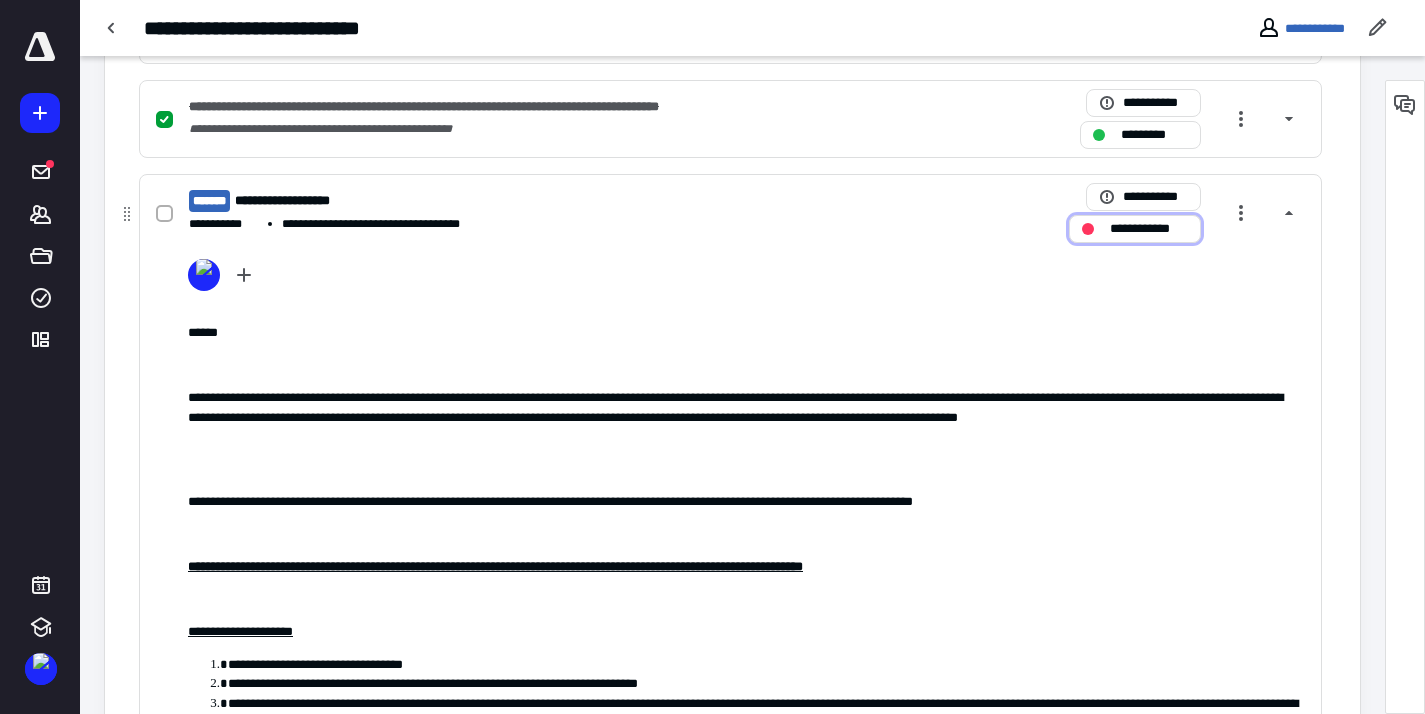 click on "**********" at bounding box center [1149, 229] 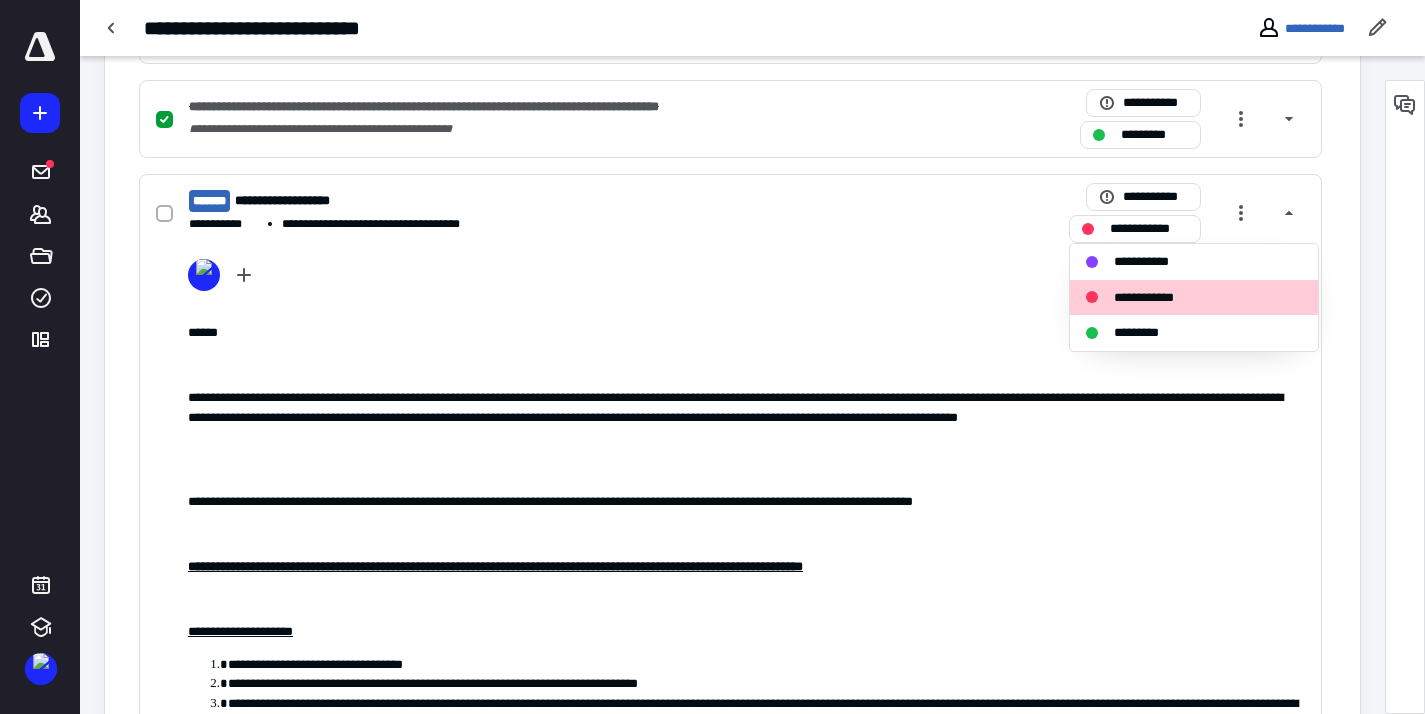 click on "**********" at bounding box center [1146, 262] 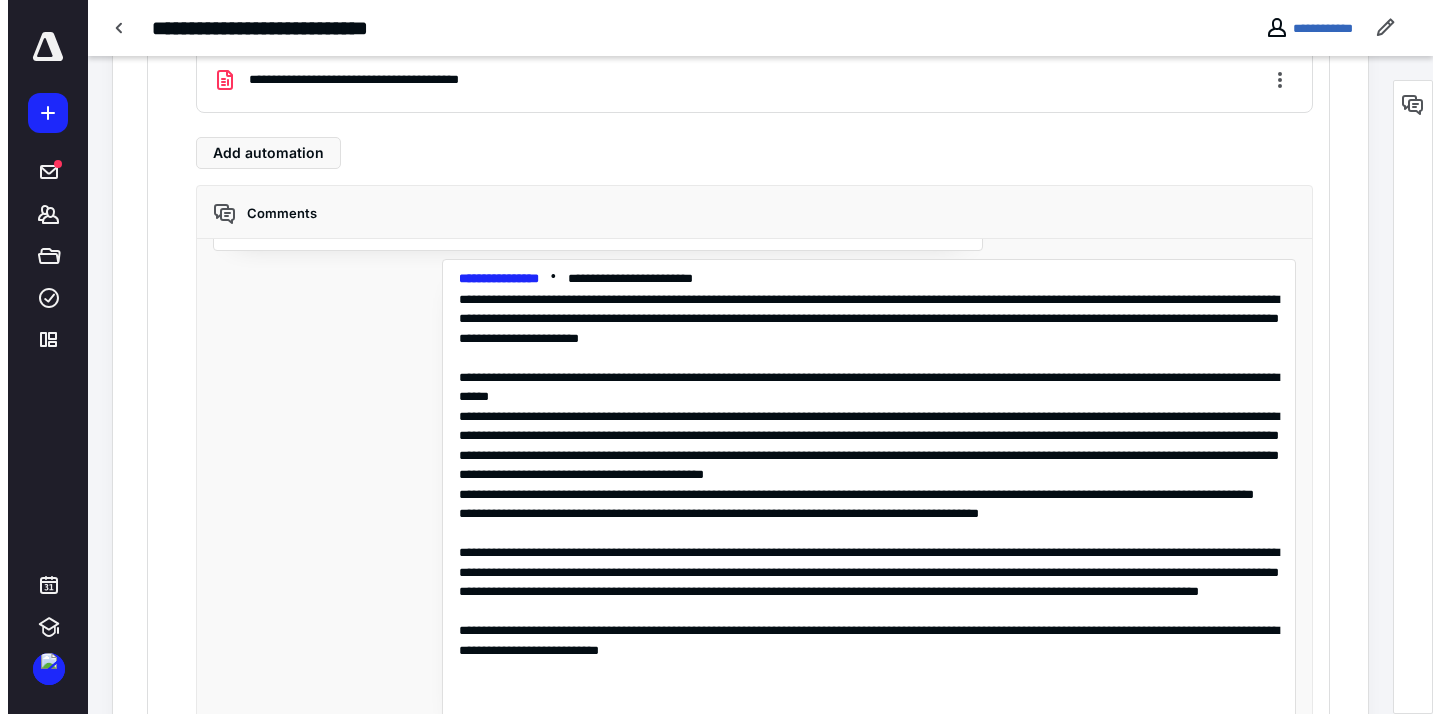 scroll, scrollTop: 2568, scrollLeft: 0, axis: vertical 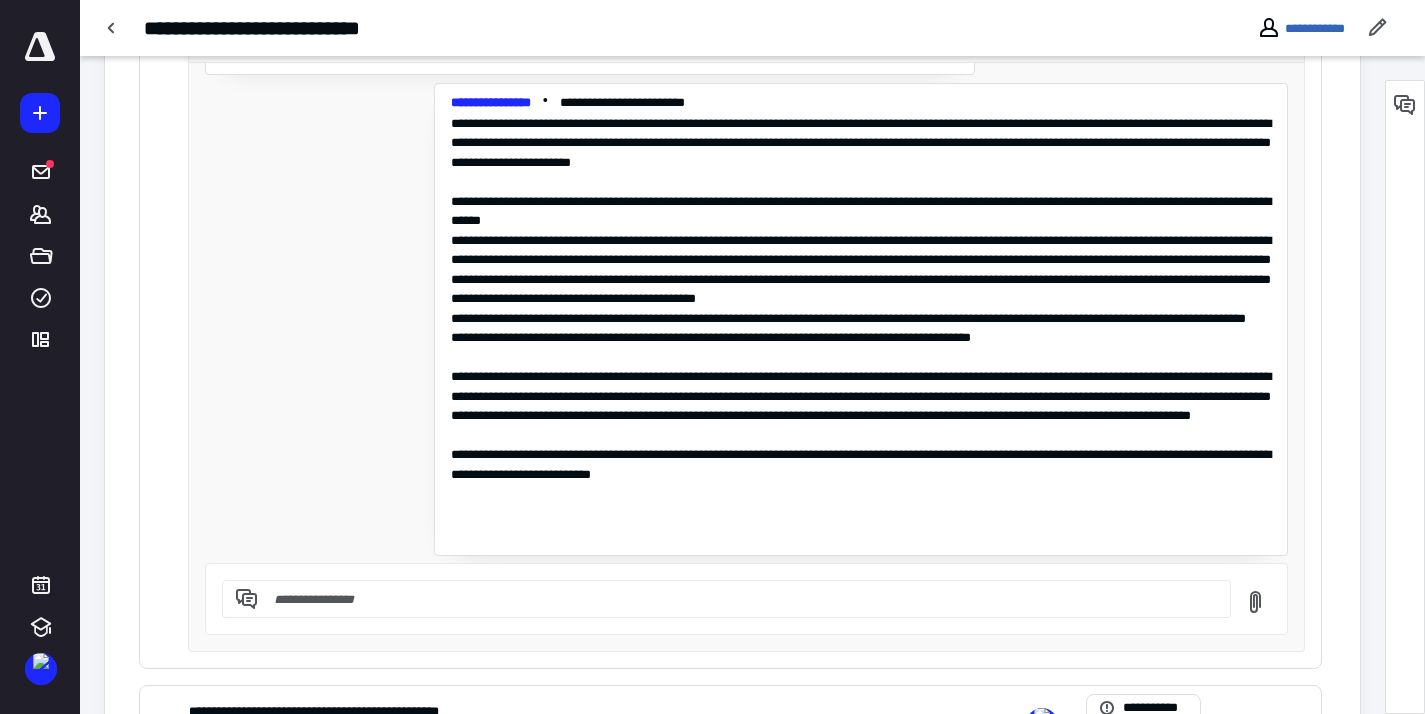 click at bounding box center (738, 599) 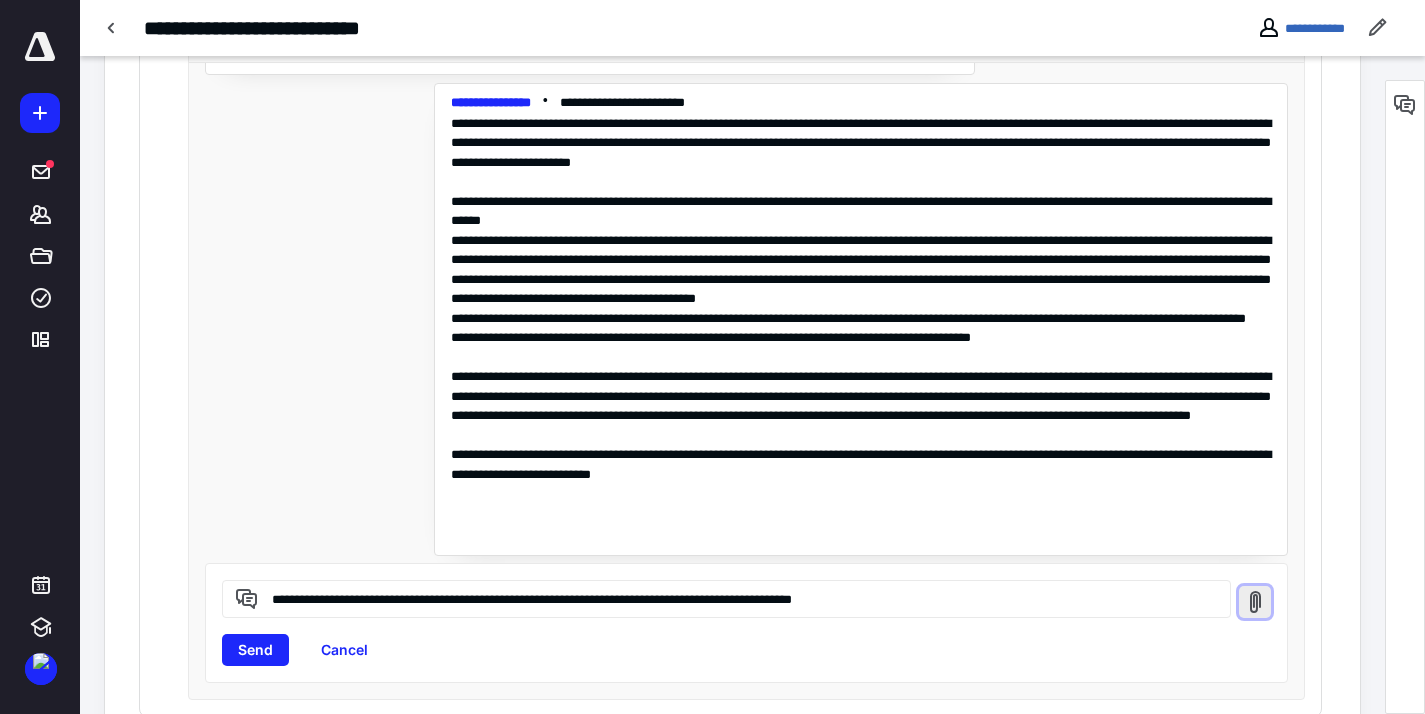 click at bounding box center [1255, 602] 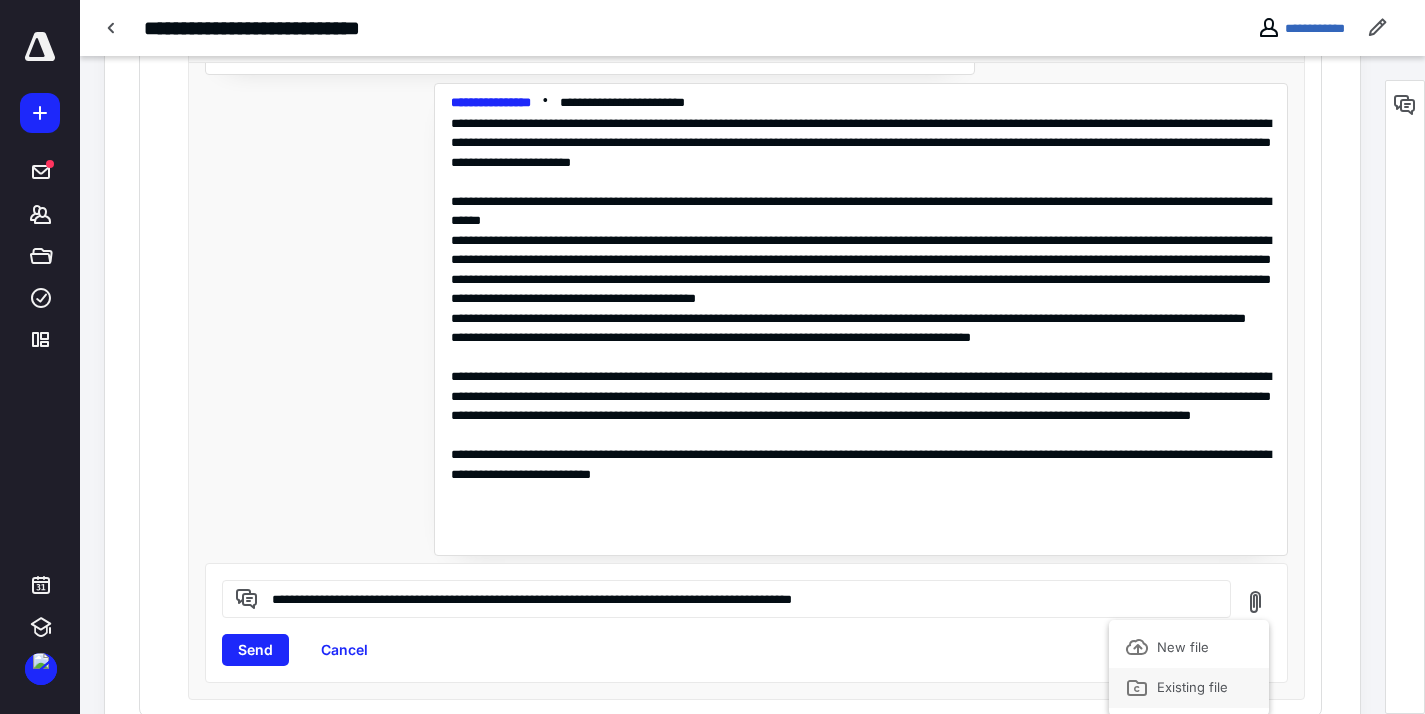 click on "Existing file" at bounding box center (1188, 687) 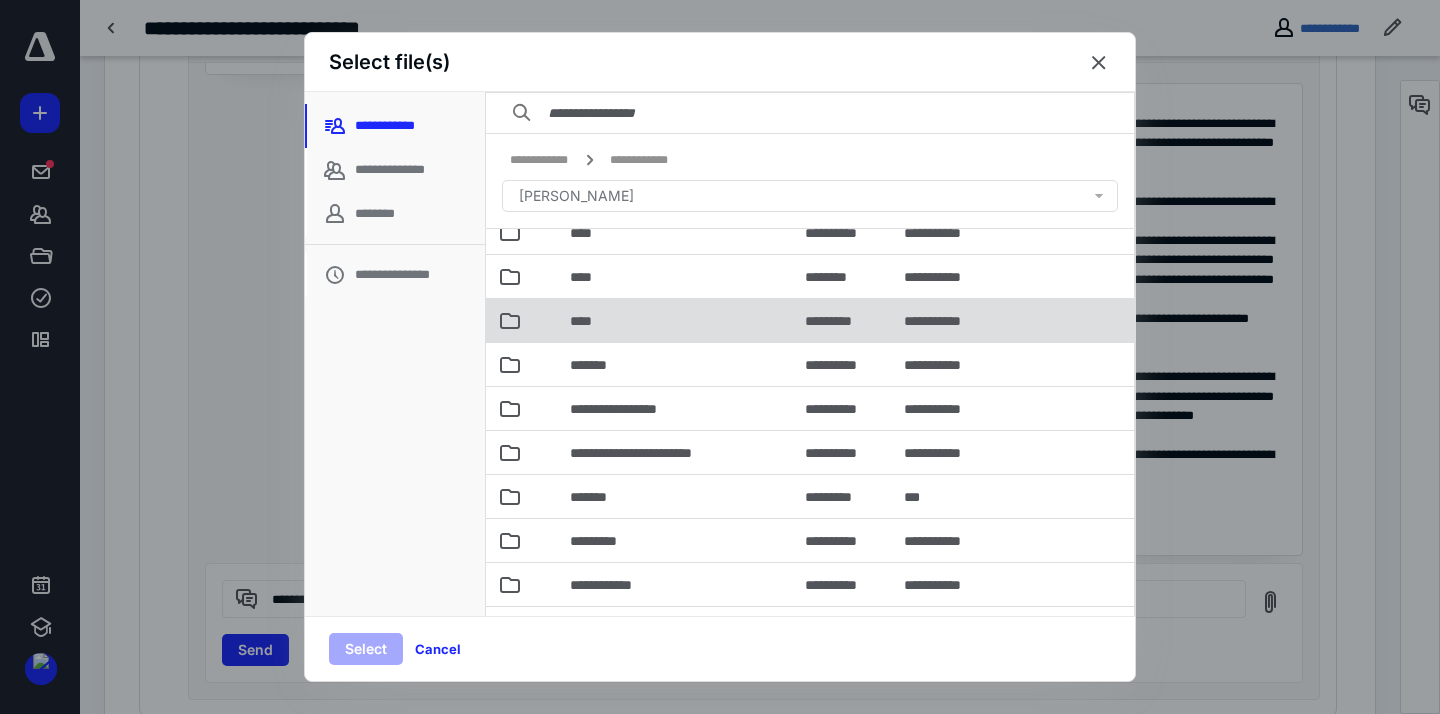 scroll, scrollTop: 232, scrollLeft: 0, axis: vertical 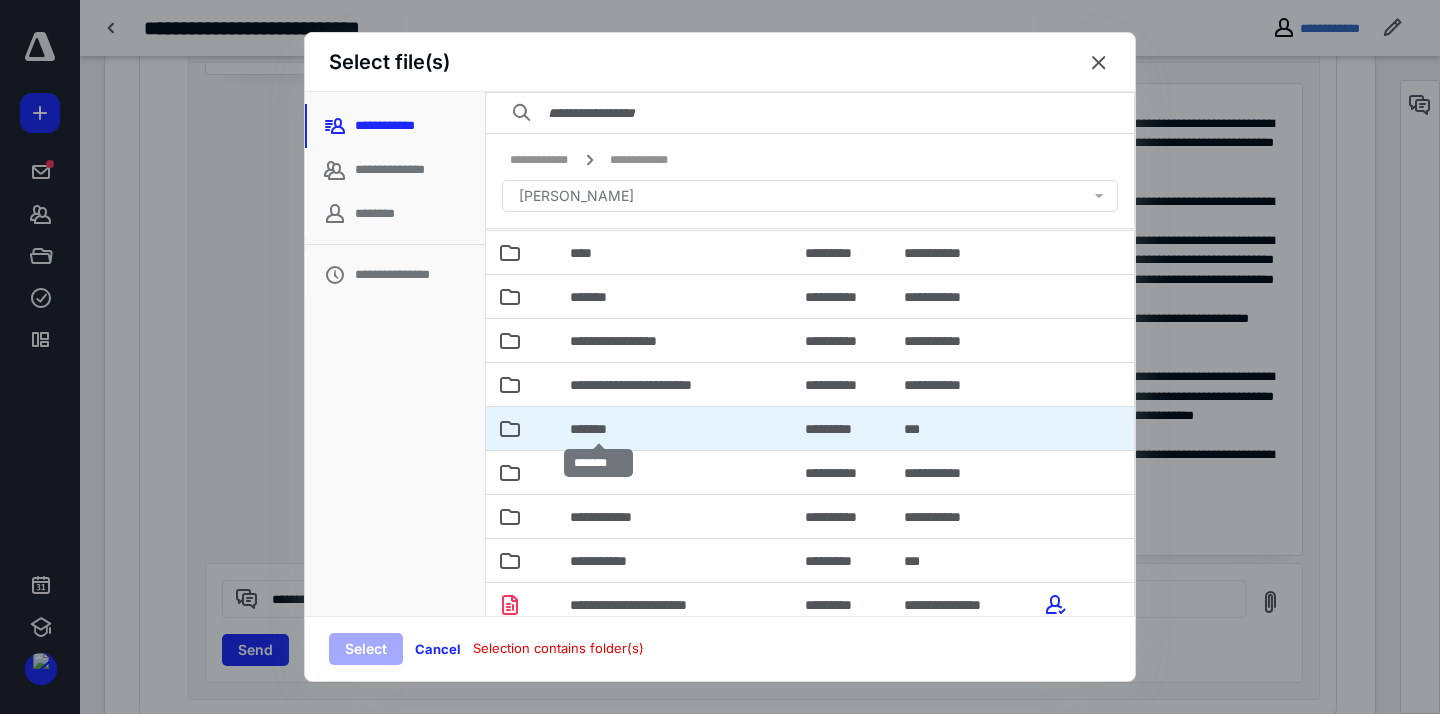 click on "*******" at bounding box center [598, 429] 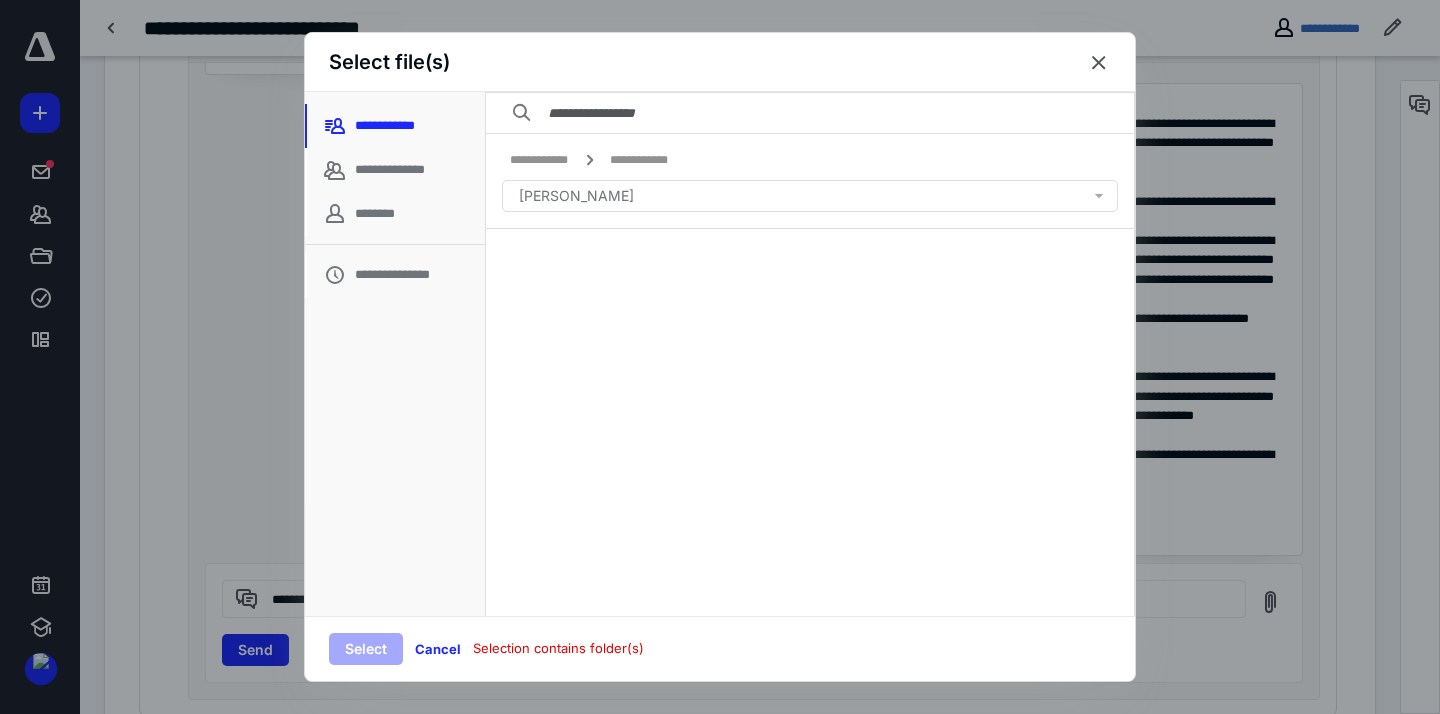 scroll, scrollTop: 0, scrollLeft: 0, axis: both 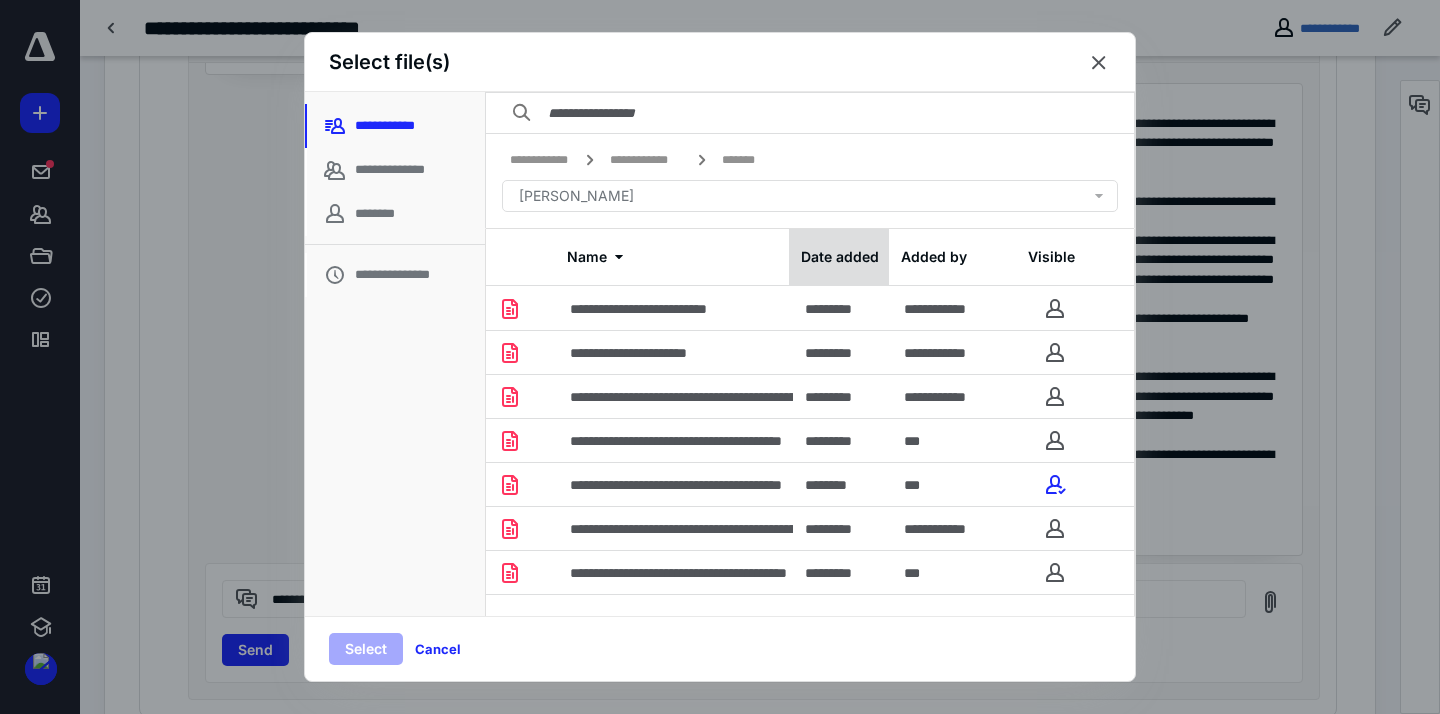 click on "Date added" at bounding box center (839, 257) 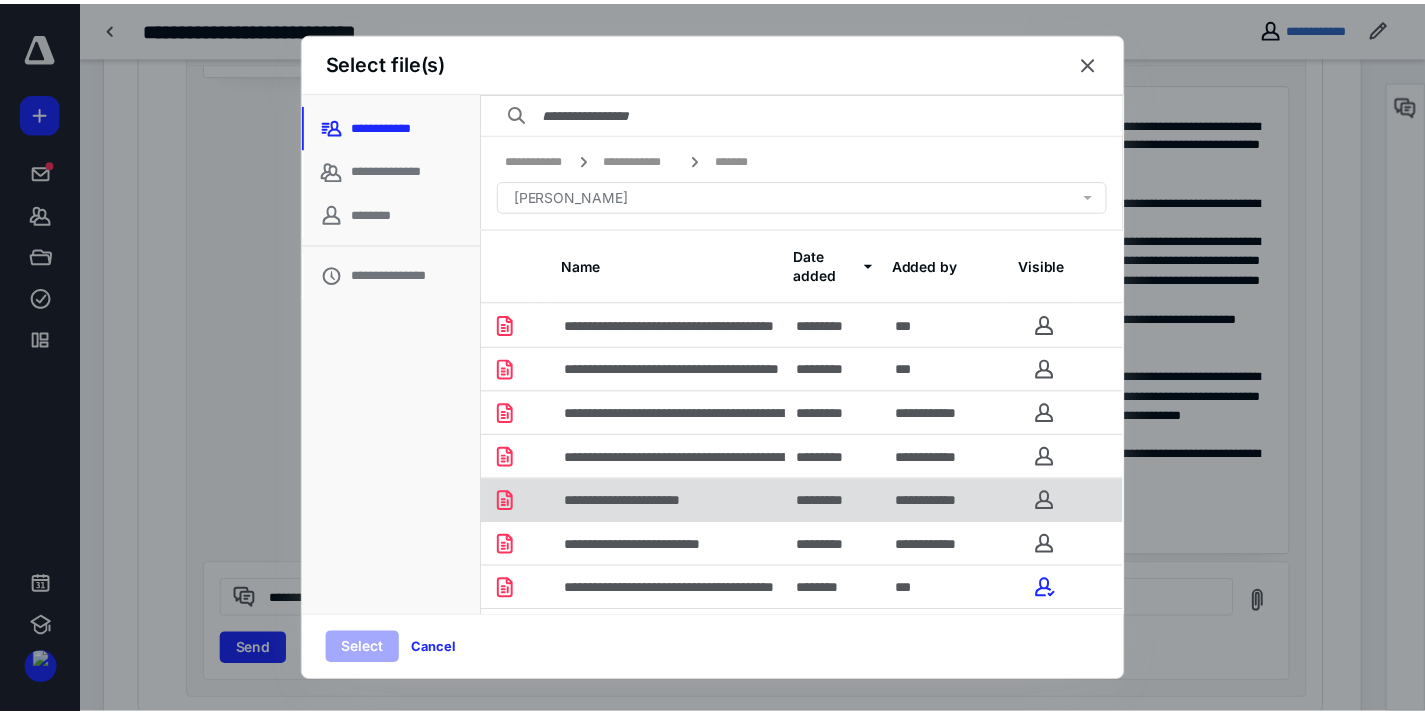 scroll, scrollTop: 73, scrollLeft: 0, axis: vertical 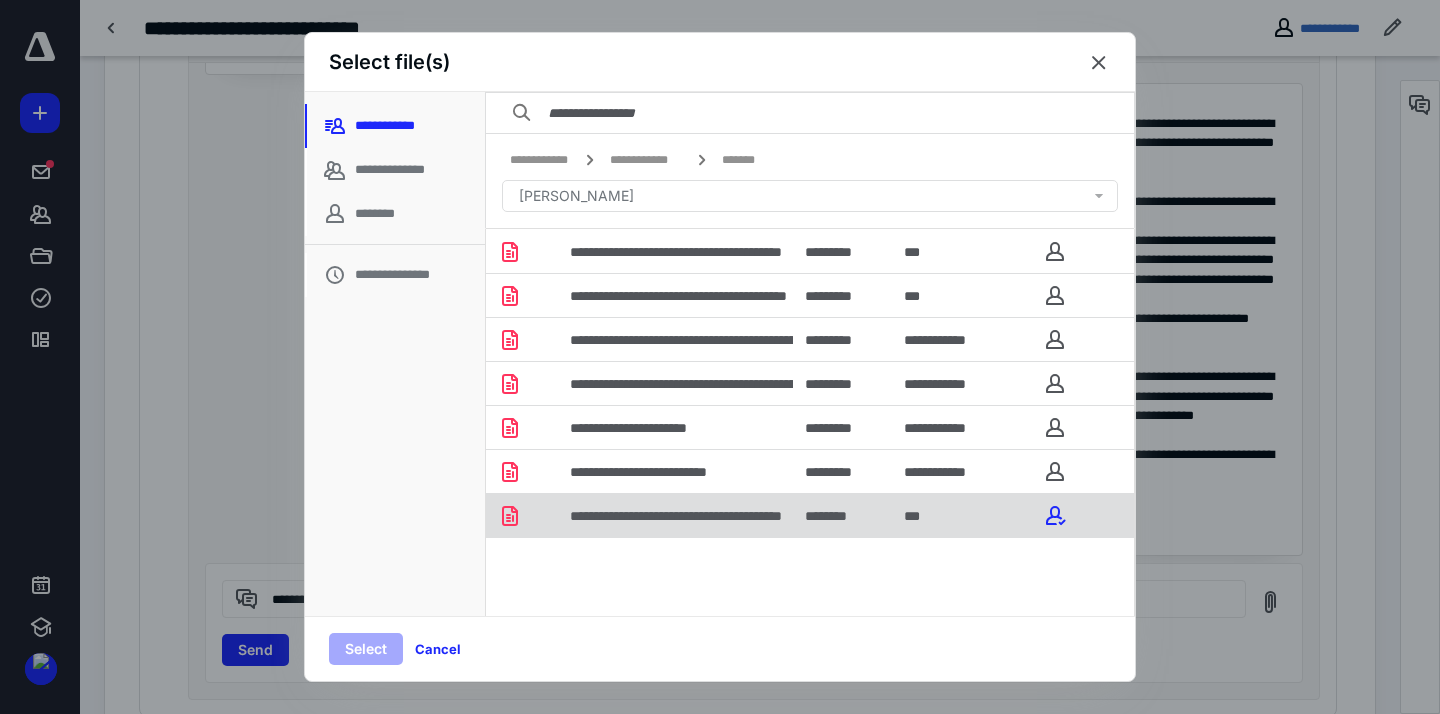 click on "**********" at bounding box center (734, 516) 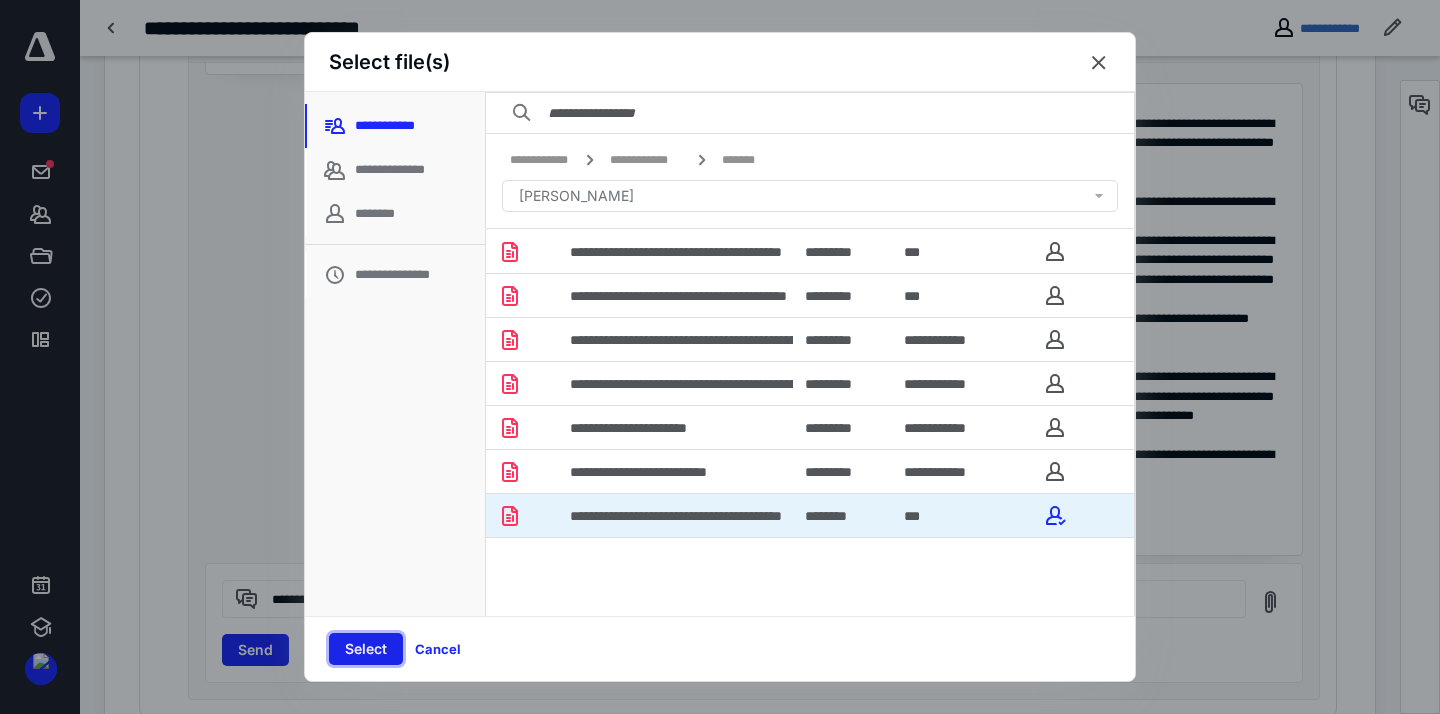 click on "Select" at bounding box center [366, 649] 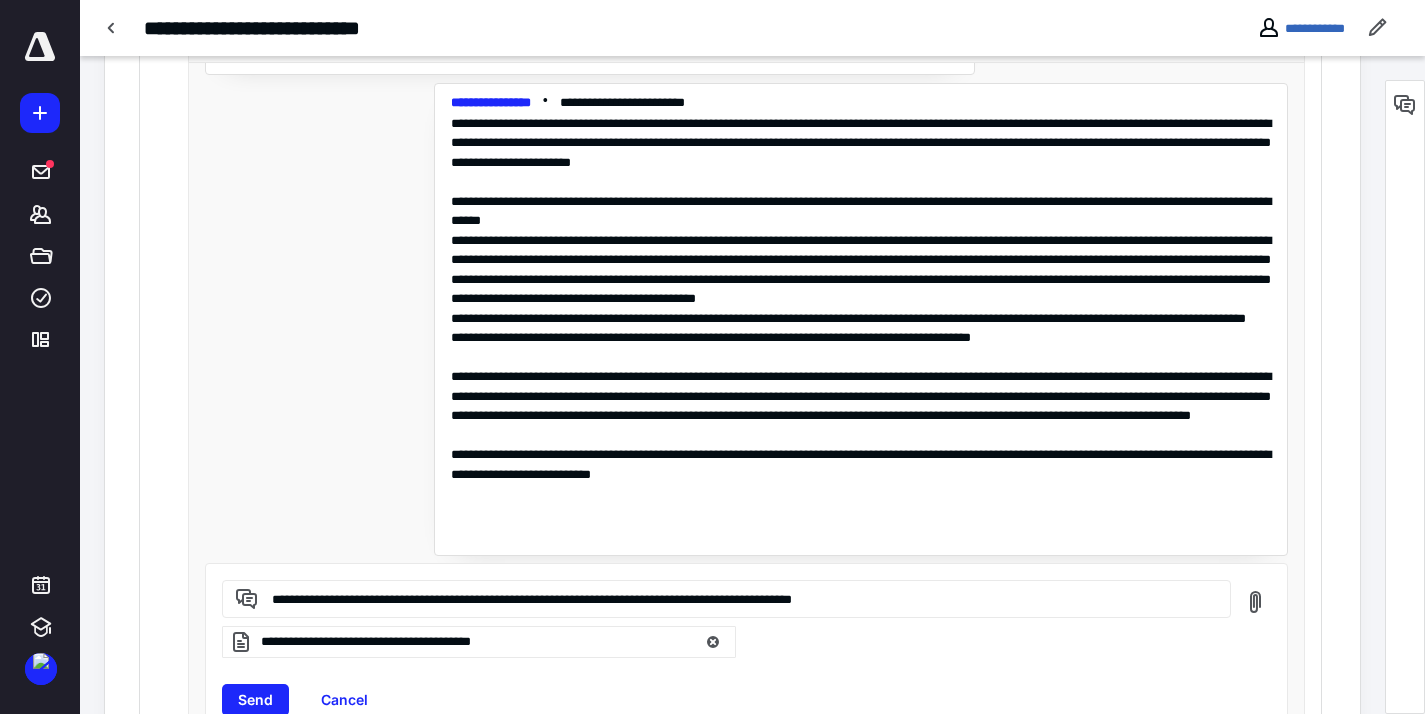 click on "**********" at bounding box center (738, 598) 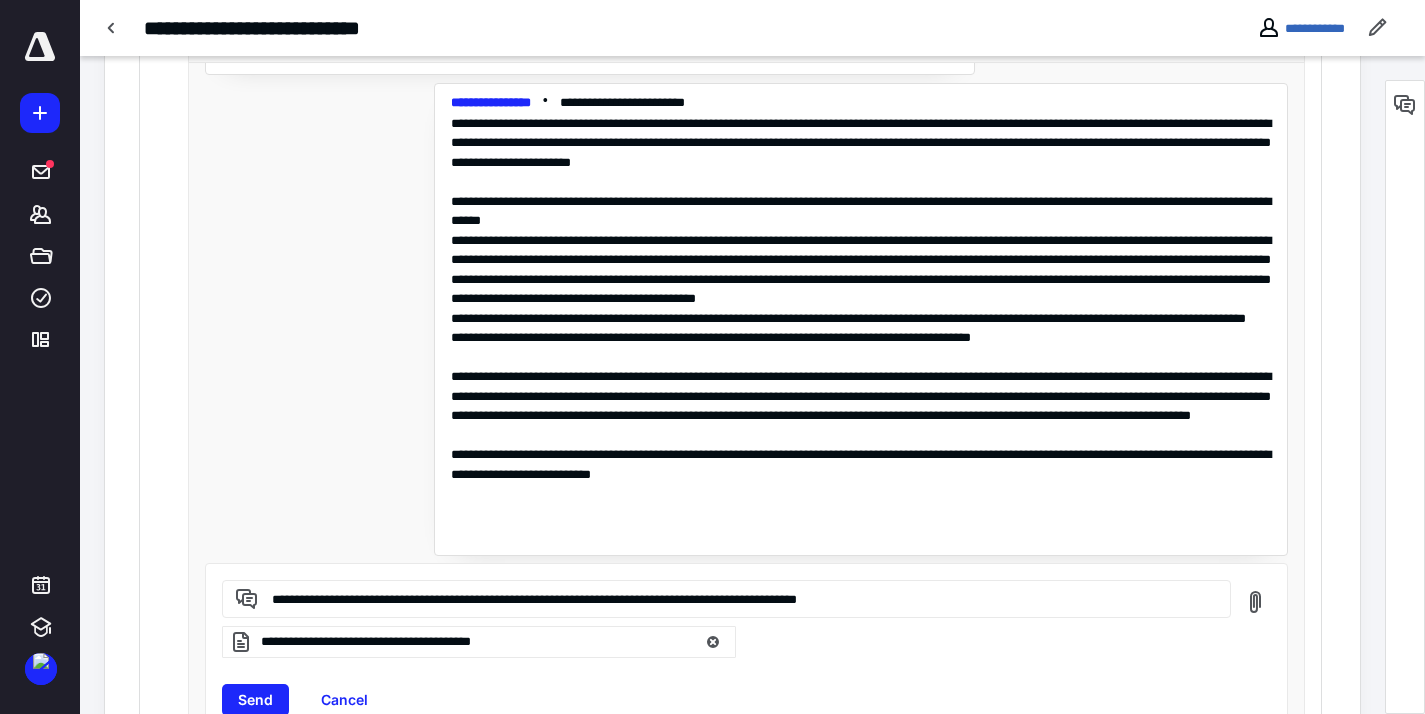 click on "**********" at bounding box center [738, 598] 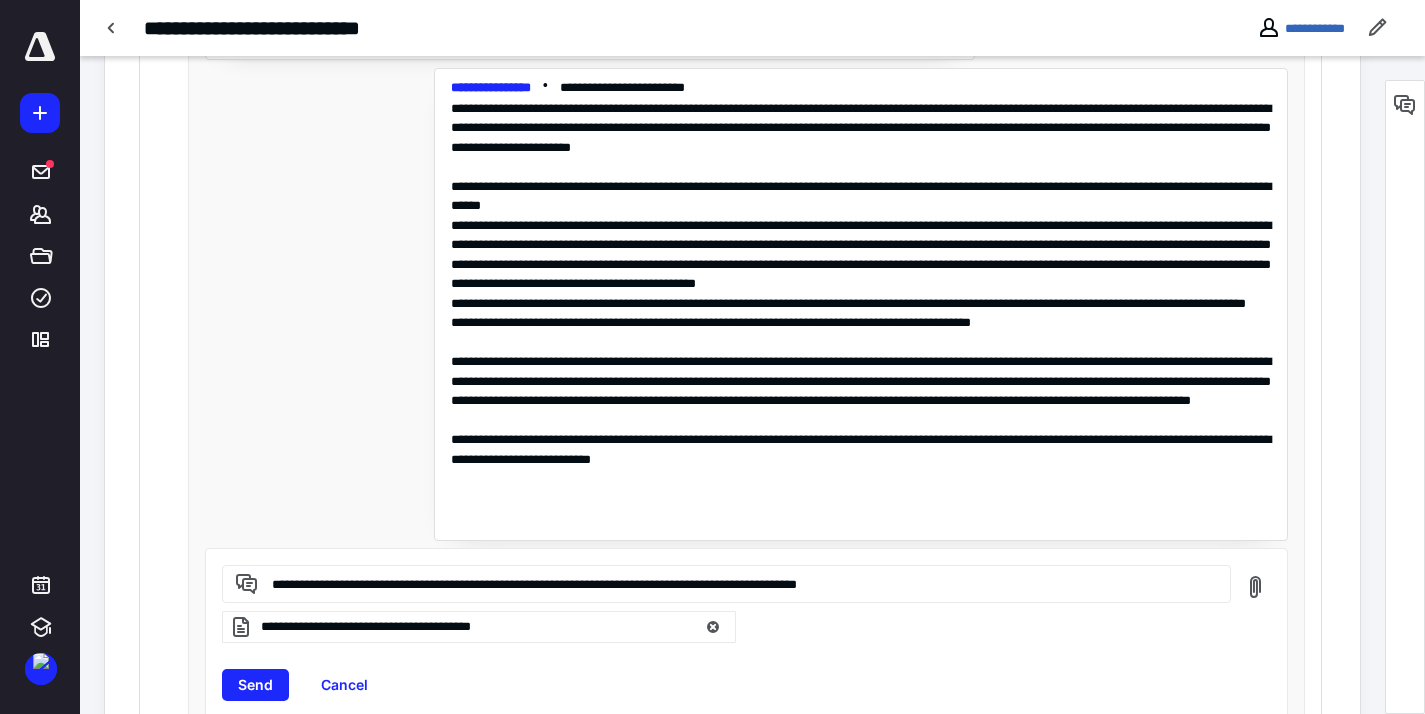 scroll, scrollTop: 2598, scrollLeft: 0, axis: vertical 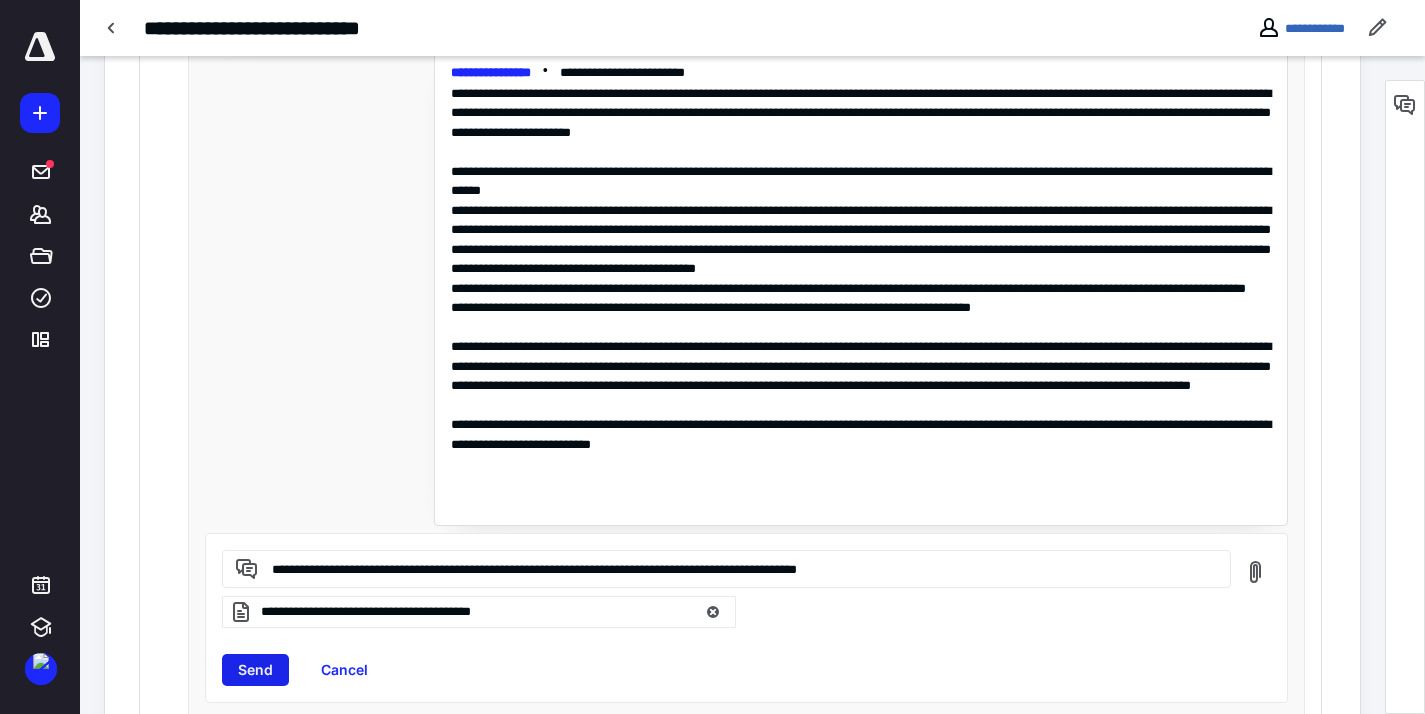 type on "**********" 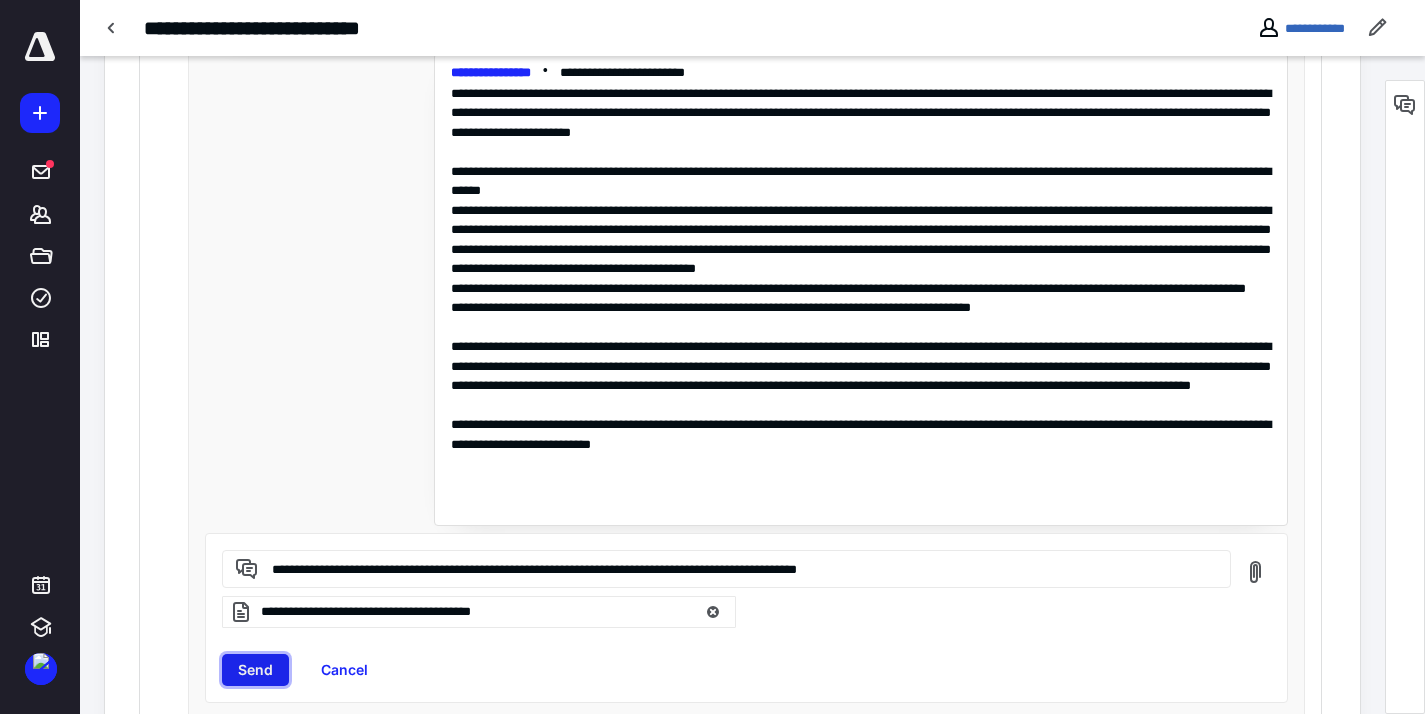 click on "Send" at bounding box center [255, 670] 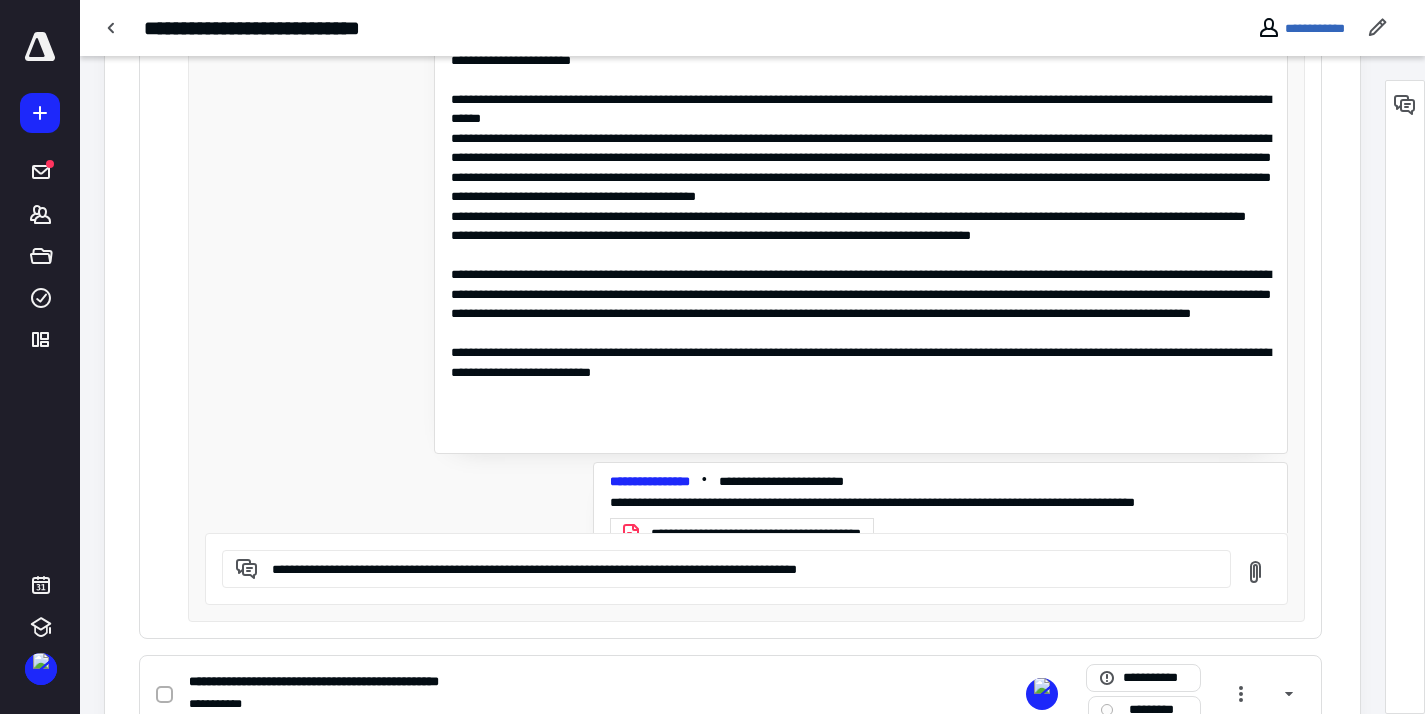 scroll, scrollTop: 172, scrollLeft: 0, axis: vertical 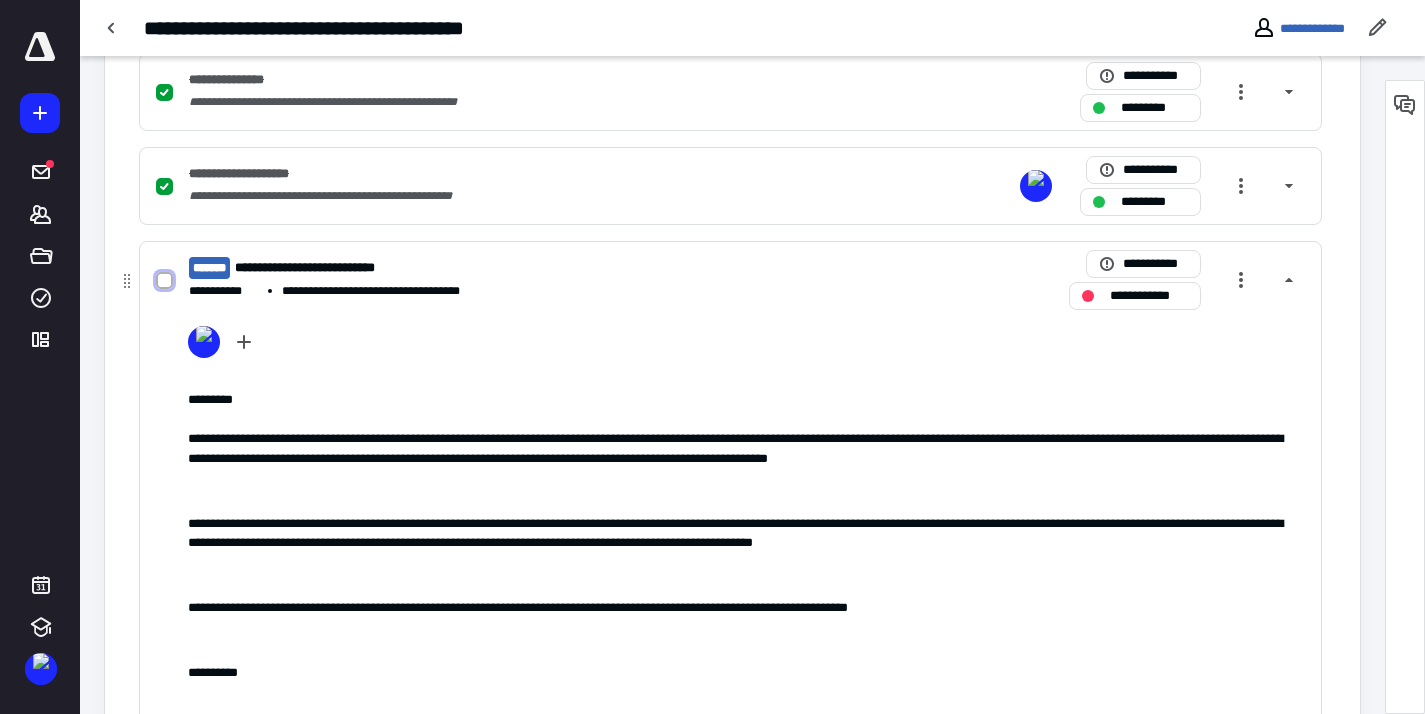 click at bounding box center [164, 281] 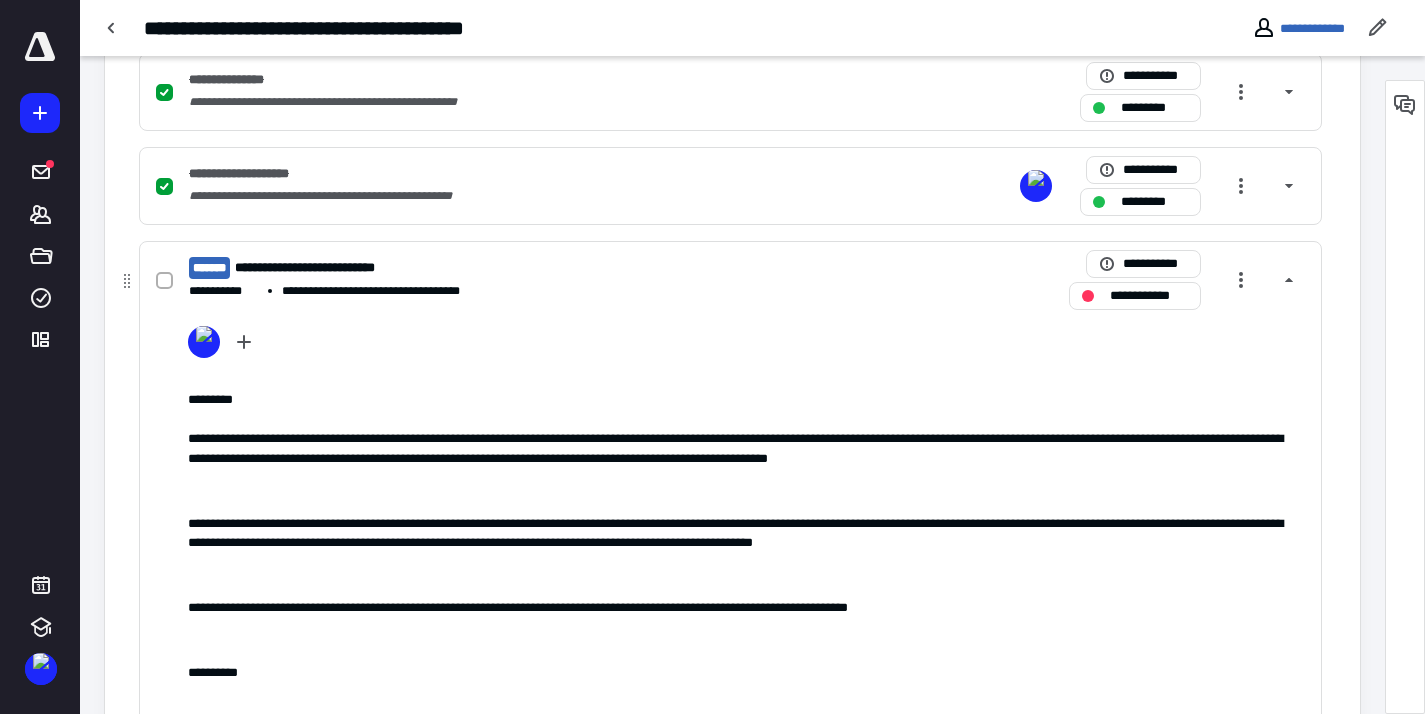 checkbox on "true" 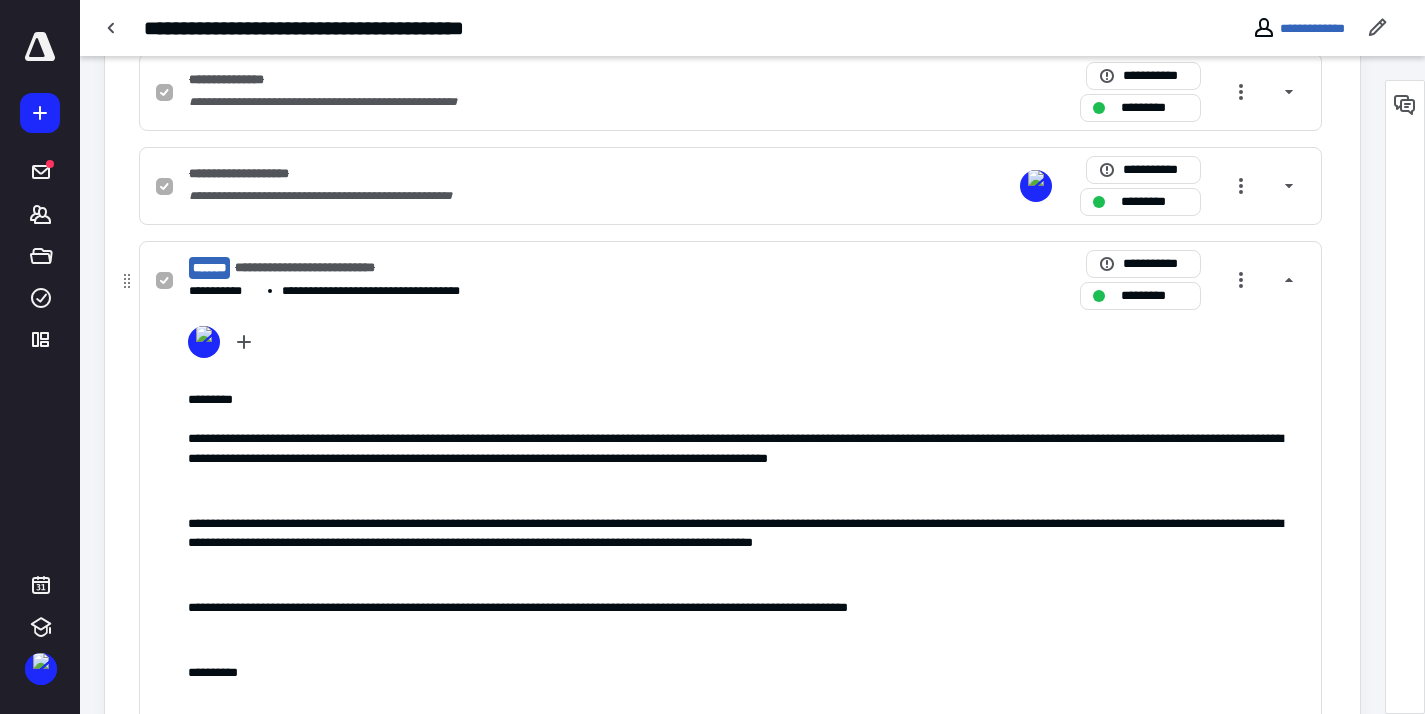 click on "**********" at bounding box center (377, 291) 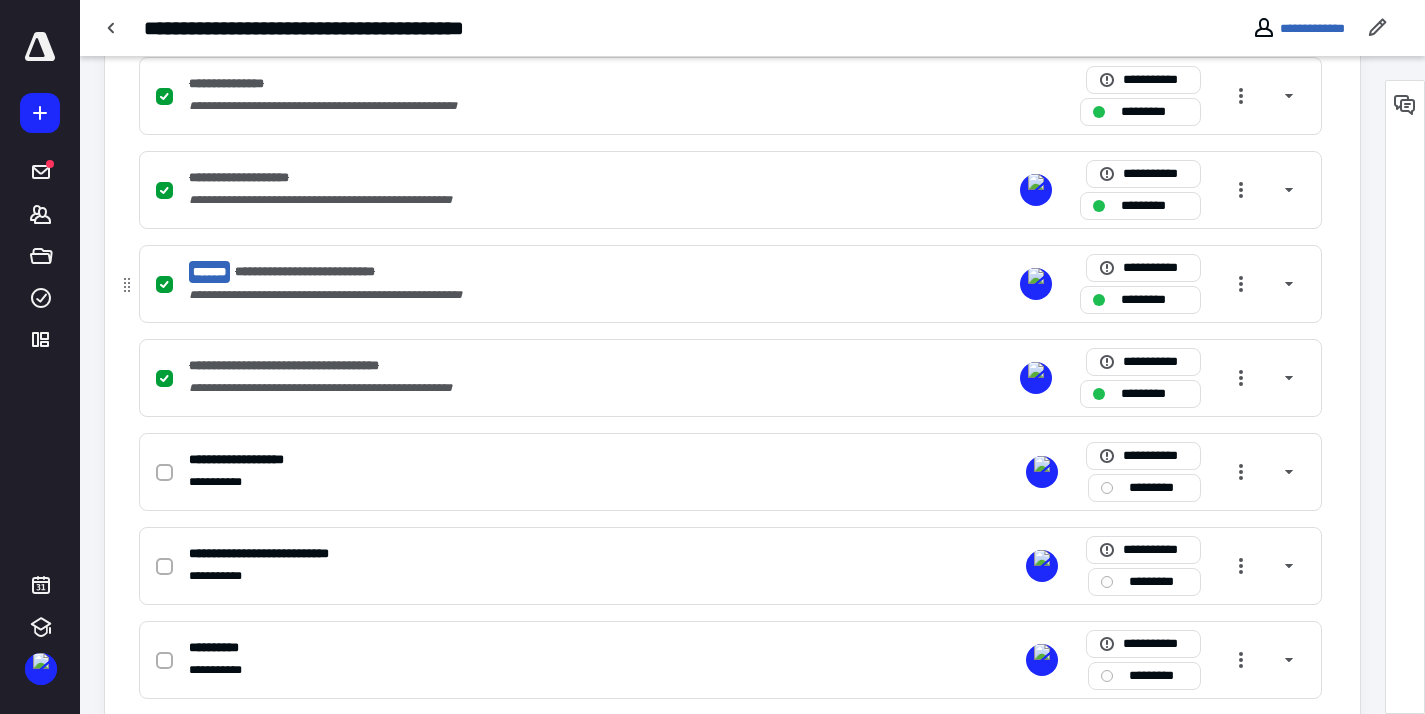 scroll, scrollTop: 0, scrollLeft: 0, axis: both 